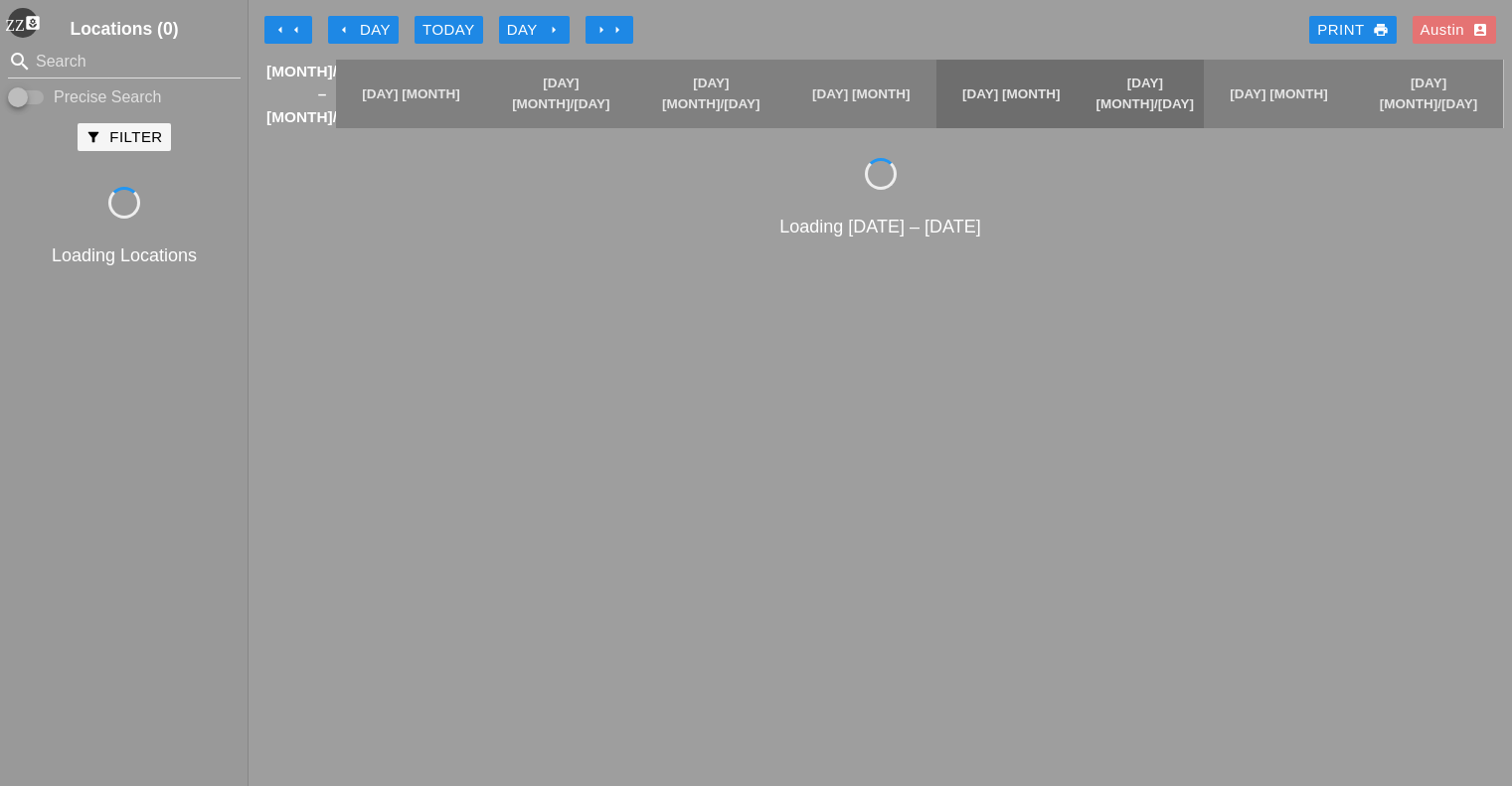 scroll, scrollTop: 0, scrollLeft: 0, axis: both 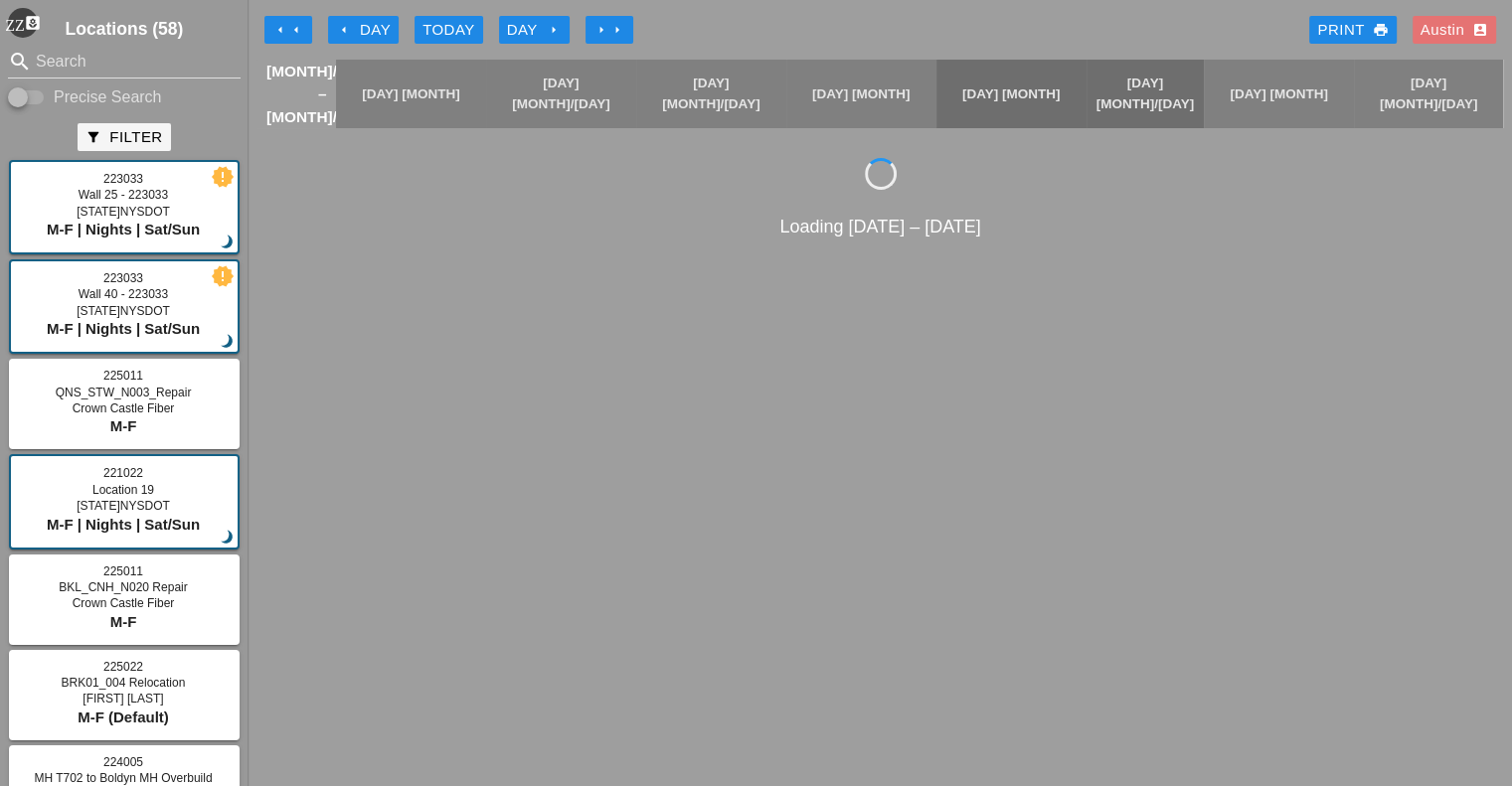 click on "Today" at bounding box center [448, 30] 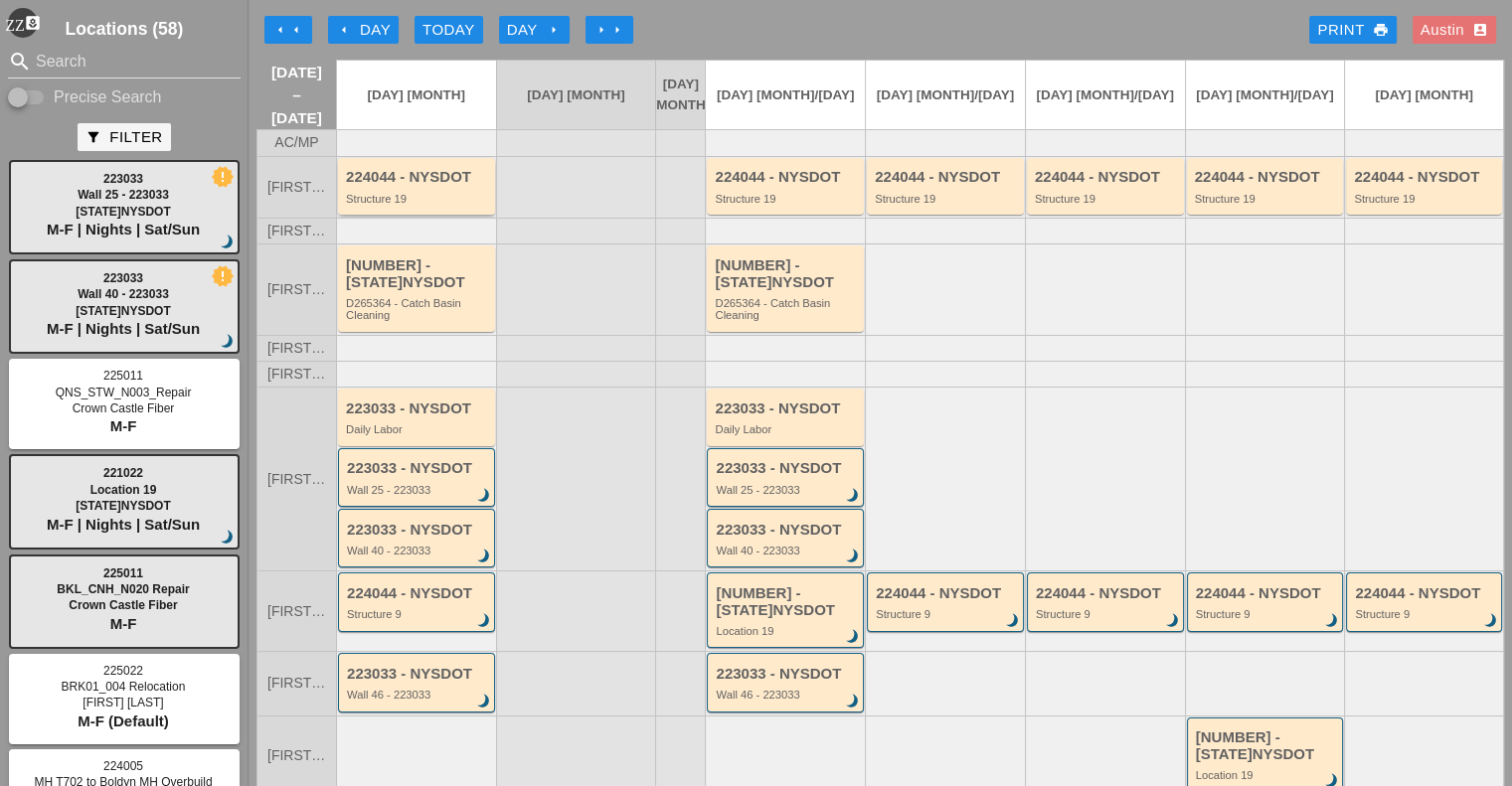 click on "Structure 19" at bounding box center [418, 199] 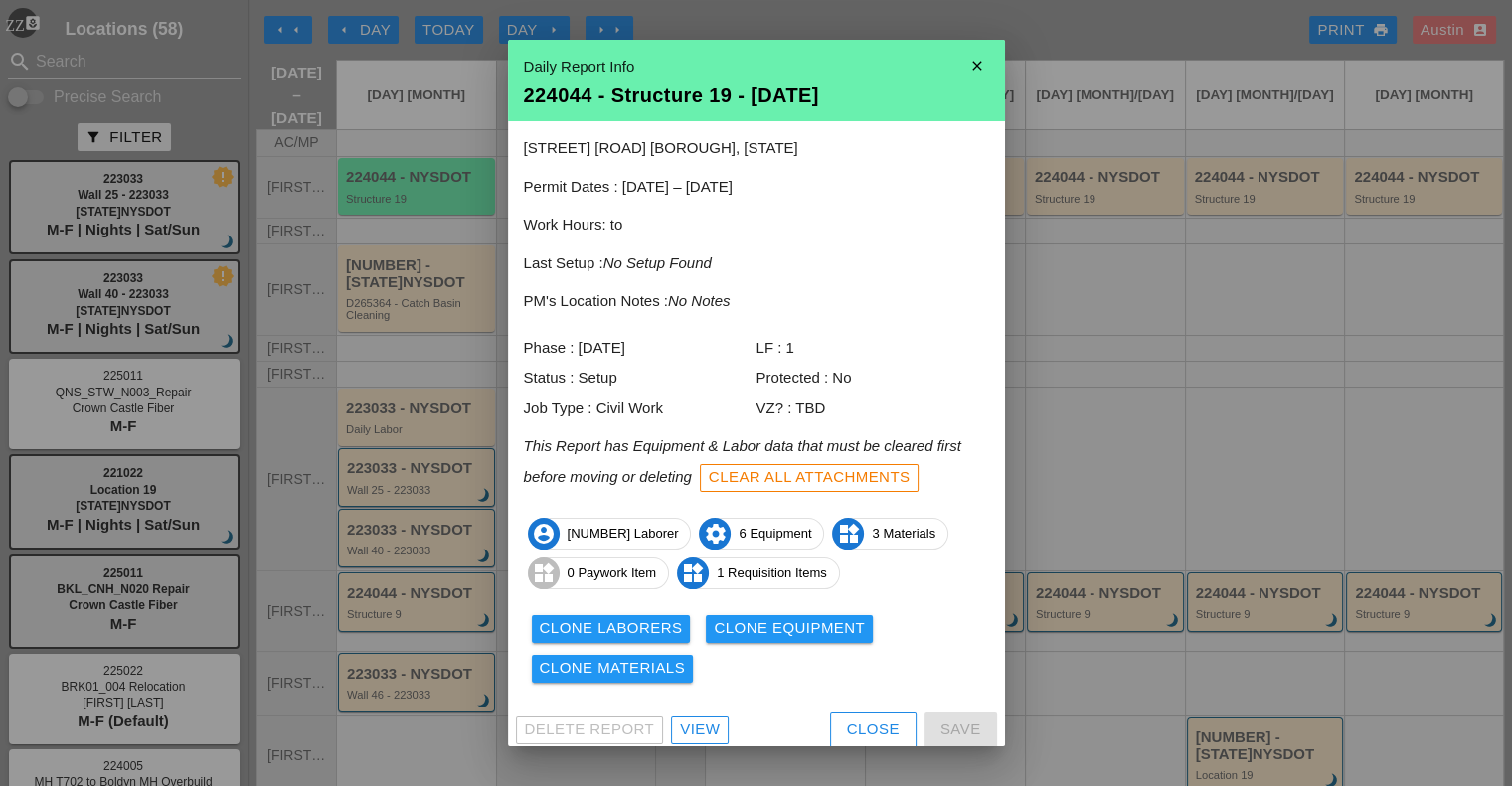 click at bounding box center [756, 393] 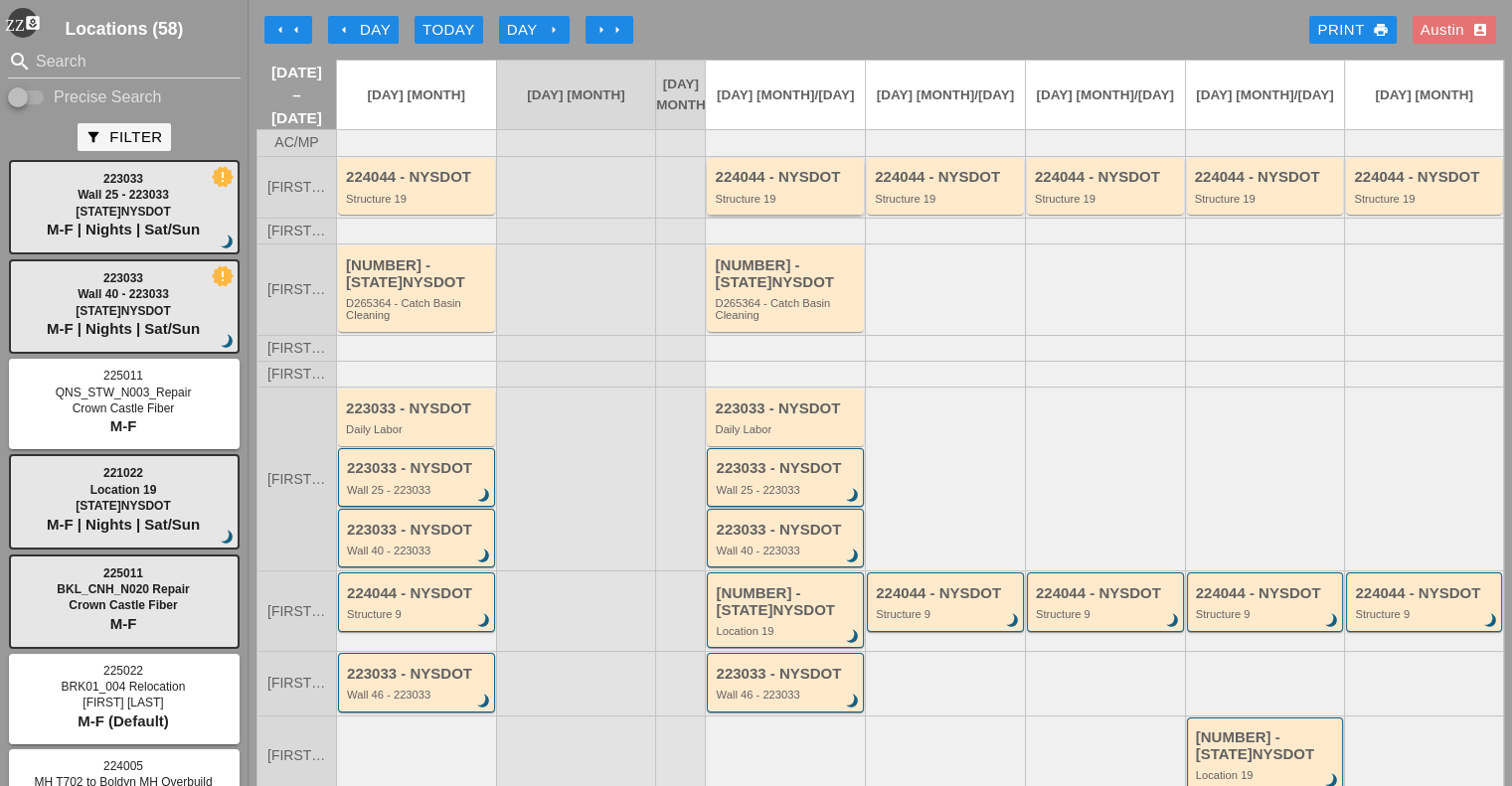 click on "224044 - NYSDOT" at bounding box center (786, 177) 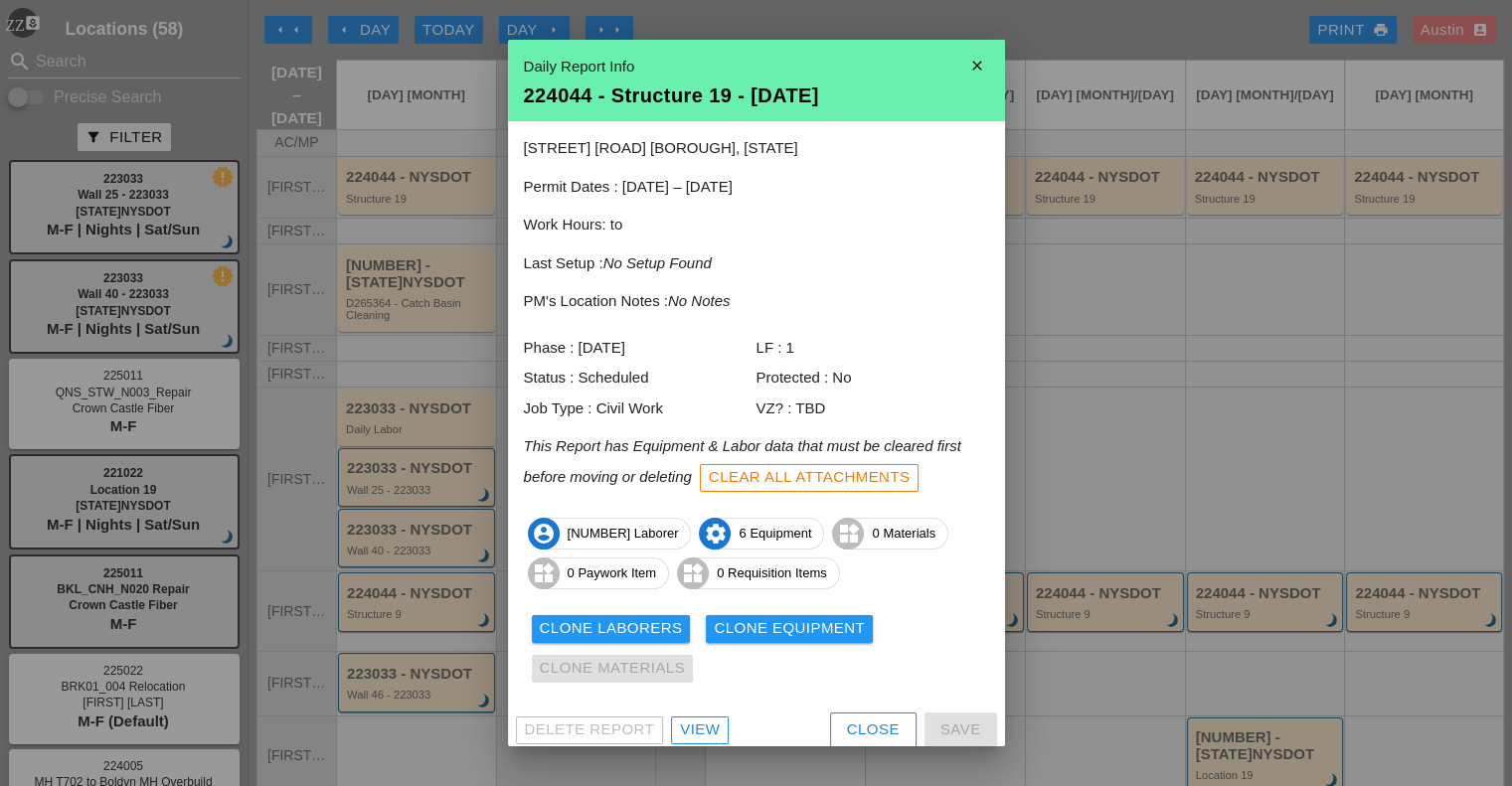 click at bounding box center (756, 393) 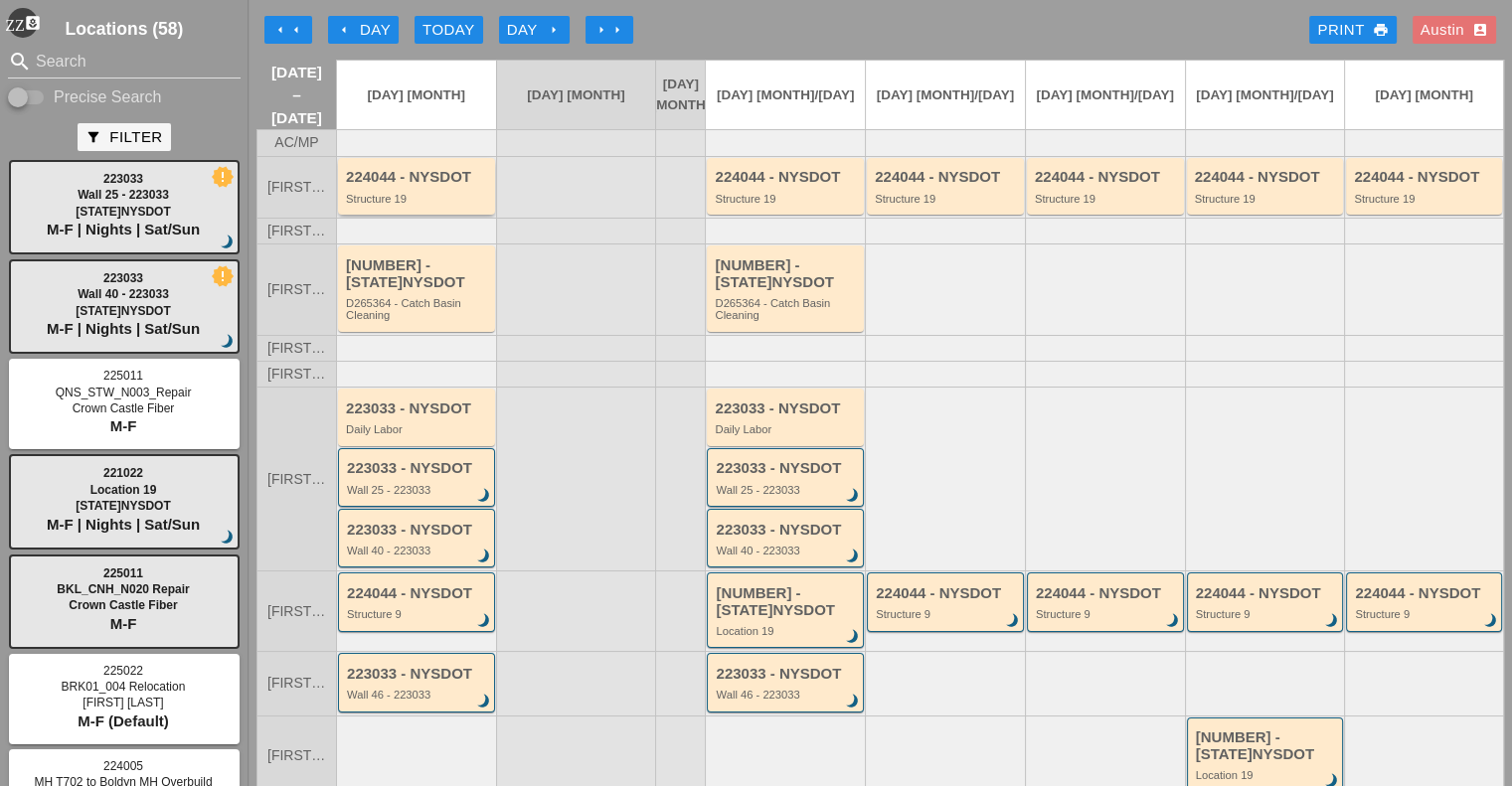 click on "Structure 19" at bounding box center [418, 199] 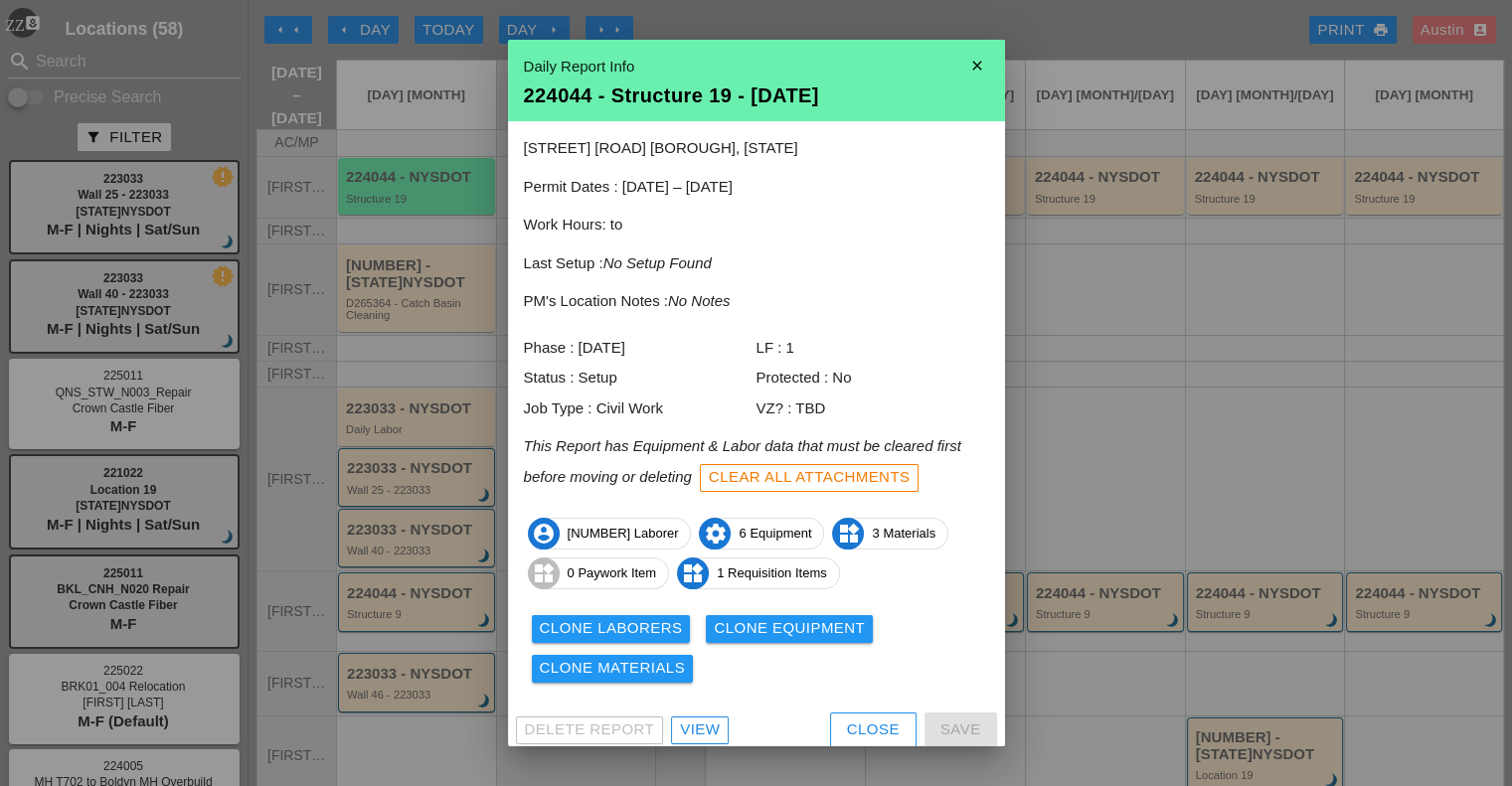 click on "widgets  3 Materials" at bounding box center (890, 534) 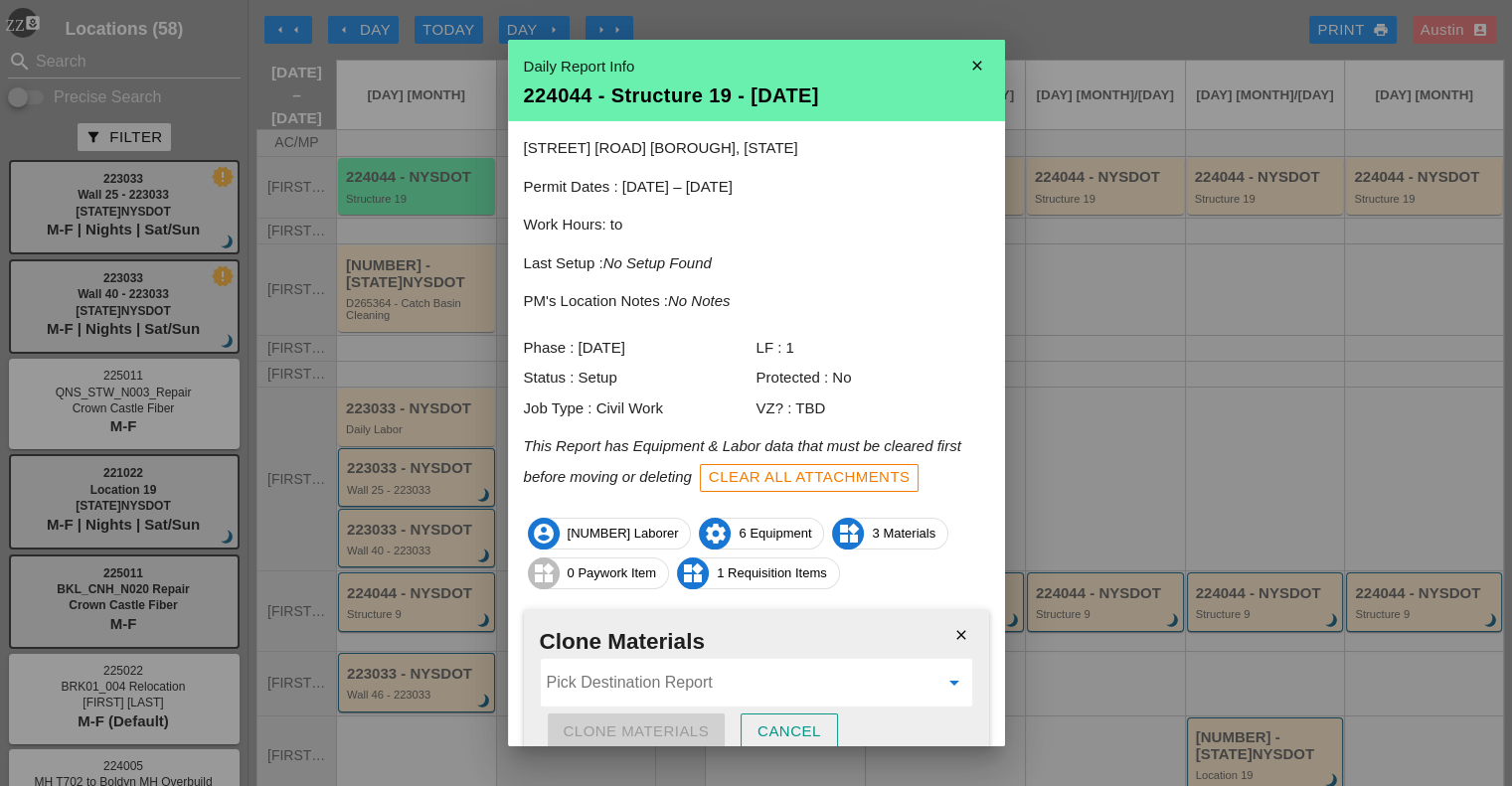 click at bounding box center [743, 683] 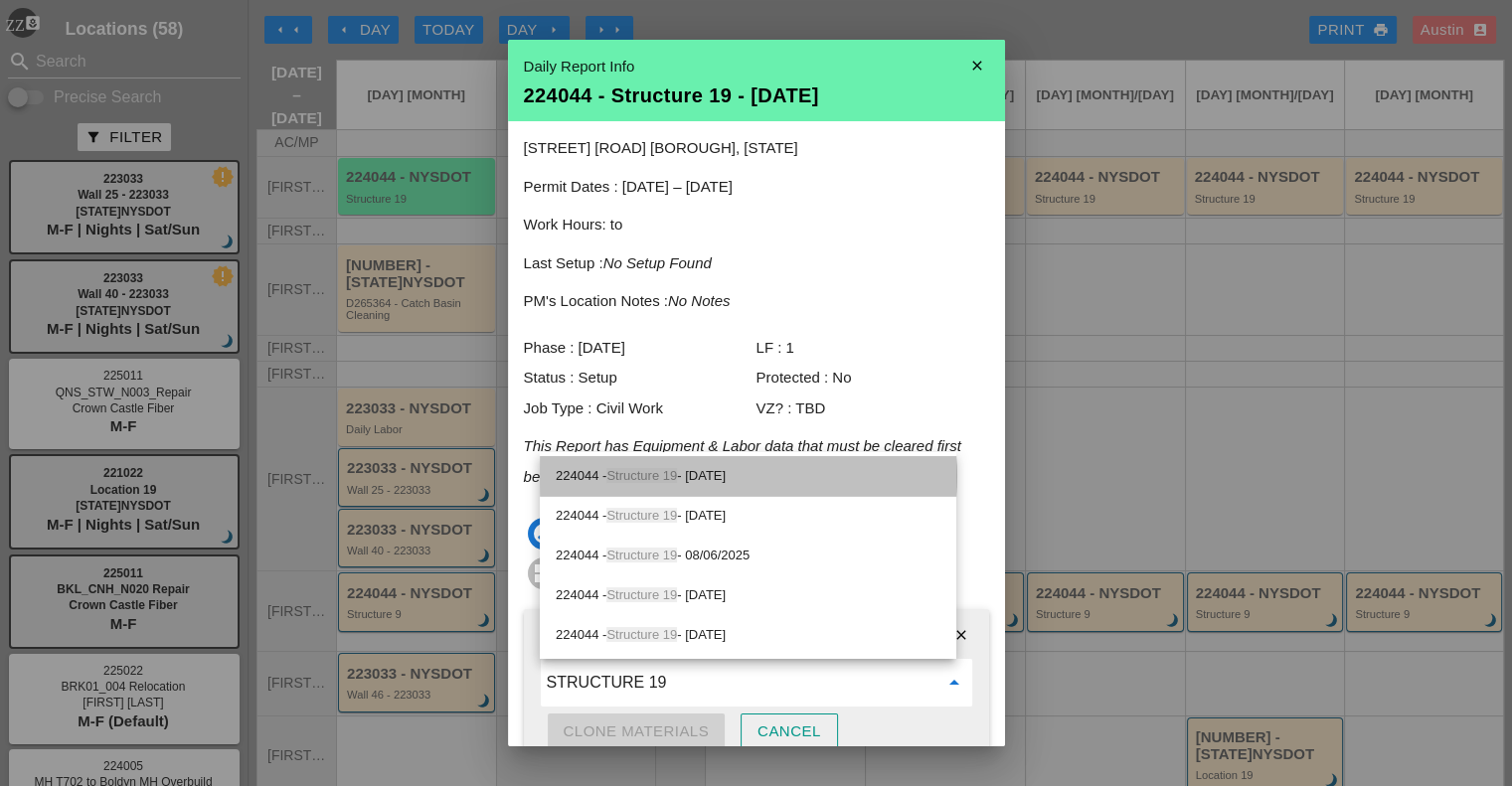 click on "224044 -  Structure 19  - [DATE]" at bounding box center [748, 476] 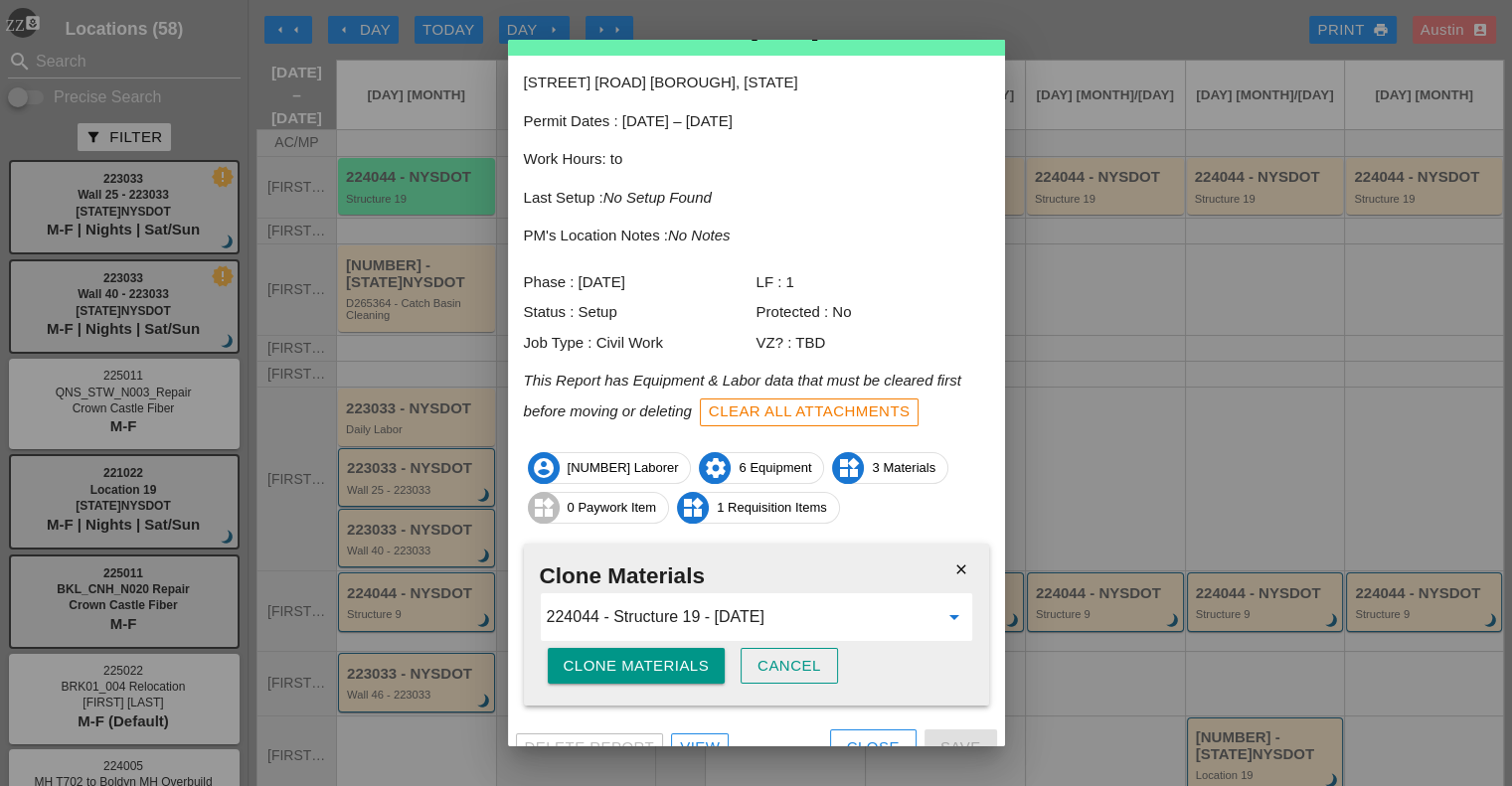 scroll, scrollTop: 91, scrollLeft: 0, axis: vertical 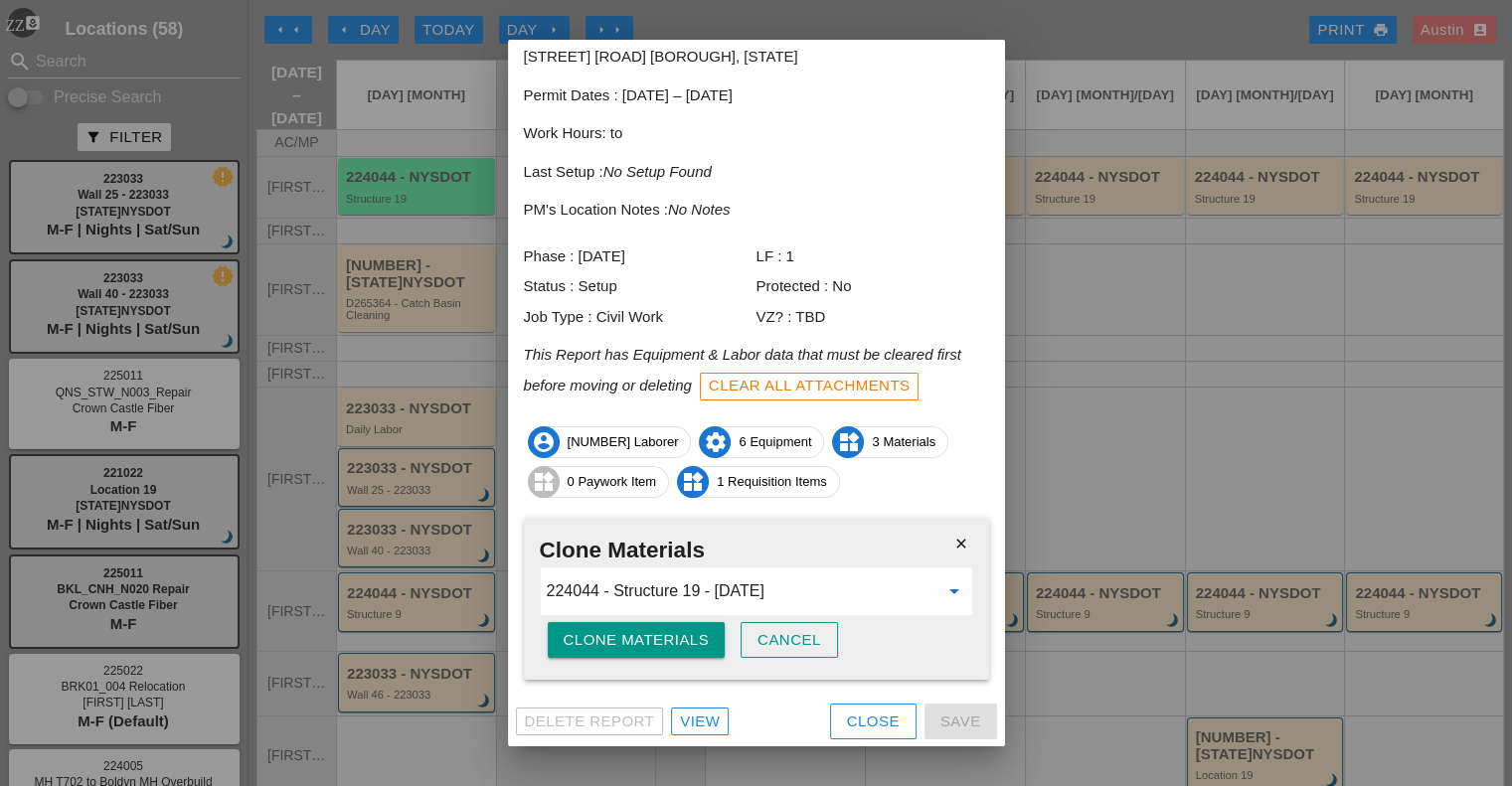 type on "224044 - Structure 19 - [DATE]" 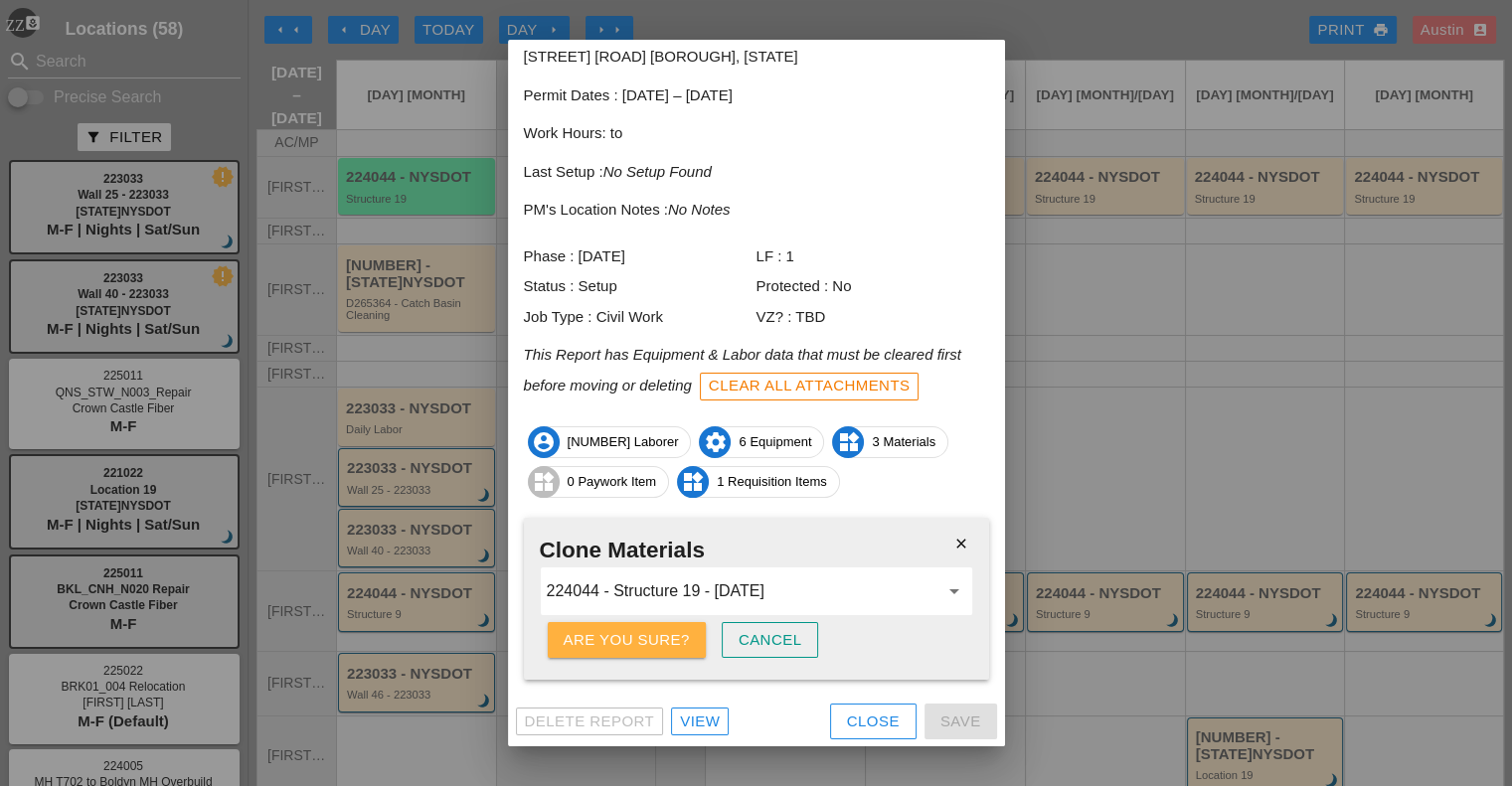 click on "Are you sure?" at bounding box center [626, 640] 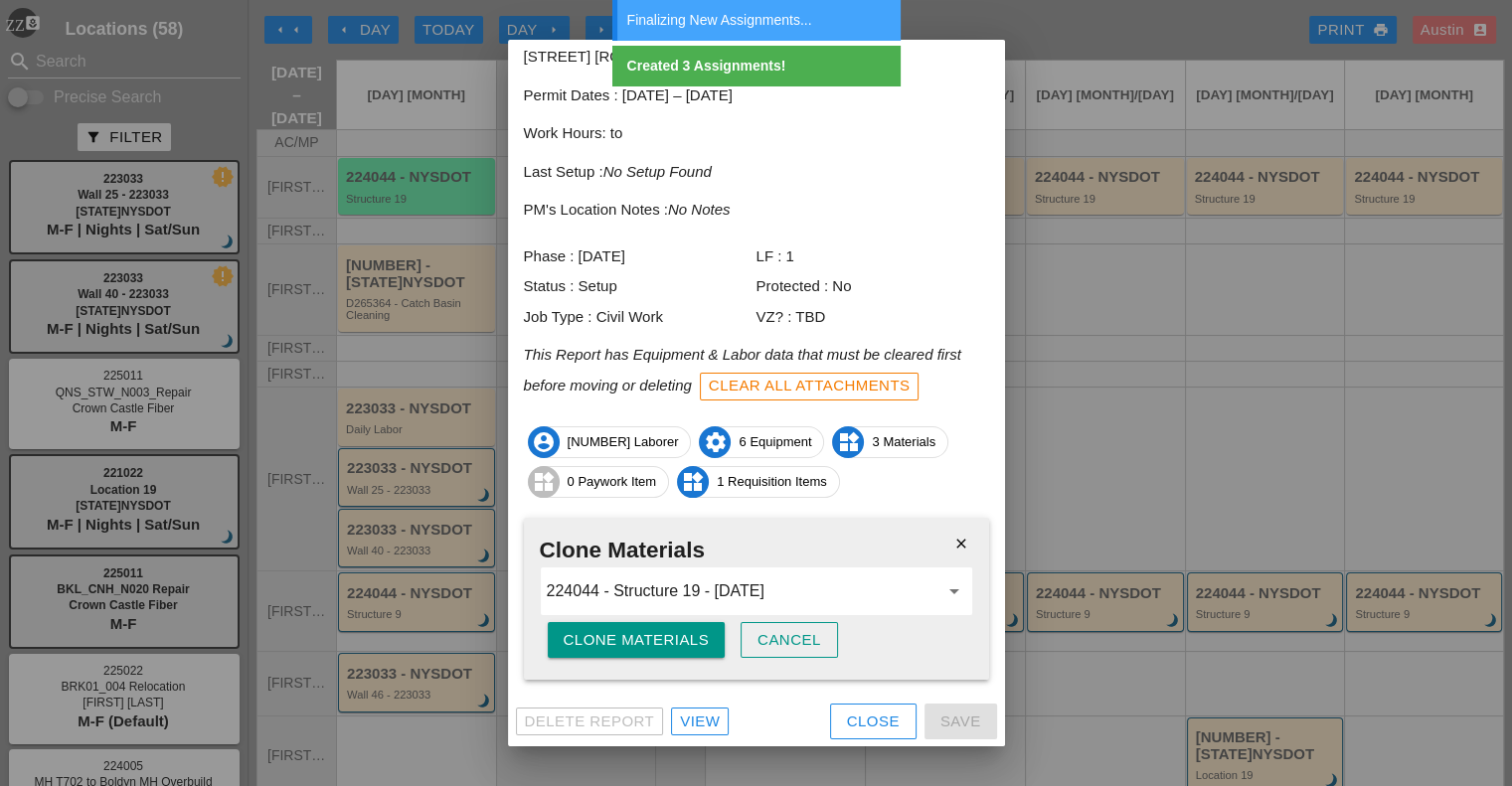 click at bounding box center [756, 393] 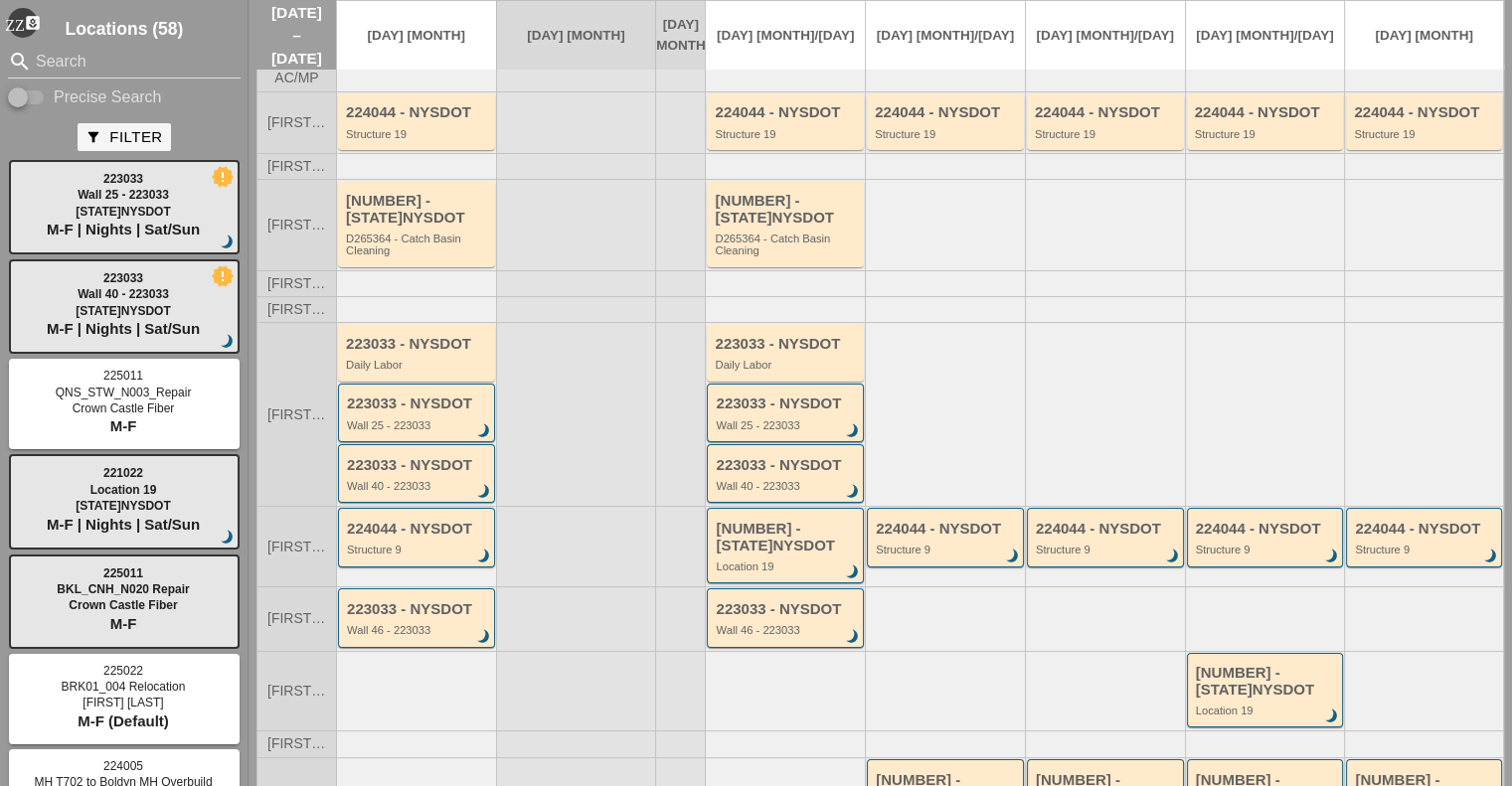 scroll, scrollTop: 99, scrollLeft: 0, axis: vertical 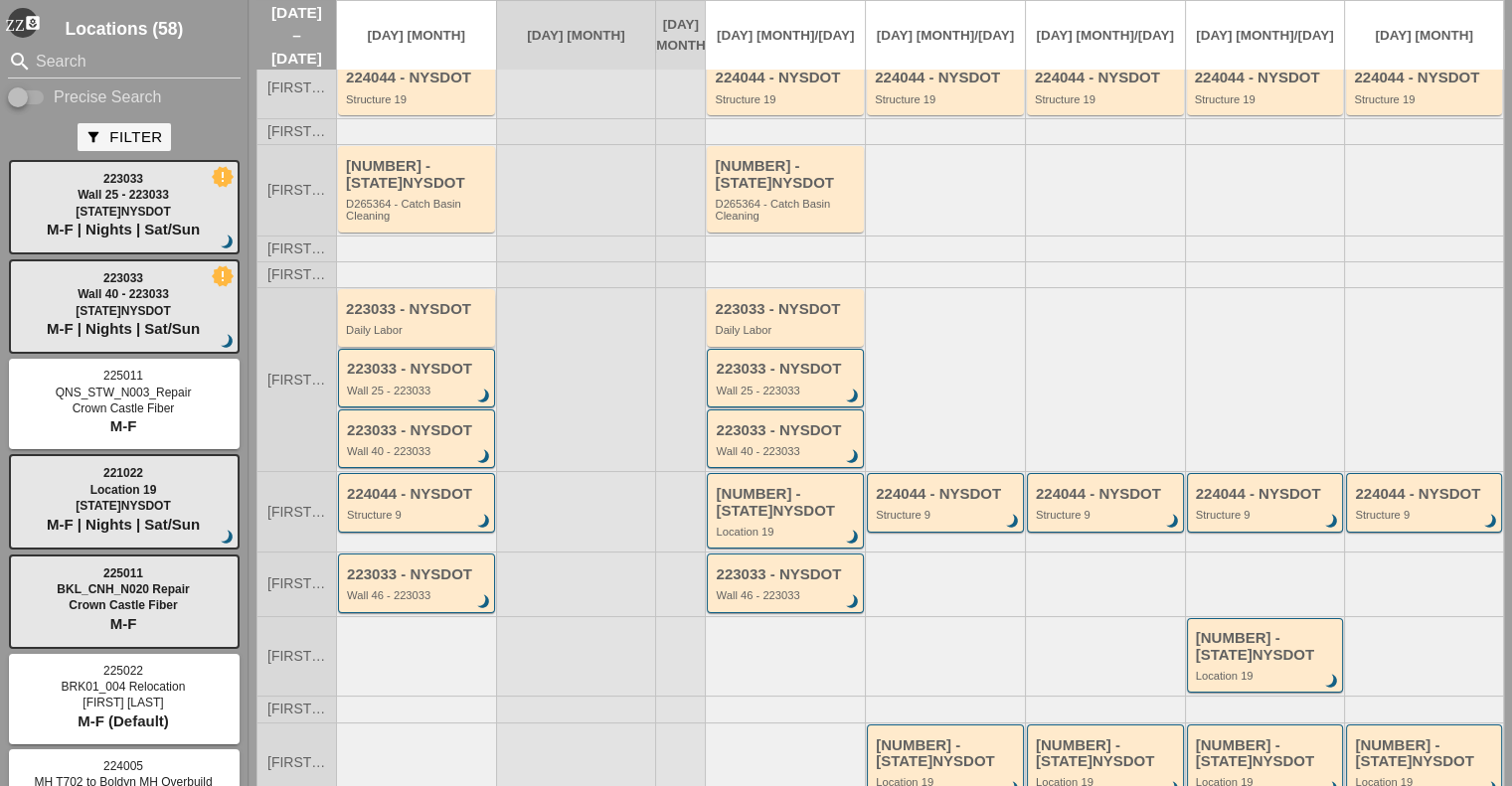 click on "223033 - NYSDOT  Daily Labor" at bounding box center [418, 319] 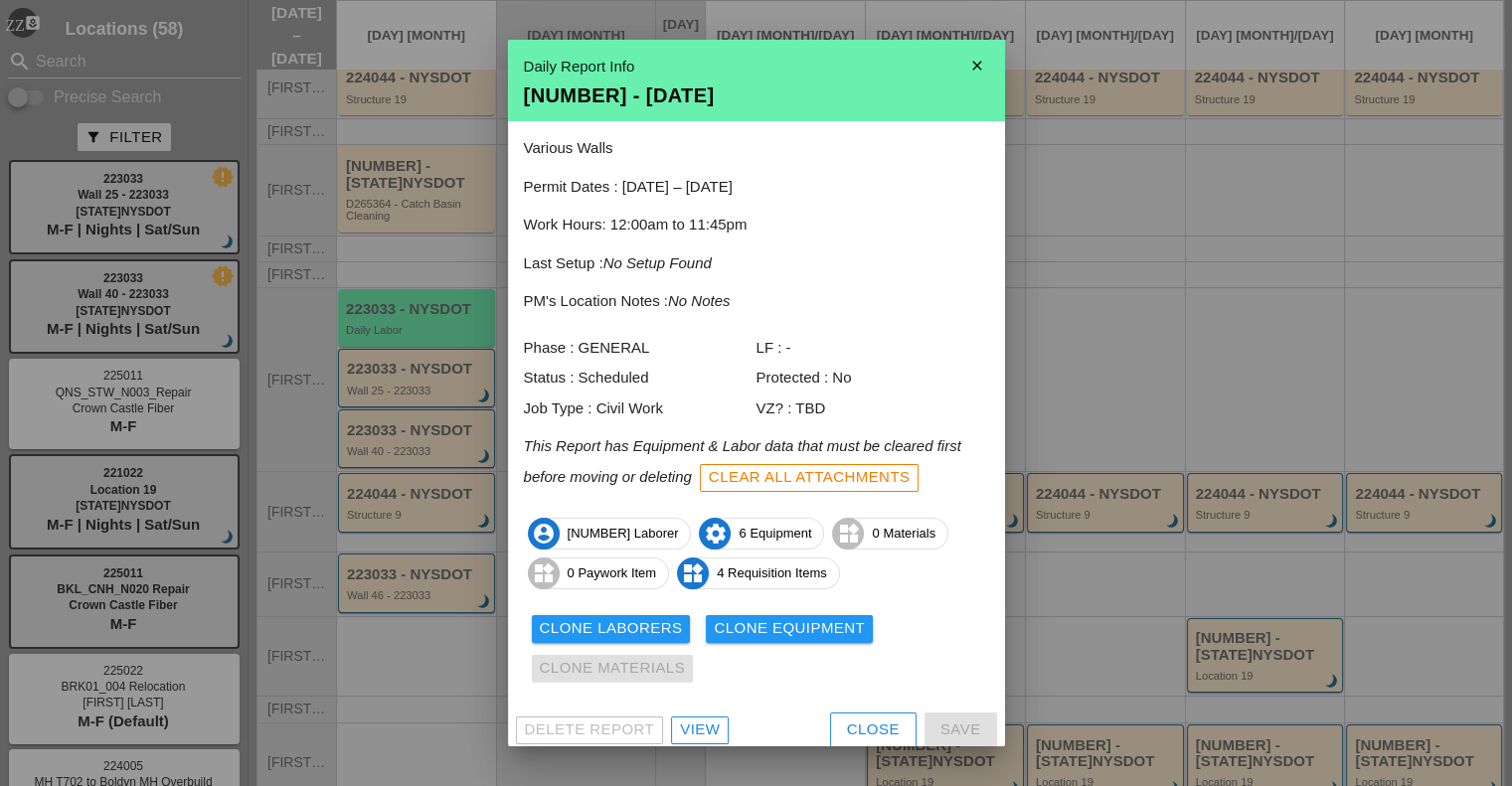 click on "close" at bounding box center [977, 66] 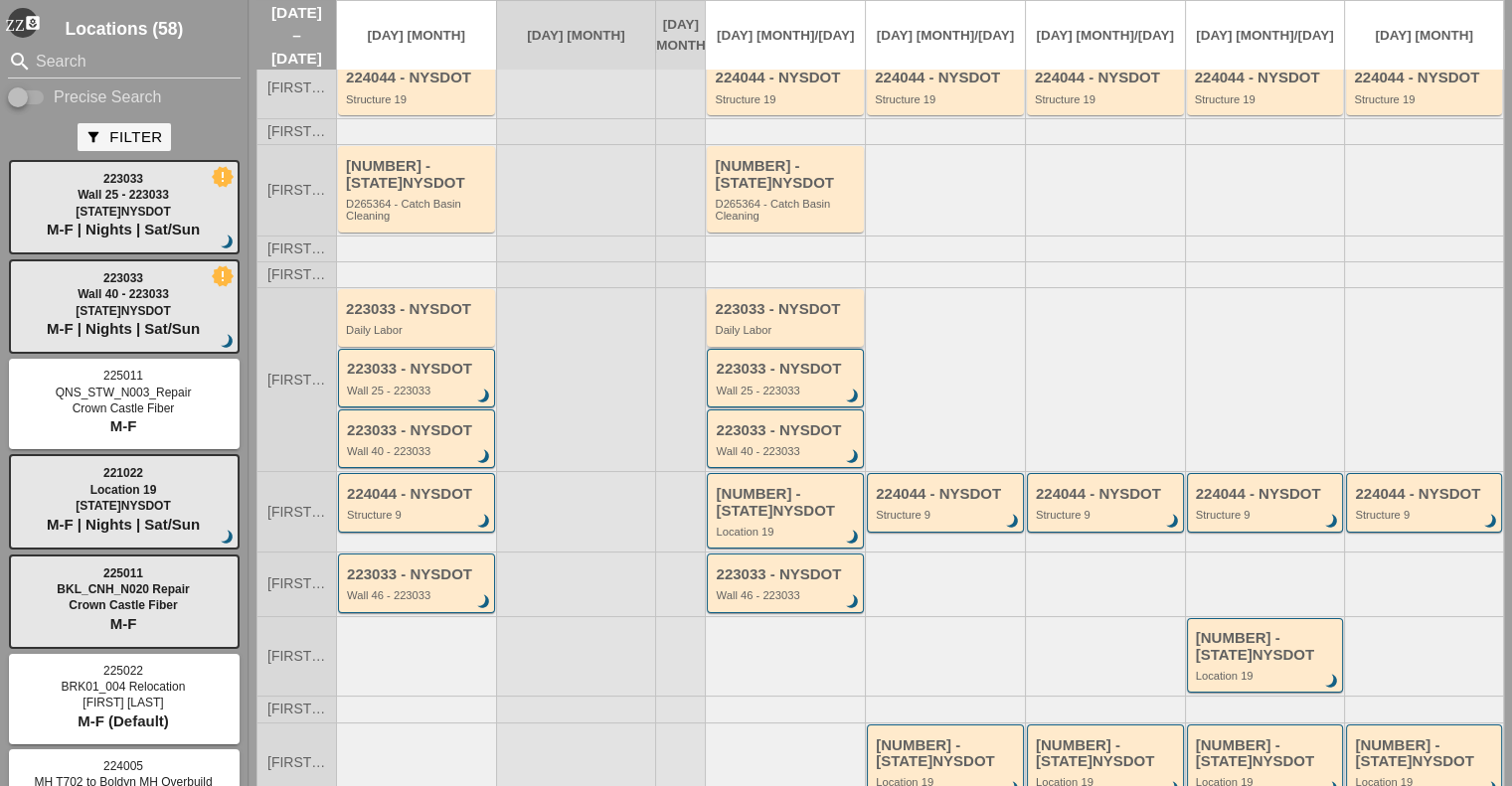 click on "223033 - NYSDOT  Daily Labor" at bounding box center (786, 319) 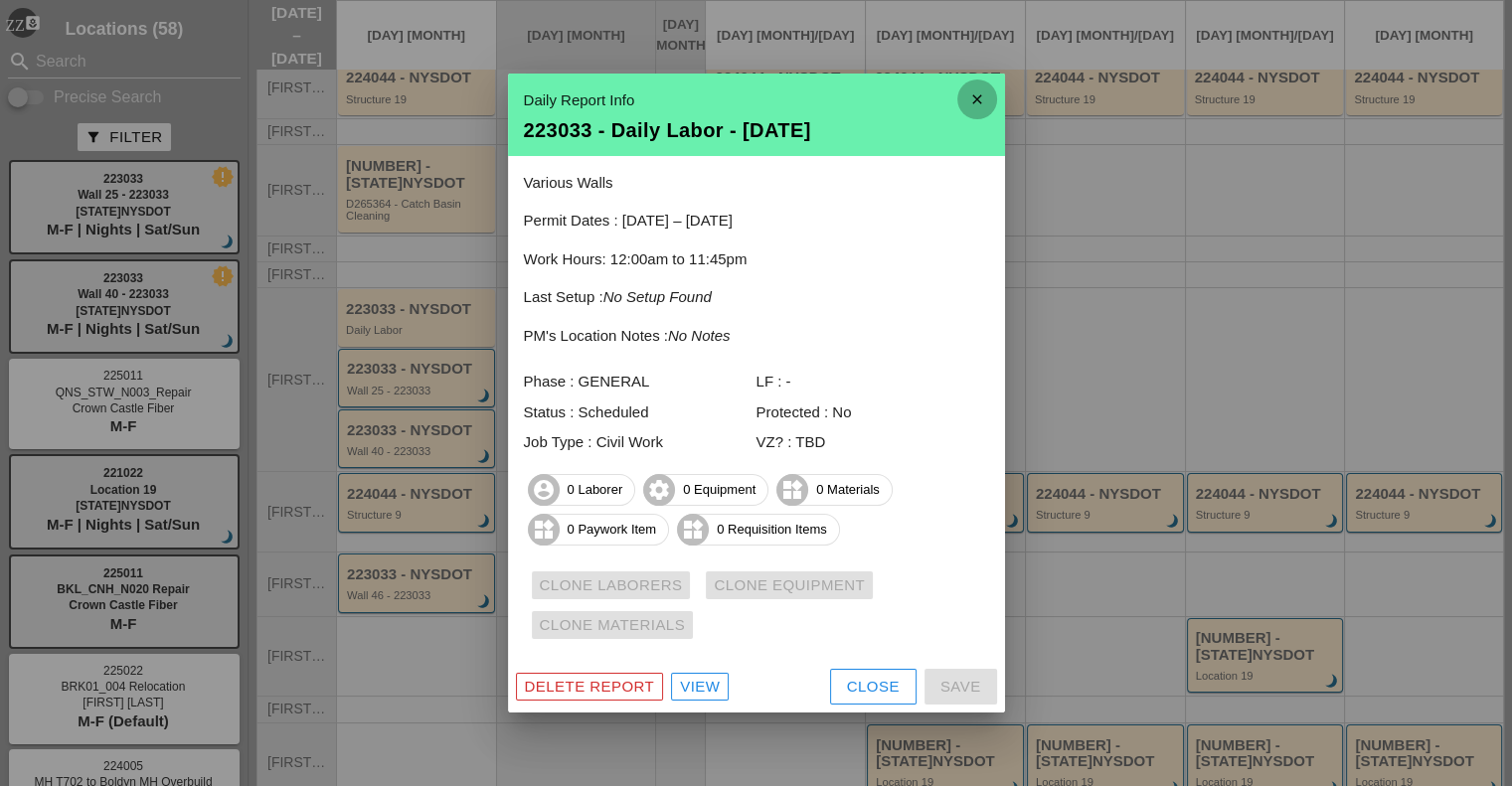 click on "close" at bounding box center [977, 99] 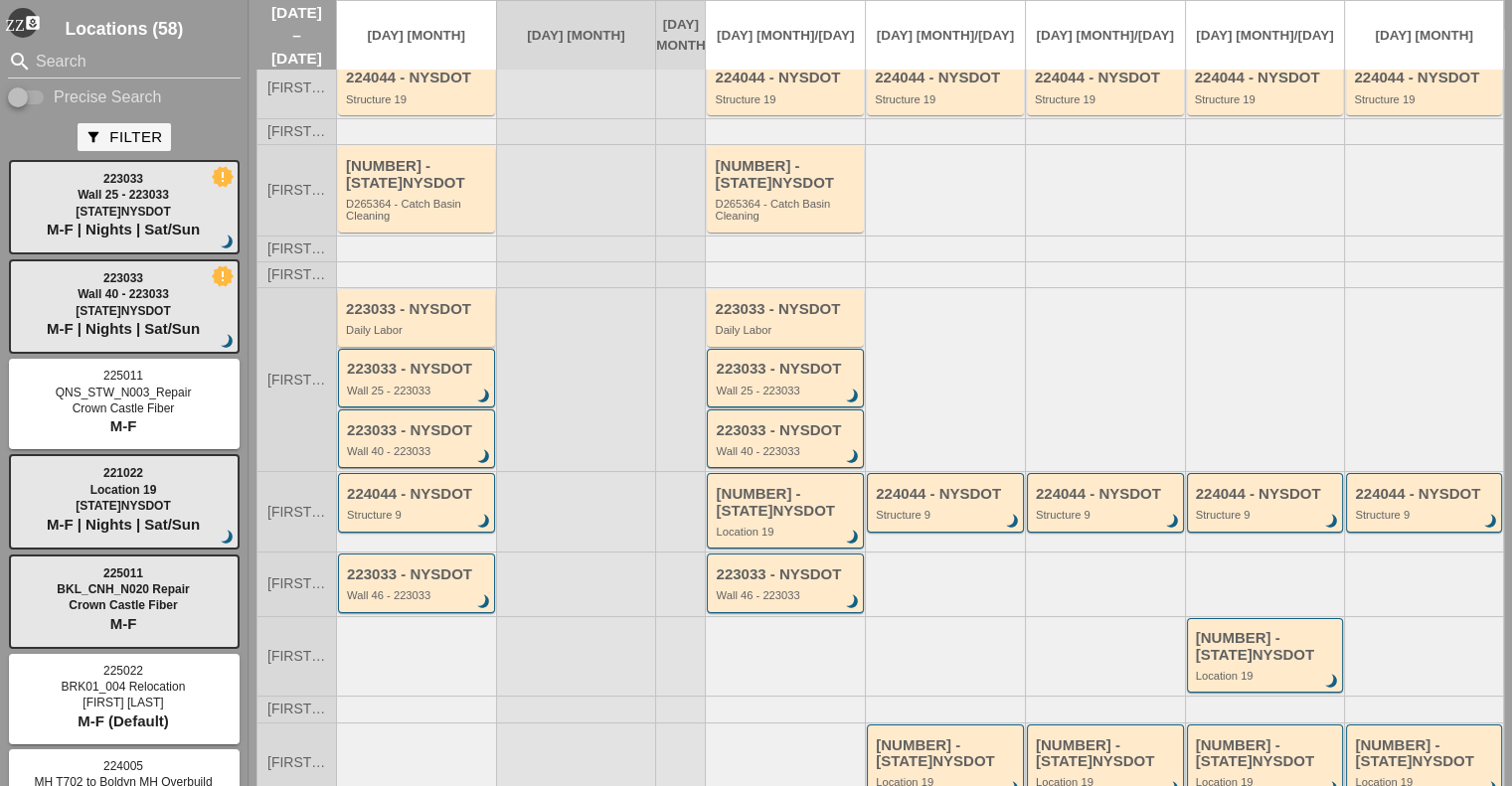 click on "223033 - NYSDOT" at bounding box center [418, 309] 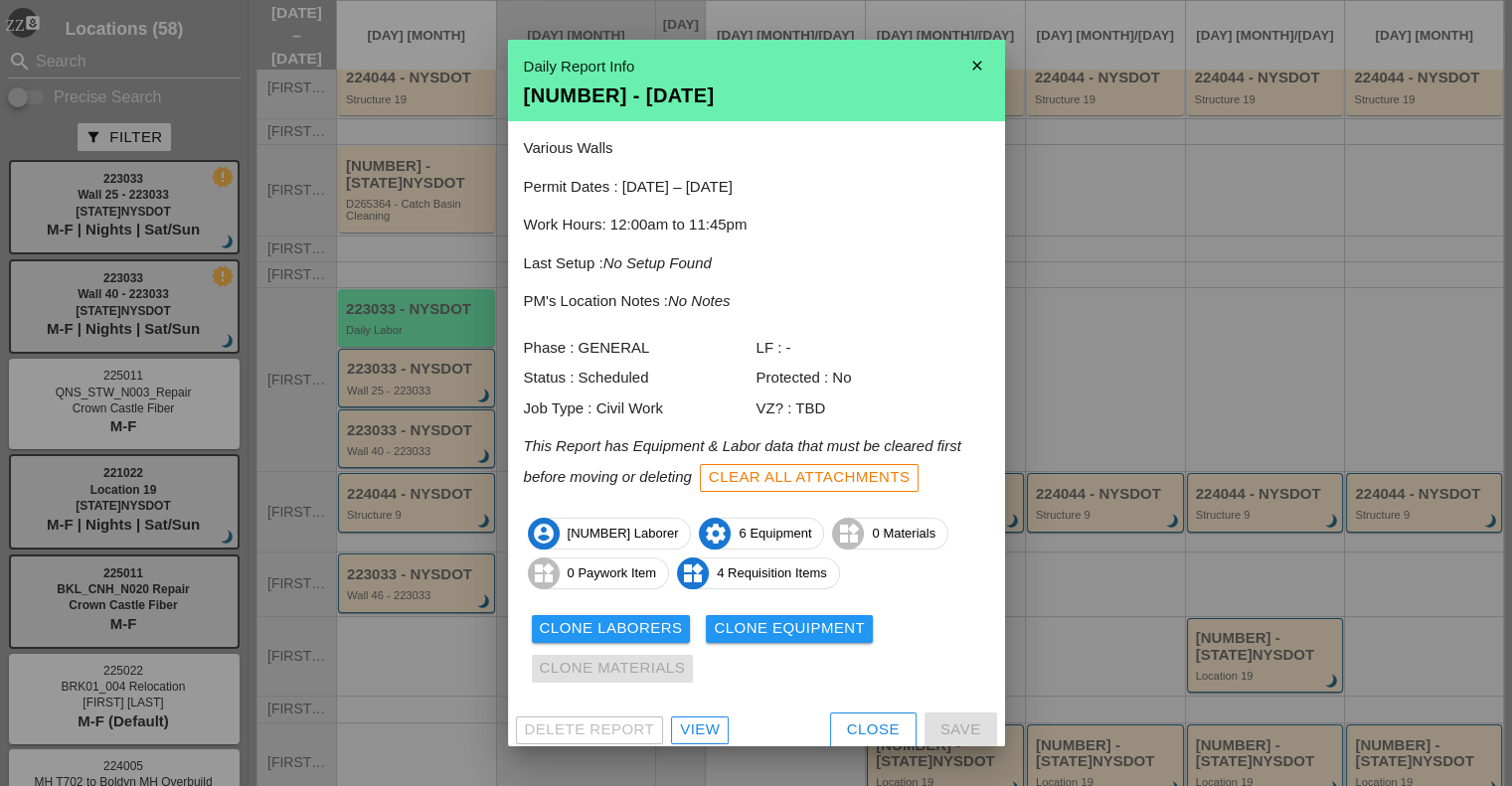 click on "Clone Laborers" at bounding box center (611, 628) 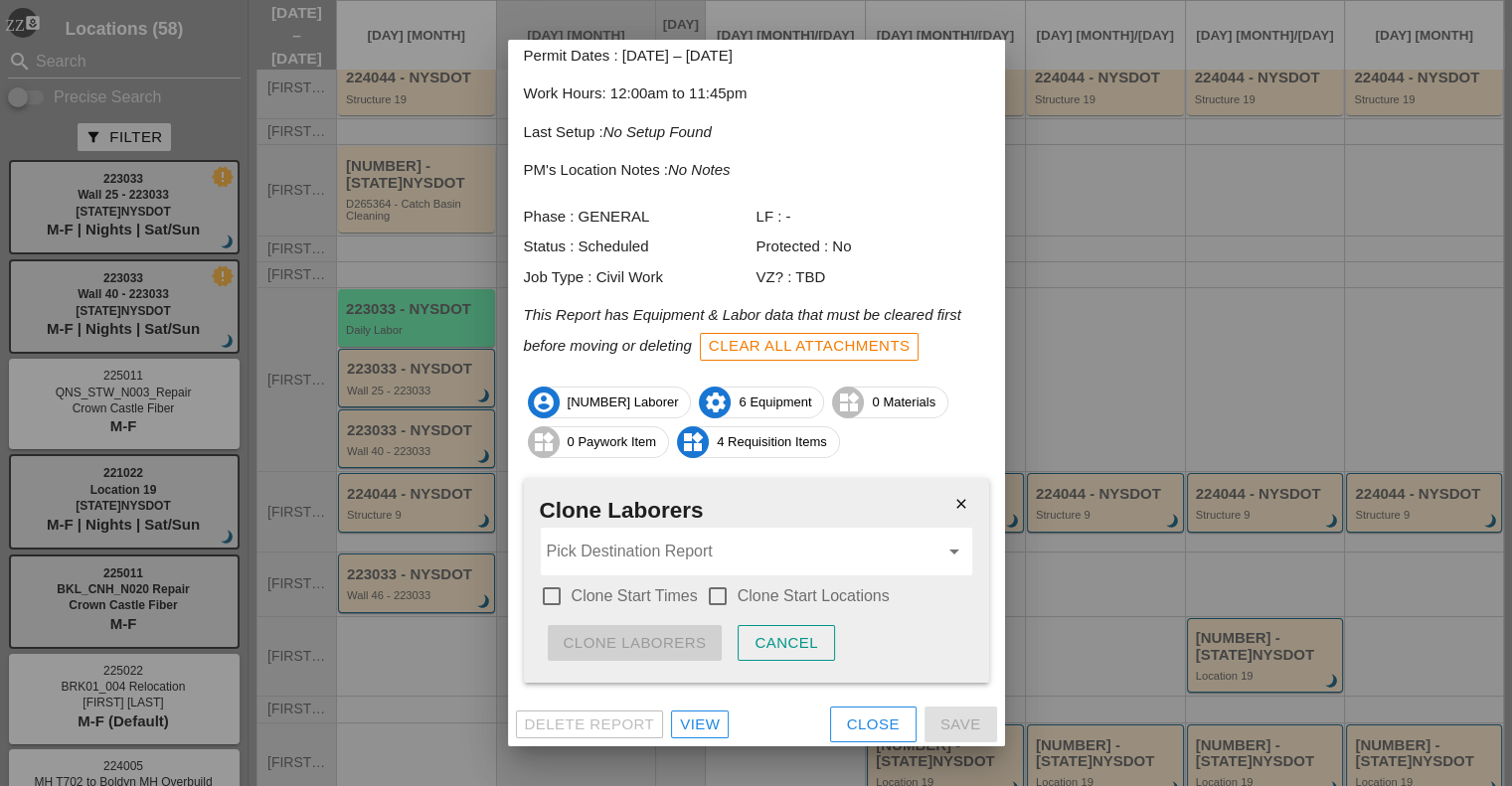 scroll, scrollTop: 133, scrollLeft: 0, axis: vertical 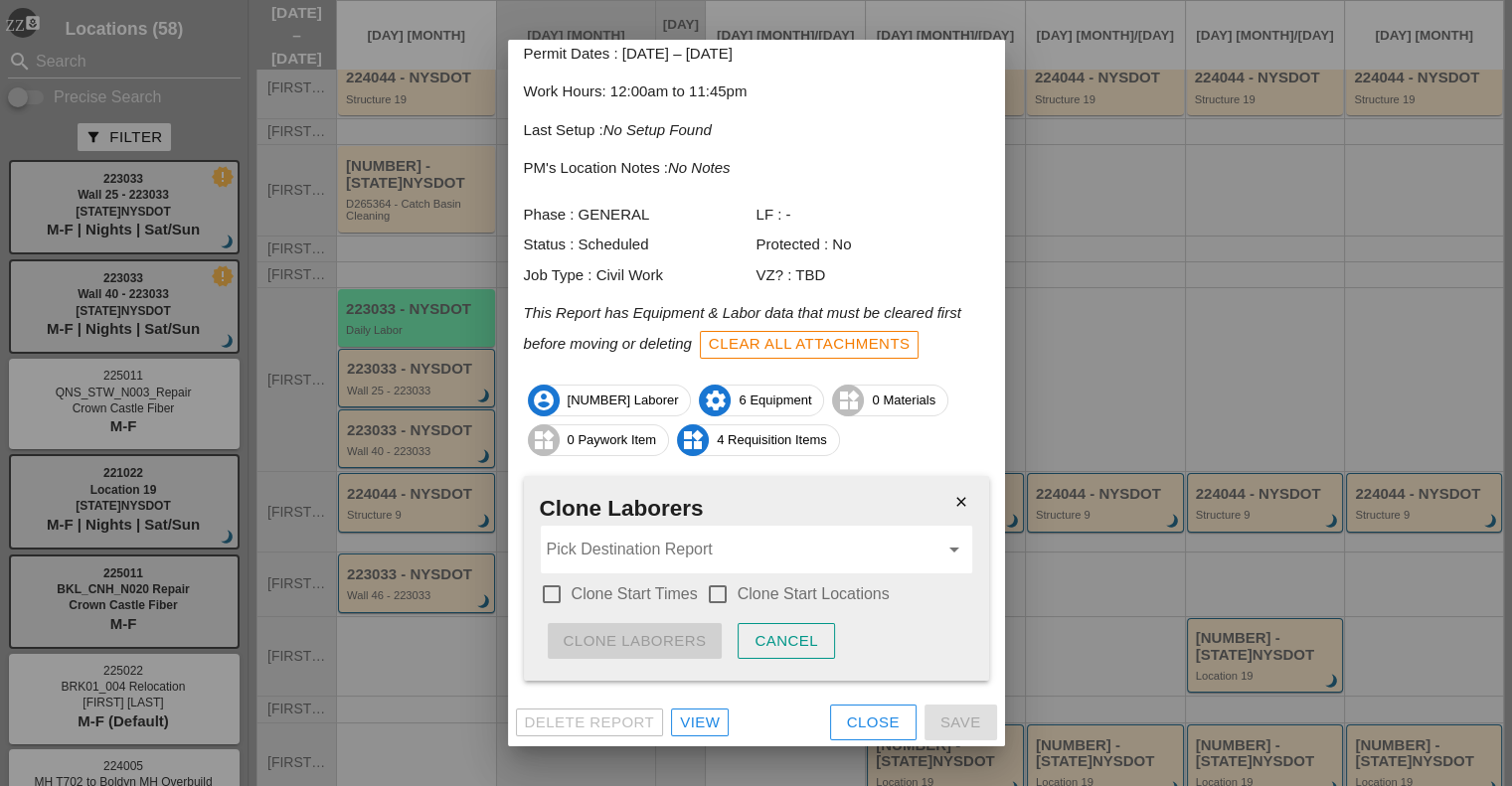 click at bounding box center (743, 550) 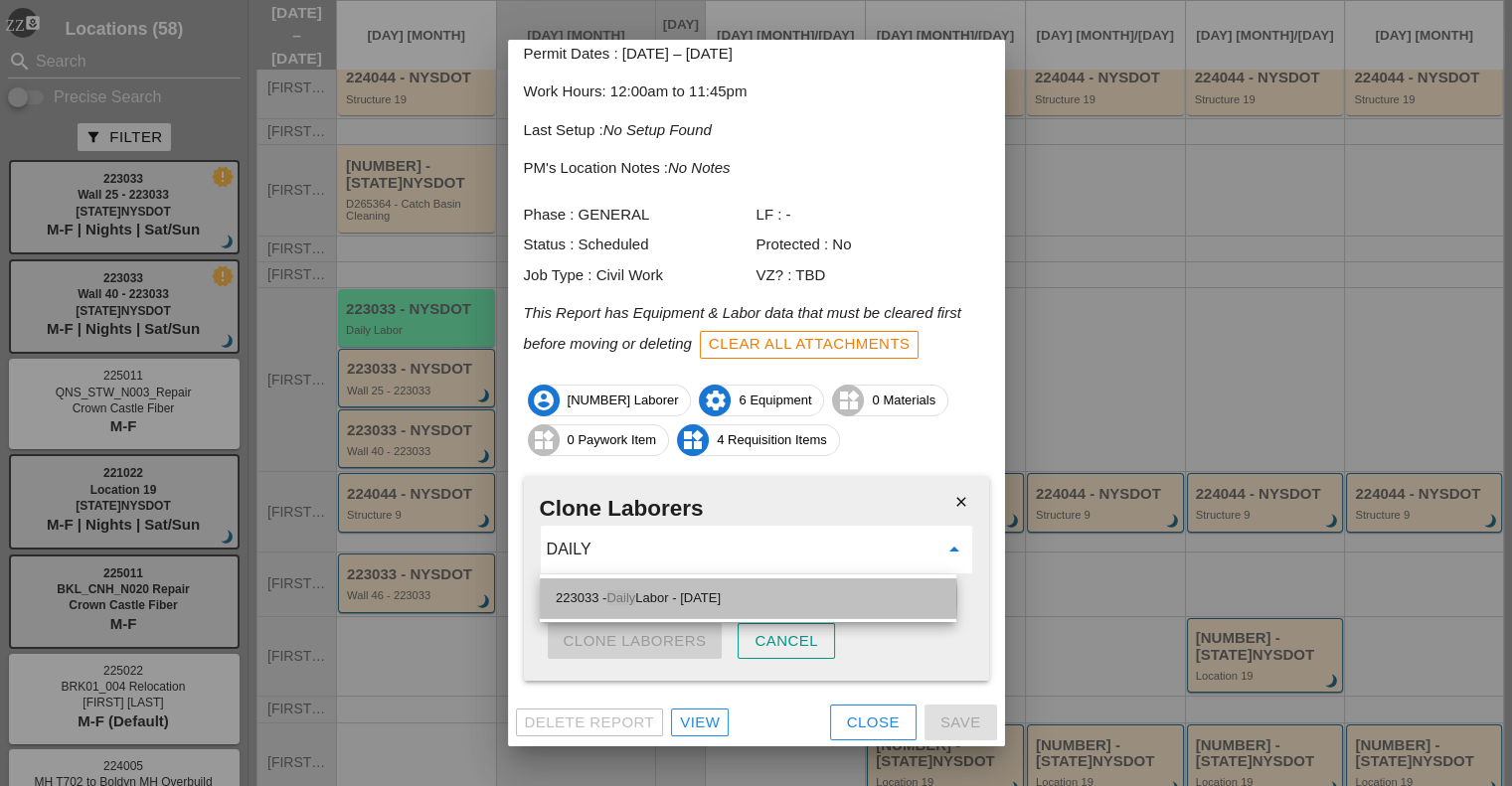 click on "223033 -  Daily  Labor - [DATE]" at bounding box center (748, 598) 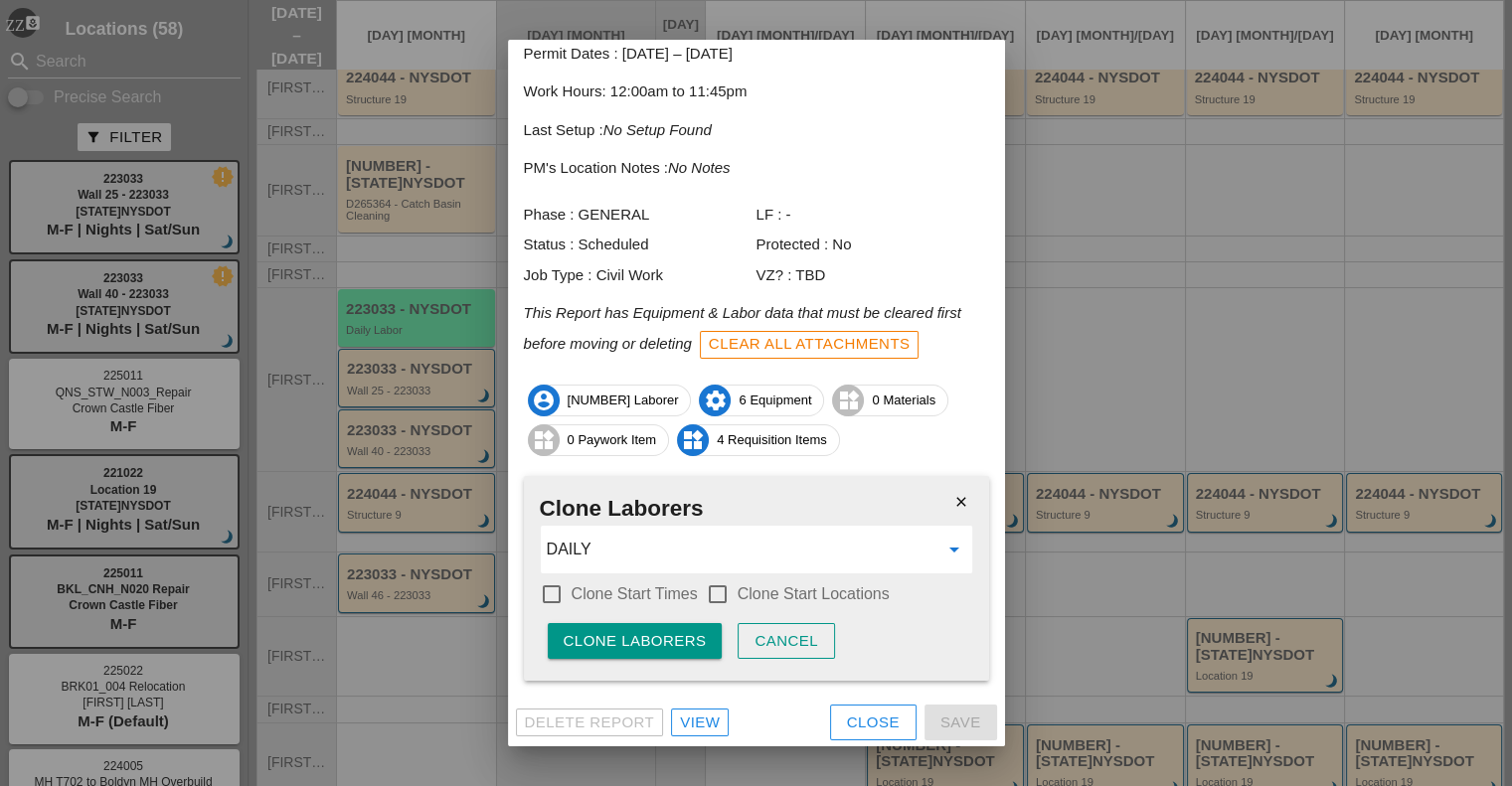 type on "223033 - Daily Labor - [DATE]" 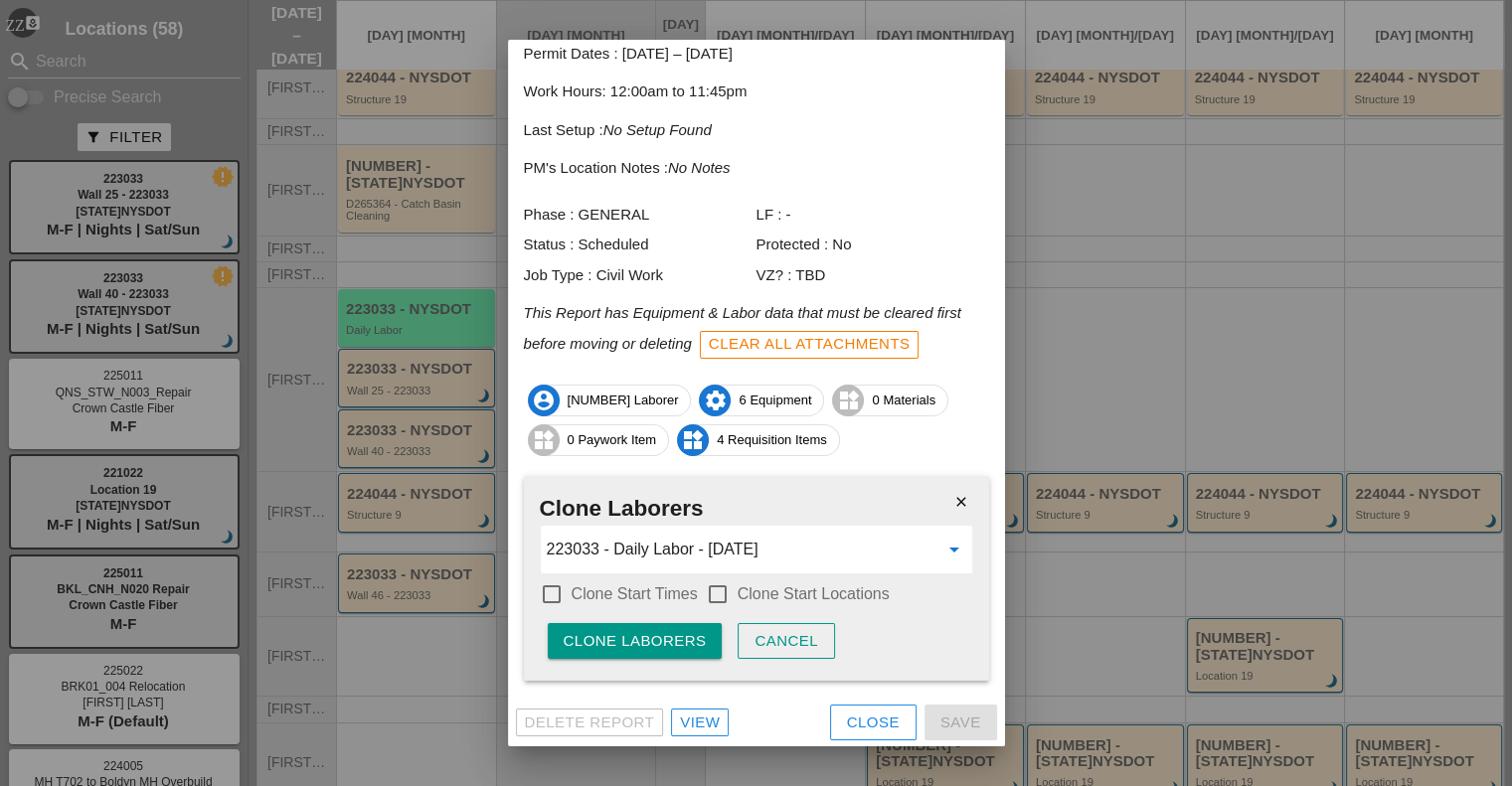 click at bounding box center [552, 594] 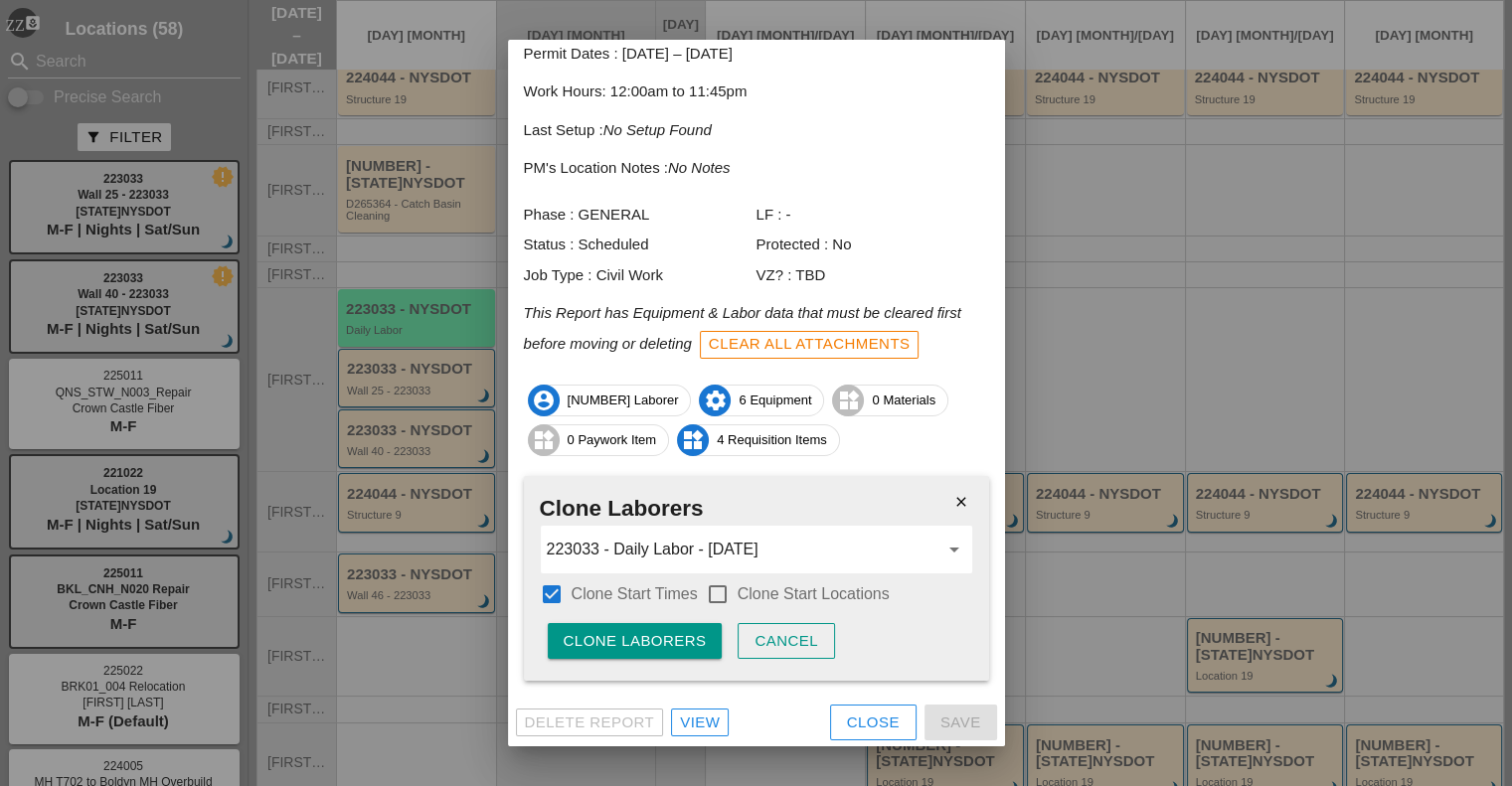 click at bounding box center [718, 594] 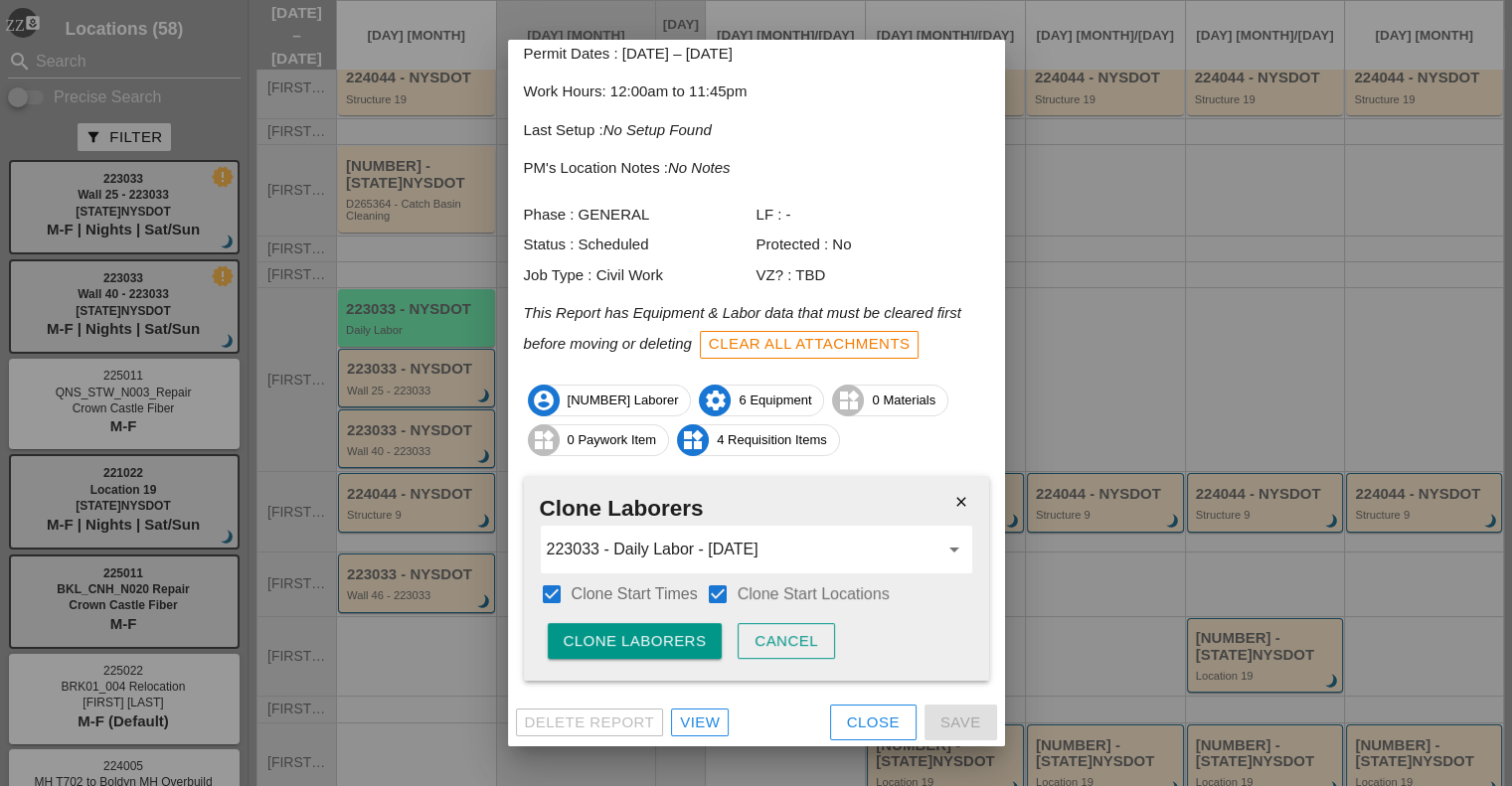 click on "Clone Laborers" at bounding box center [635, 641] 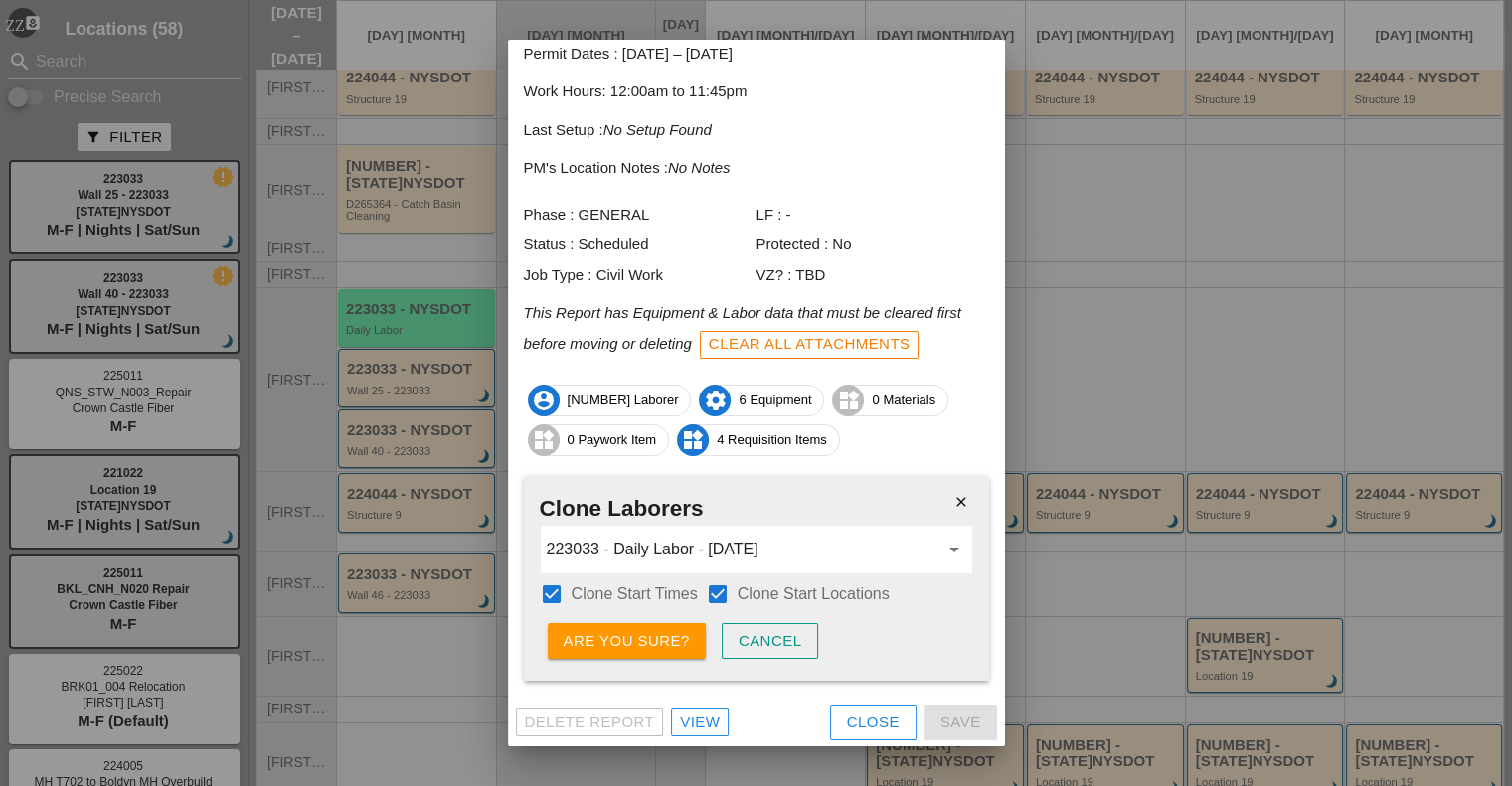 click on "Are you sure?" at bounding box center [626, 641] 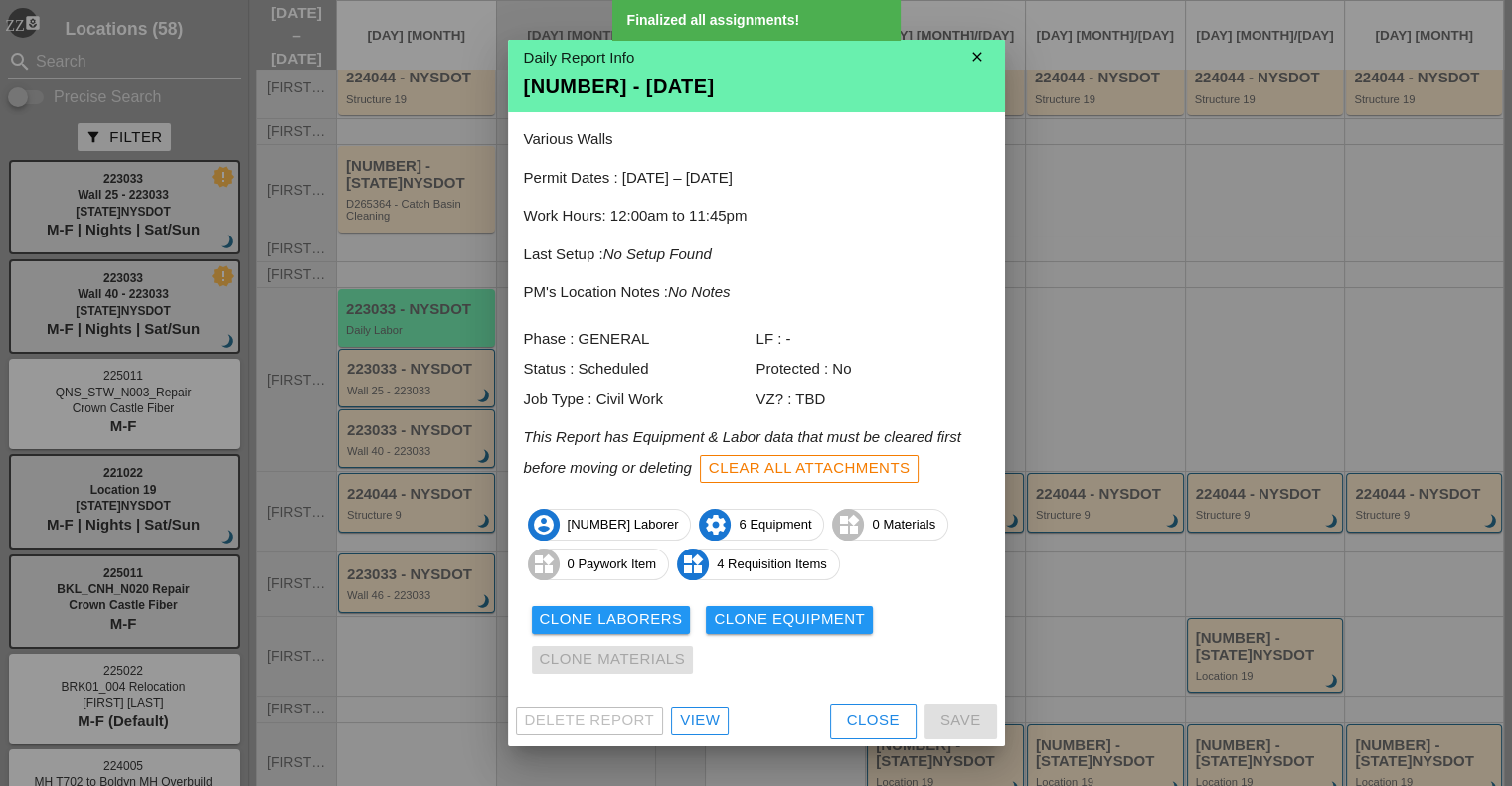 scroll, scrollTop: 8, scrollLeft: 0, axis: vertical 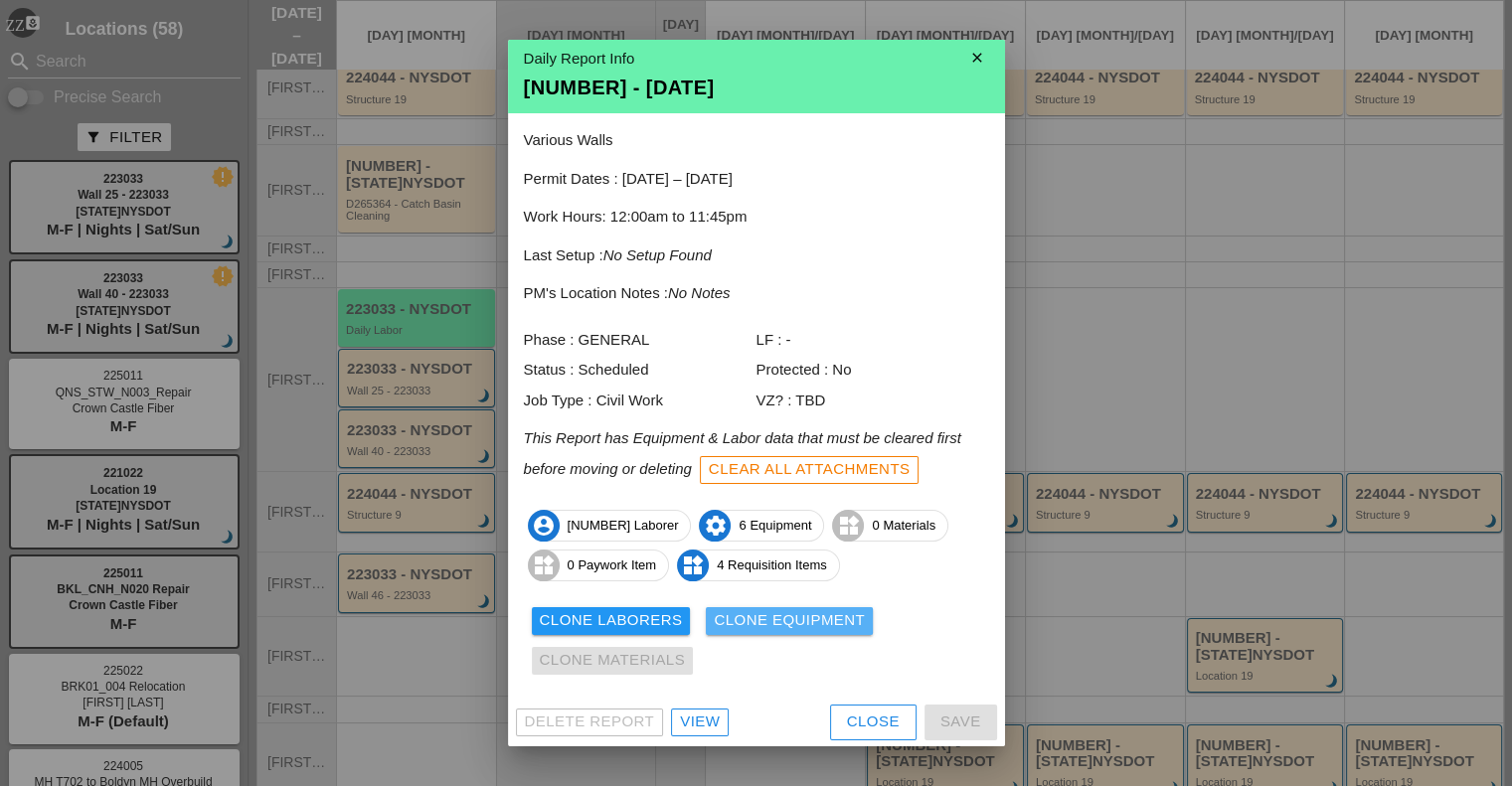 click on "Clone Equipment" at bounding box center (789, 620) 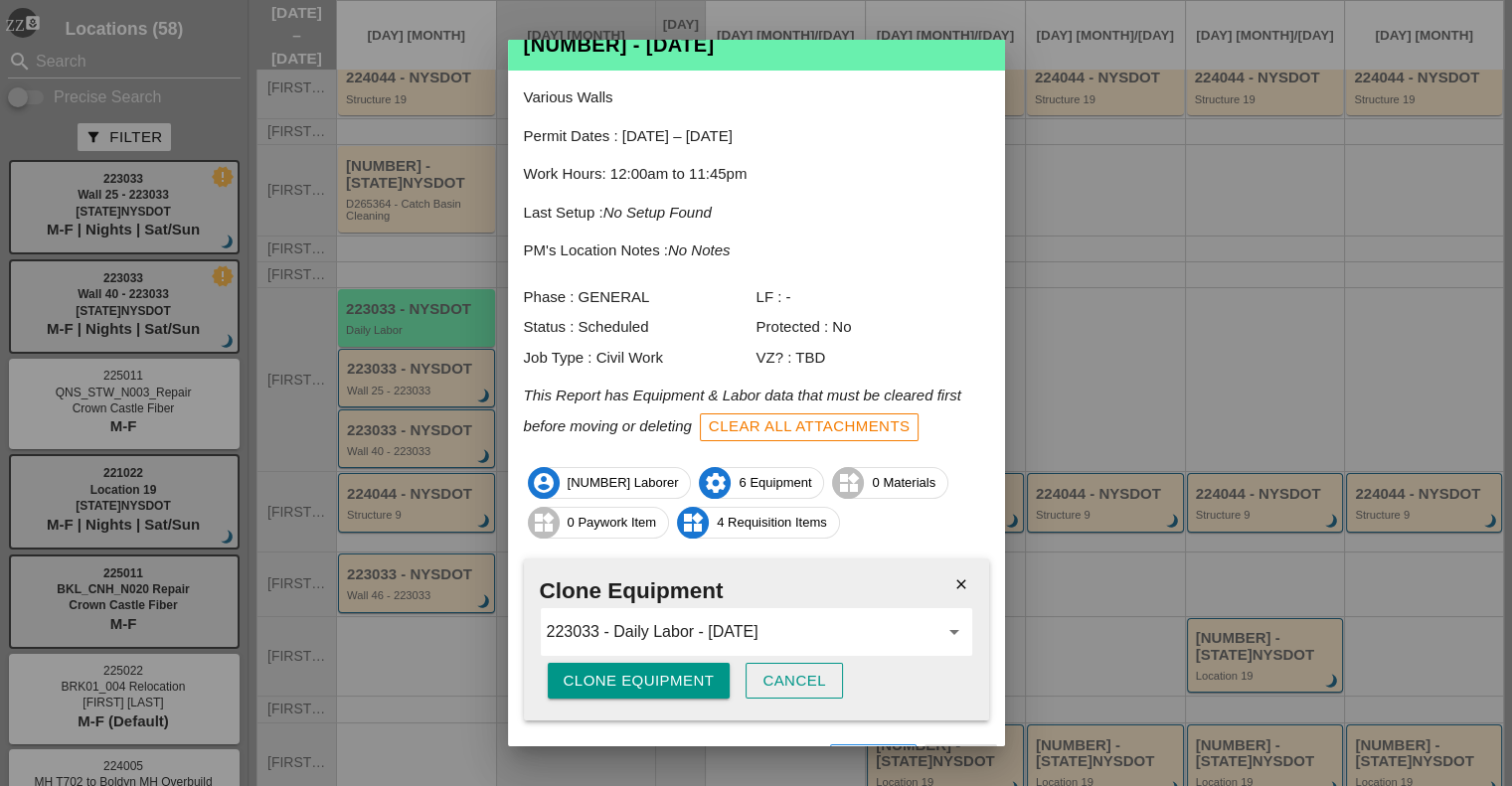 scroll, scrollTop: 91, scrollLeft: 0, axis: vertical 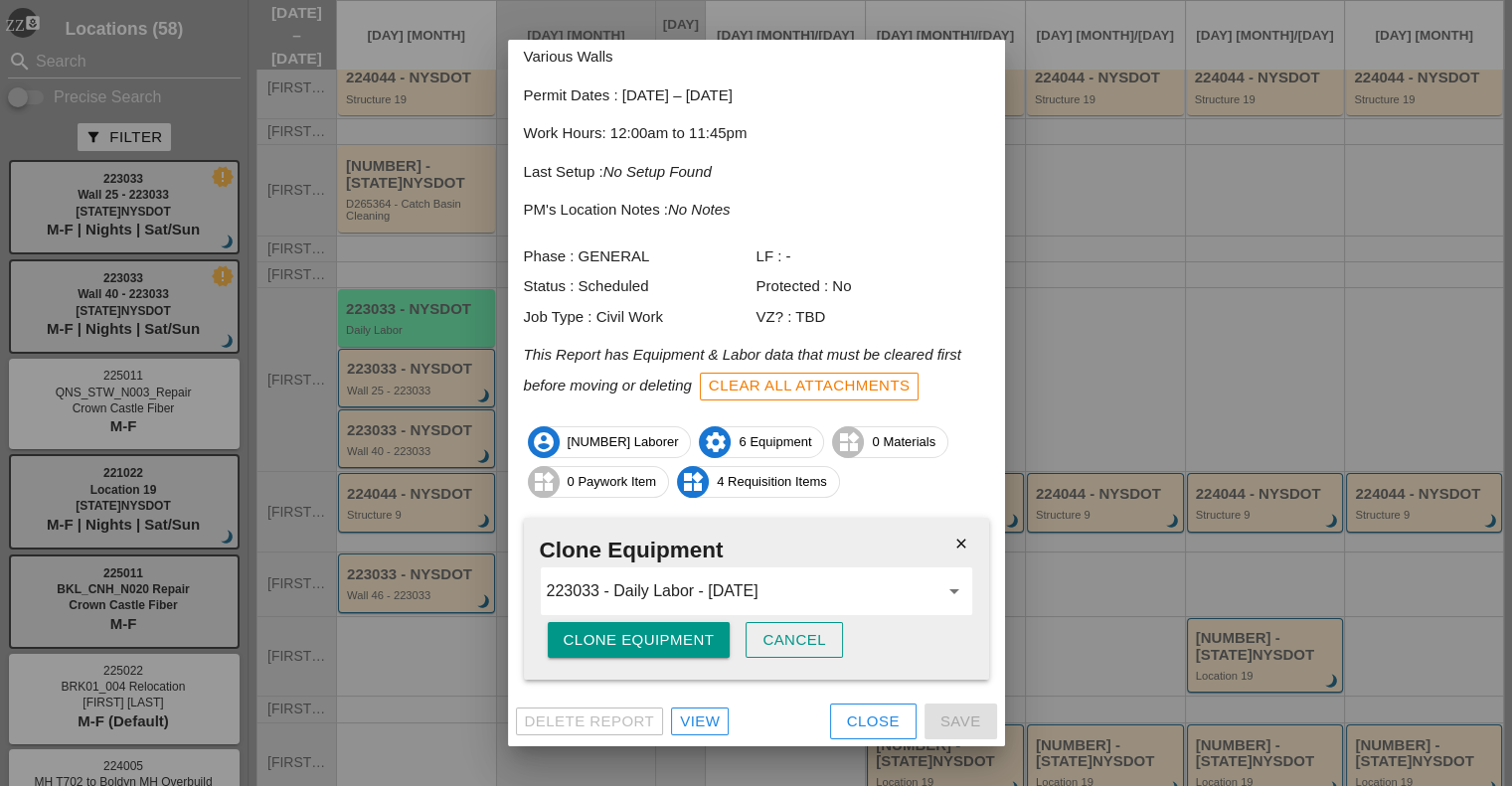 click on "Clone Equipment" at bounding box center [639, 640] 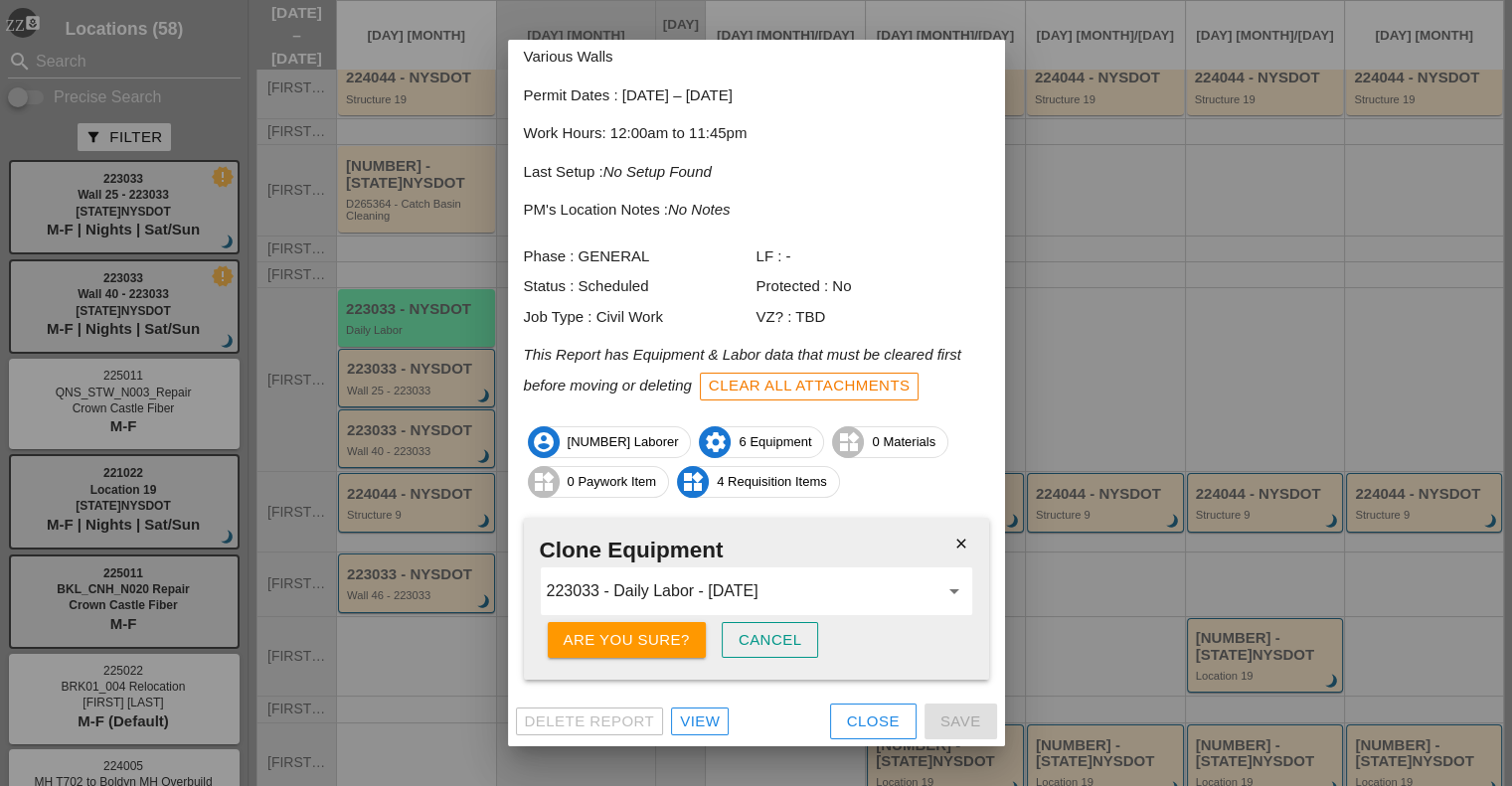 click on "Are you sure?" at bounding box center (626, 640) 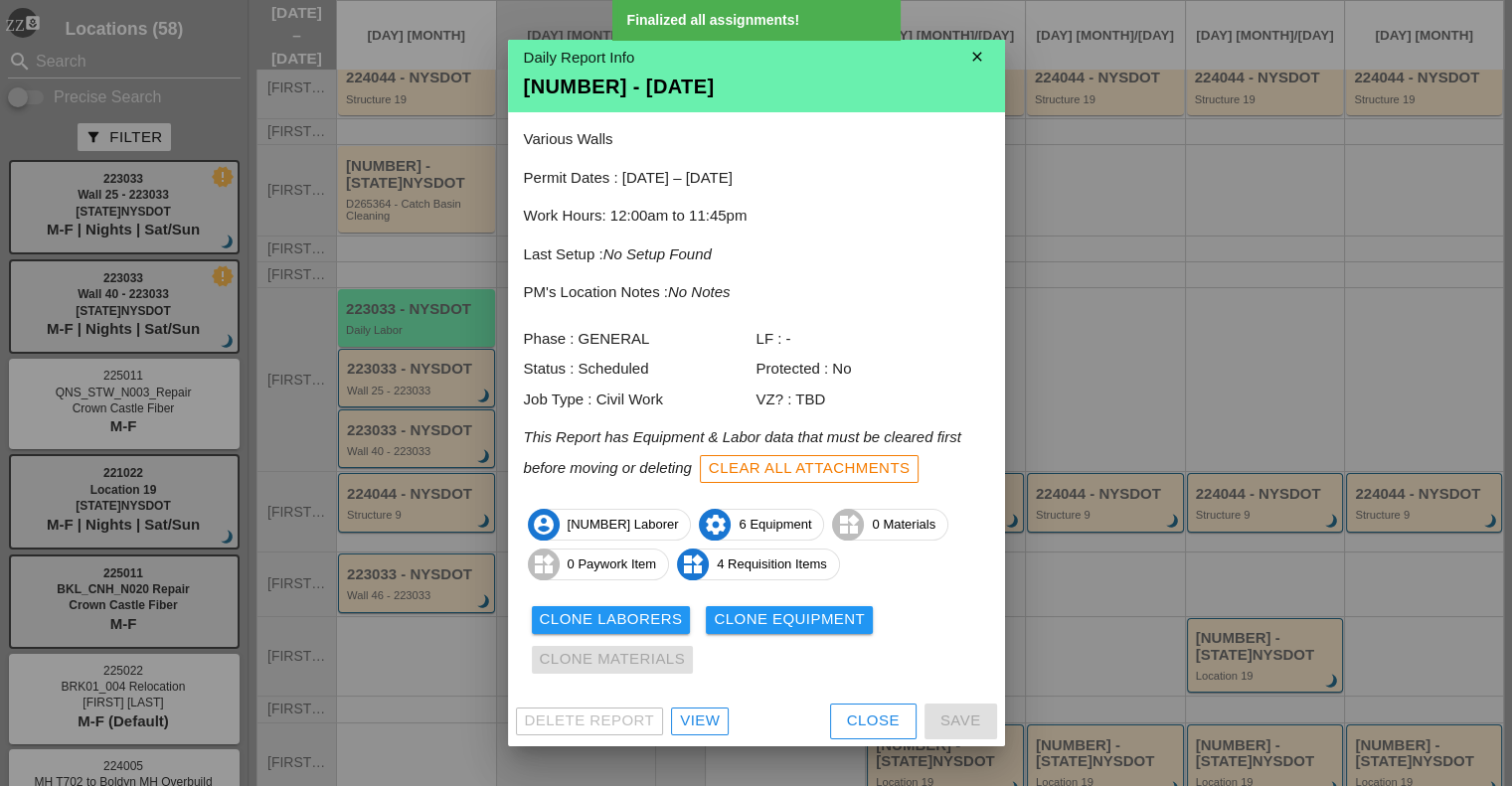 scroll, scrollTop: 8, scrollLeft: 0, axis: vertical 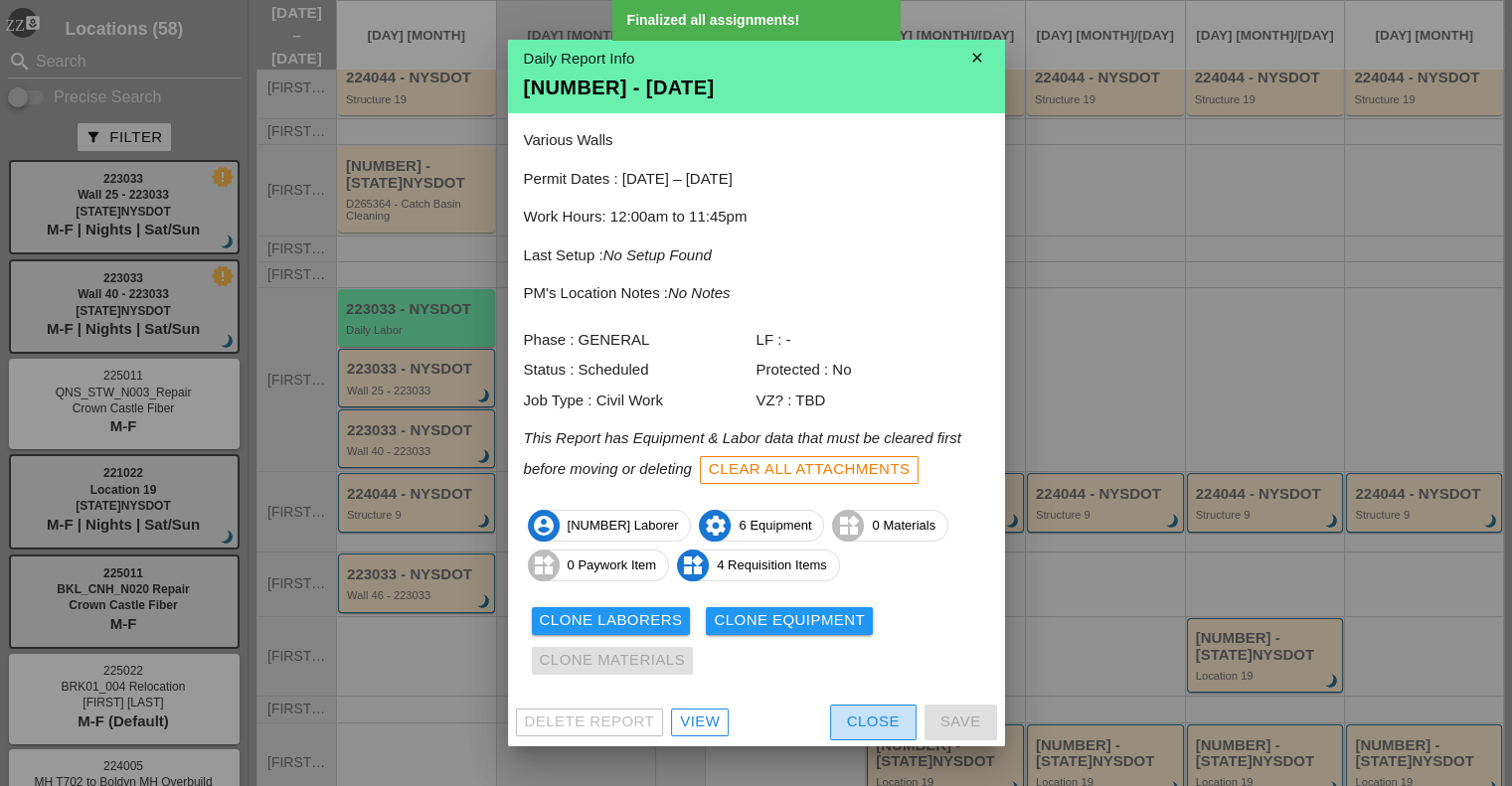 click on "Close" at bounding box center [873, 721] 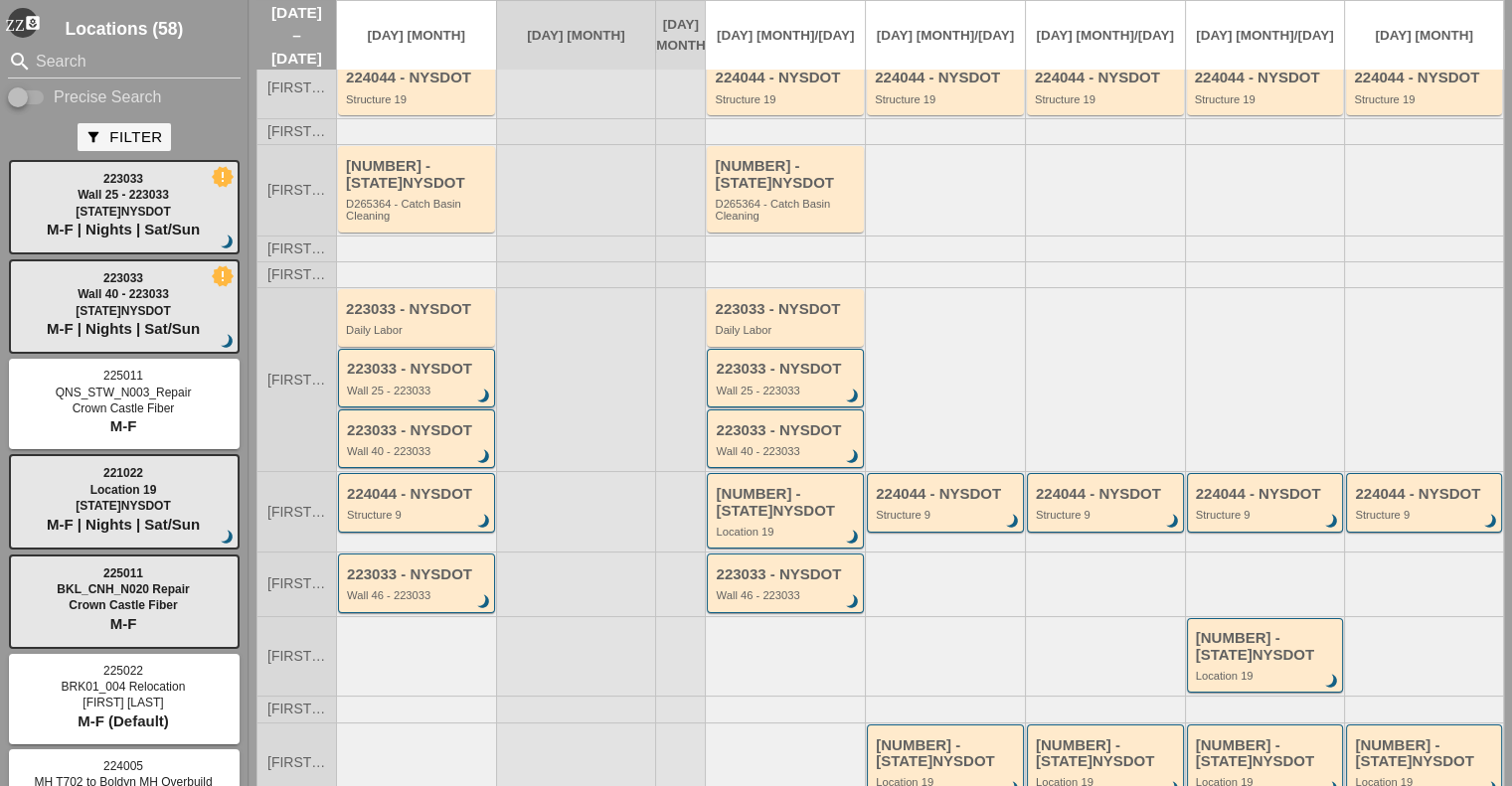 click on "Wall 25 - 223033" at bounding box center (418, 391) 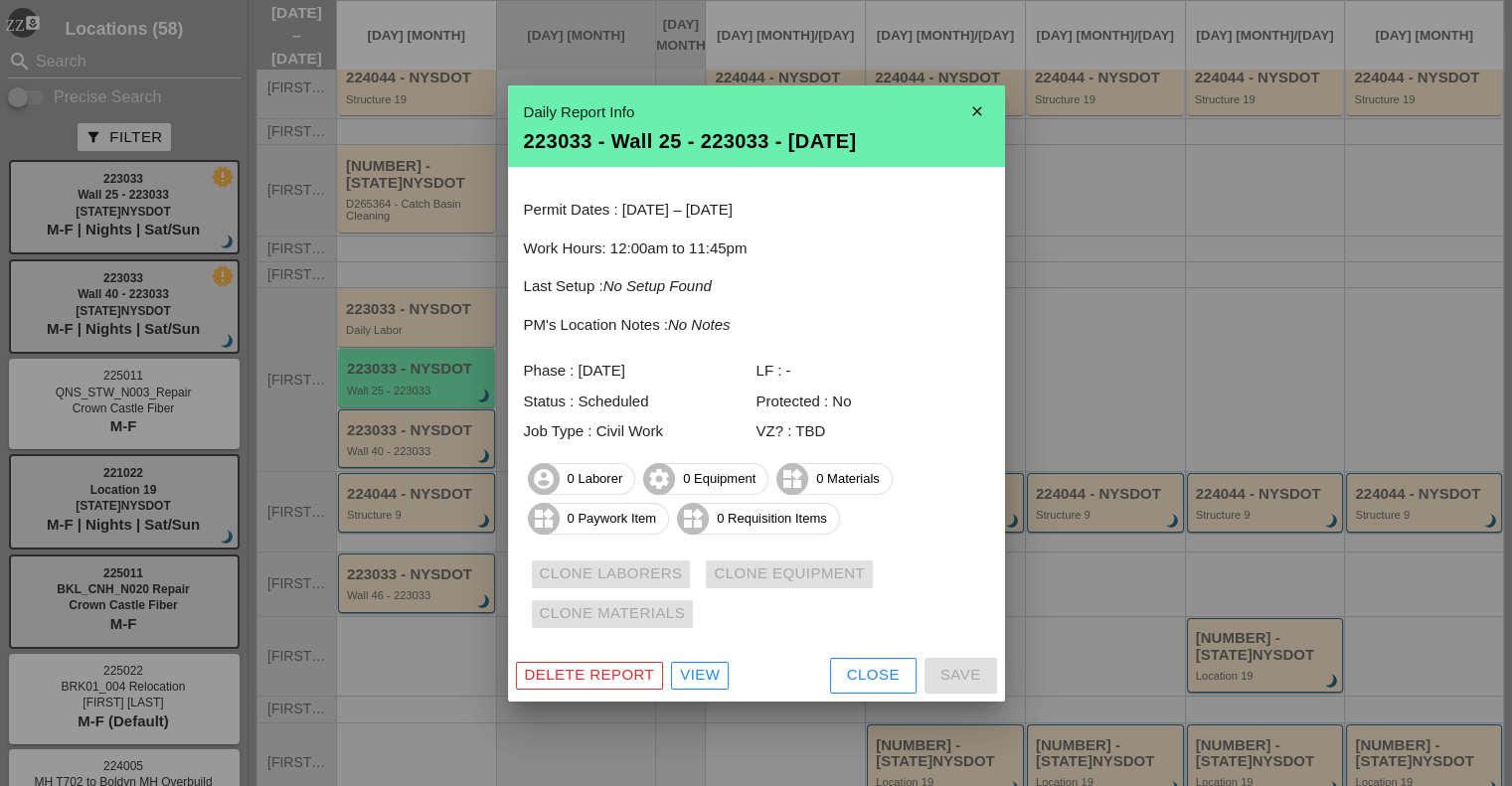 click on "close" at bounding box center (977, 111) 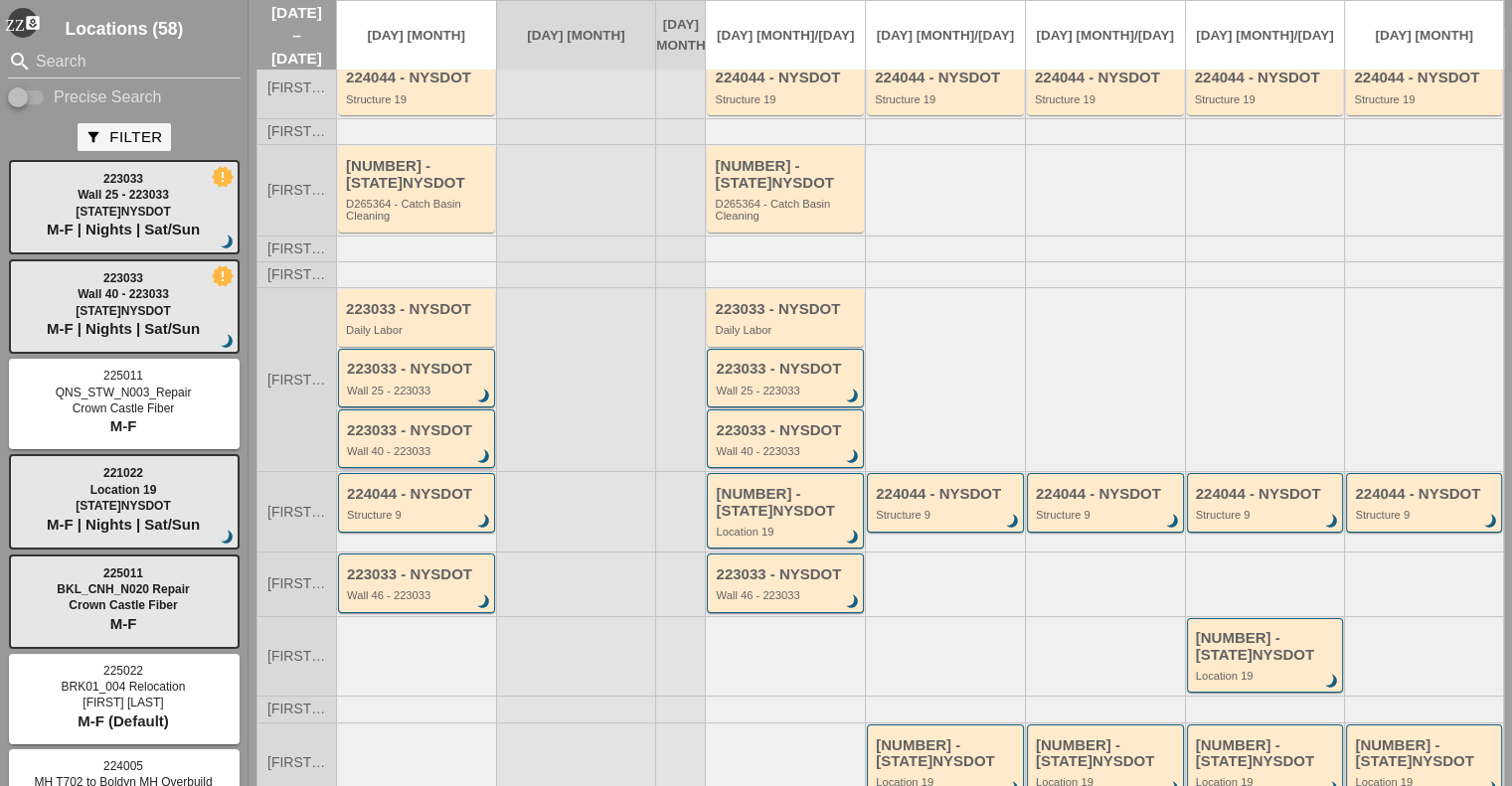 click on "223033 - NYSDOT Wall 40 - 223033 brightness_3" at bounding box center (418, 440) 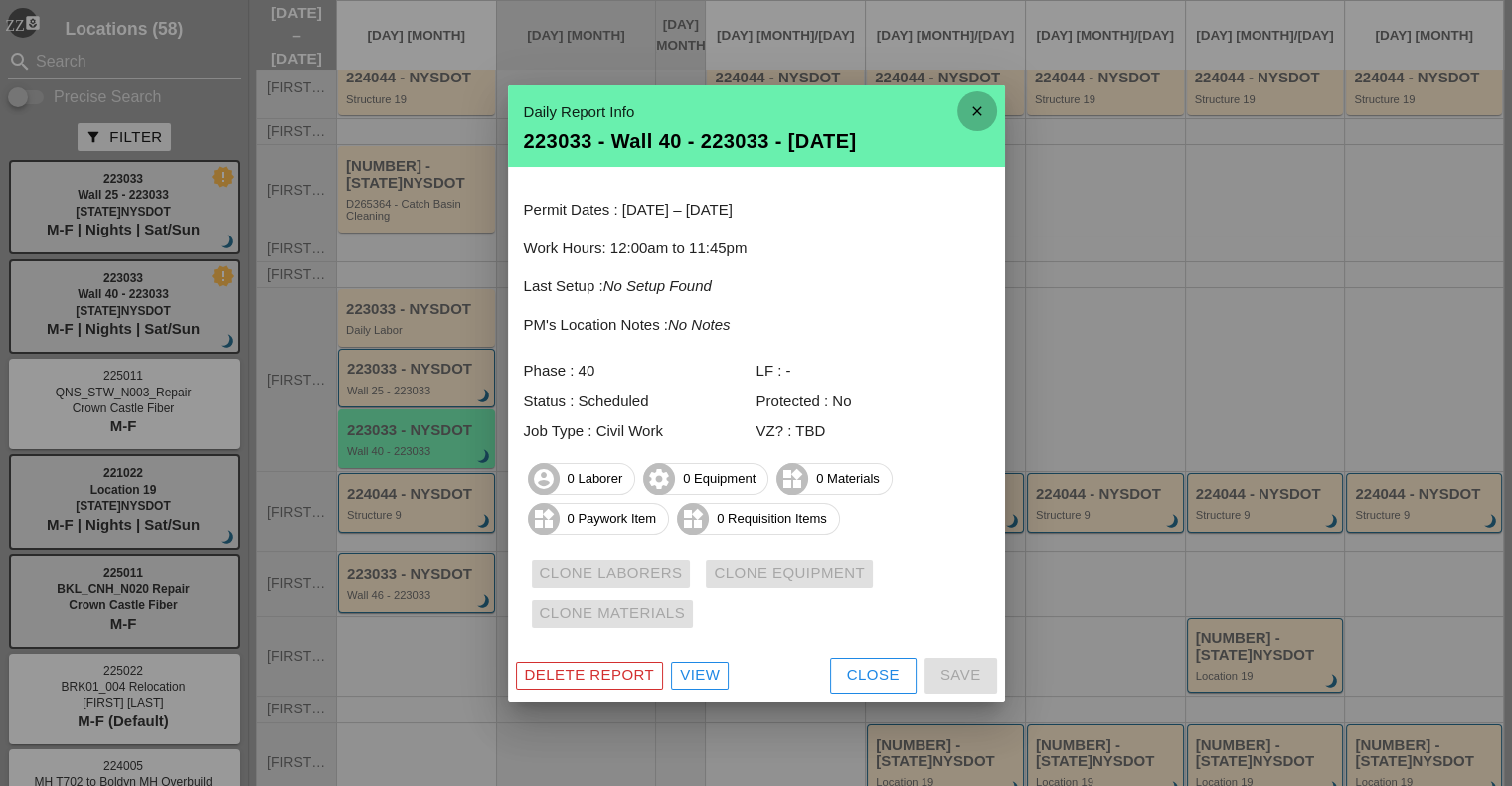 click on "close" at bounding box center (977, 111) 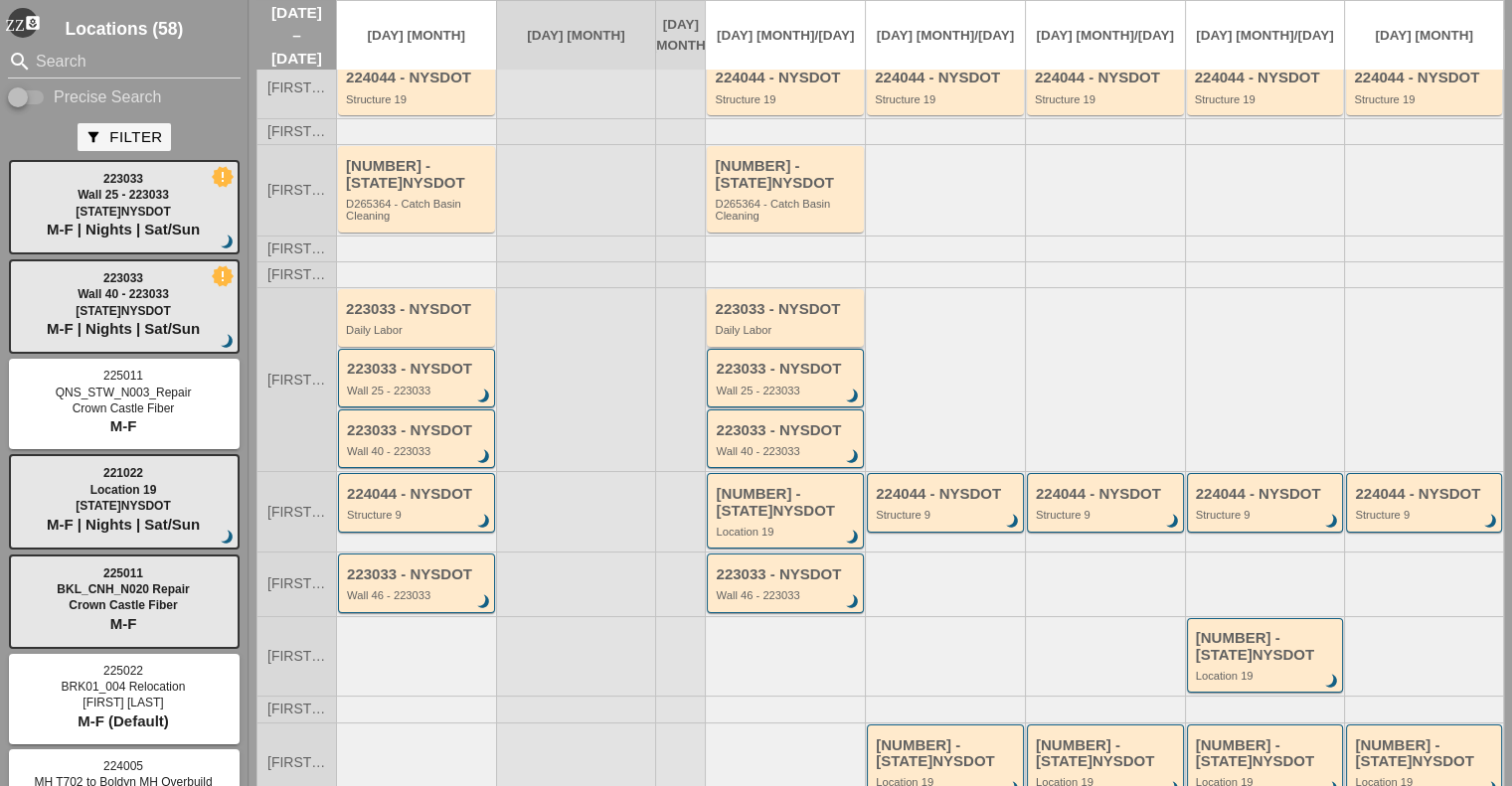 click on "223033 - NYSDOT  Daily Labor" at bounding box center [785, 317] 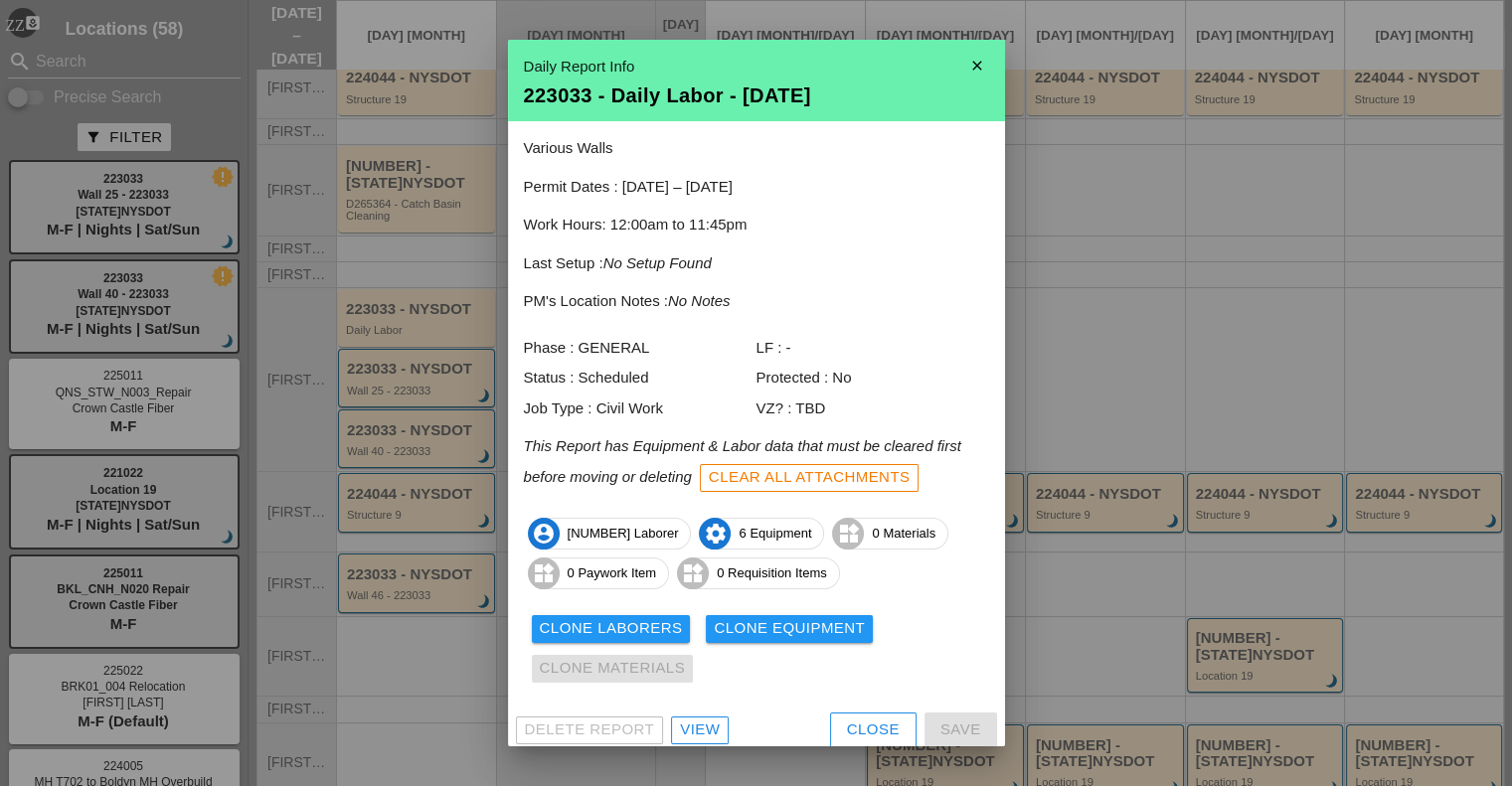 click on "close" at bounding box center [977, 66] 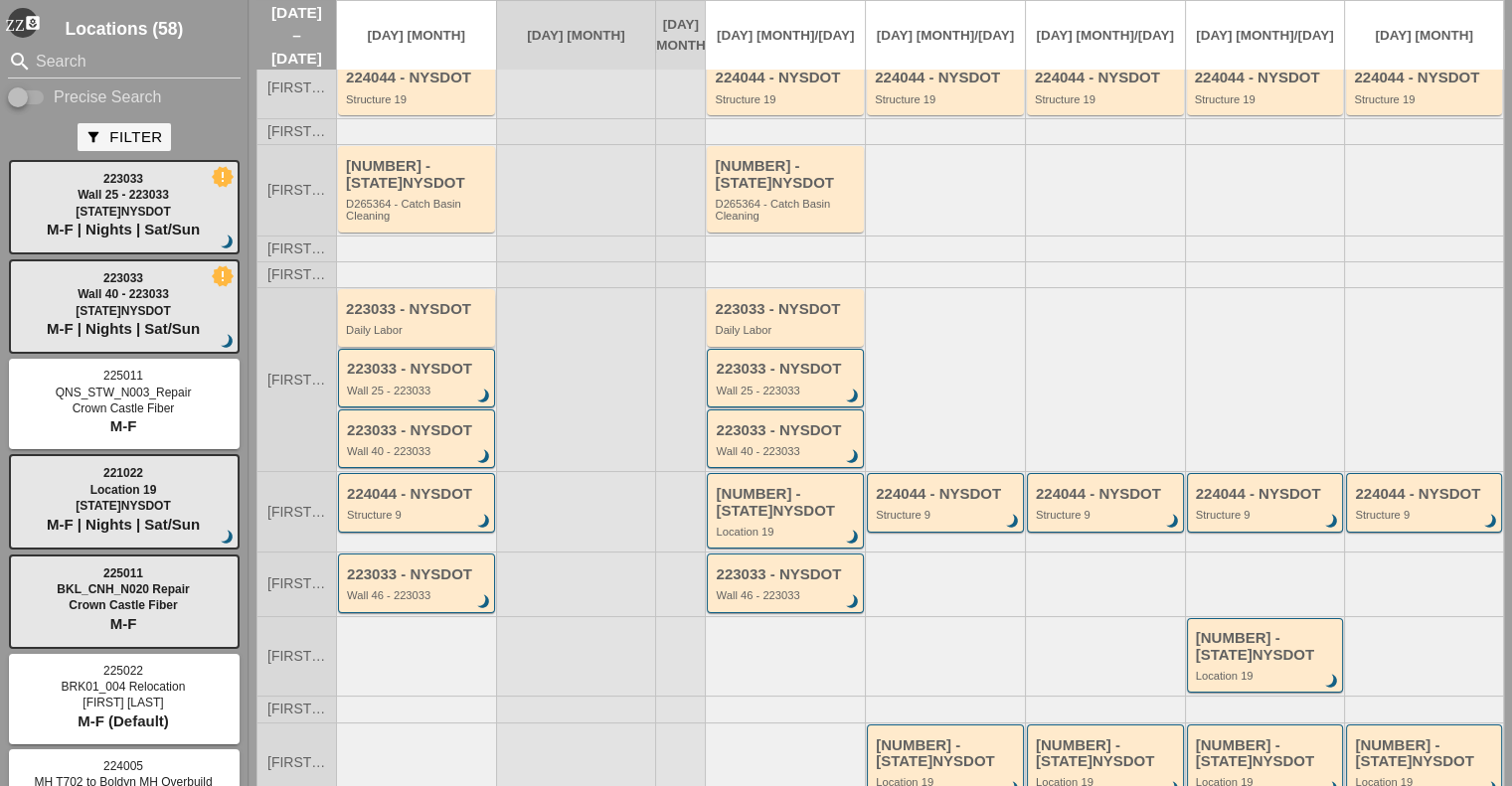 click on "223033 - NYSDOT" at bounding box center [418, 309] 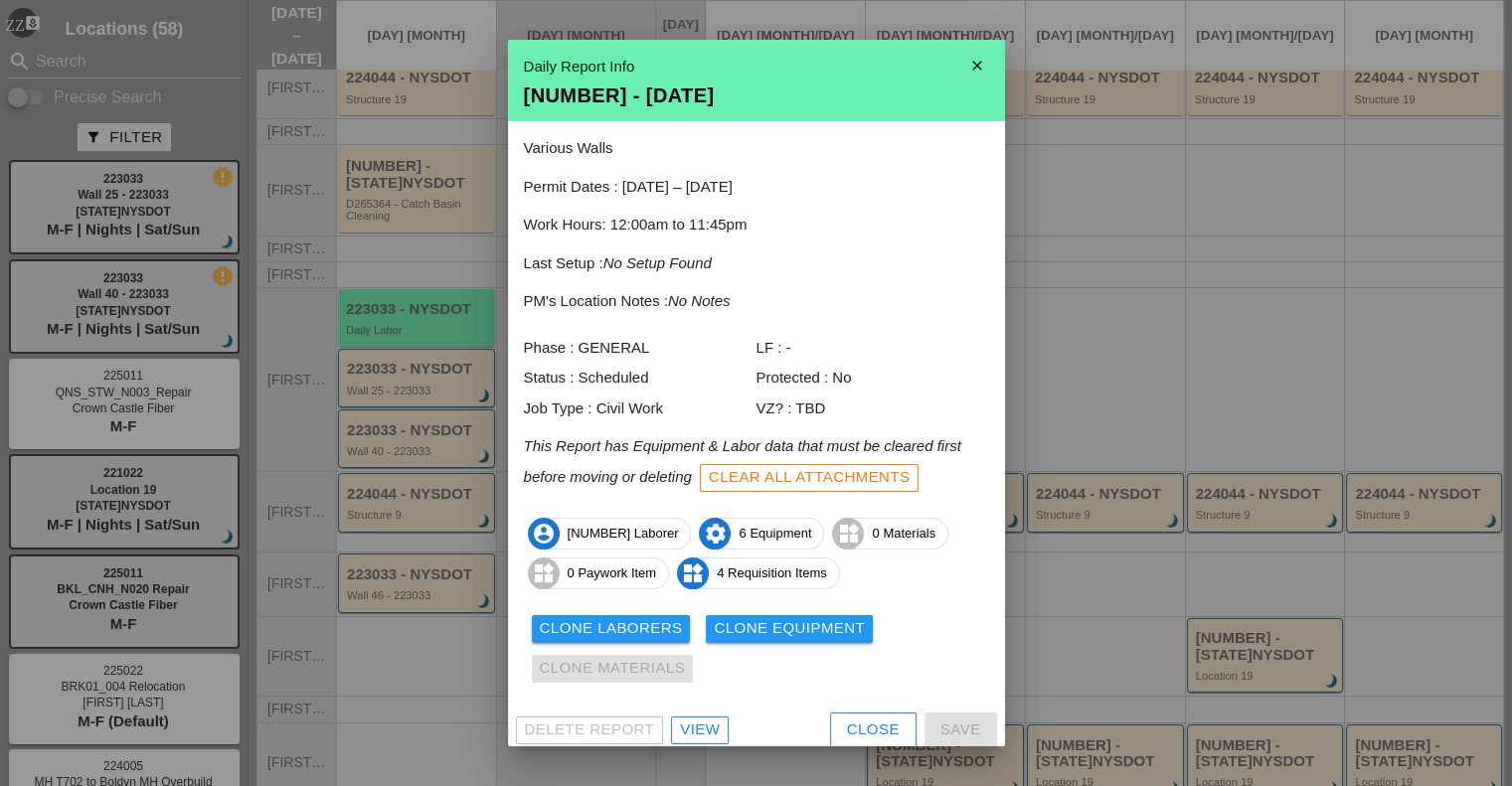 click on "close" at bounding box center (977, 66) 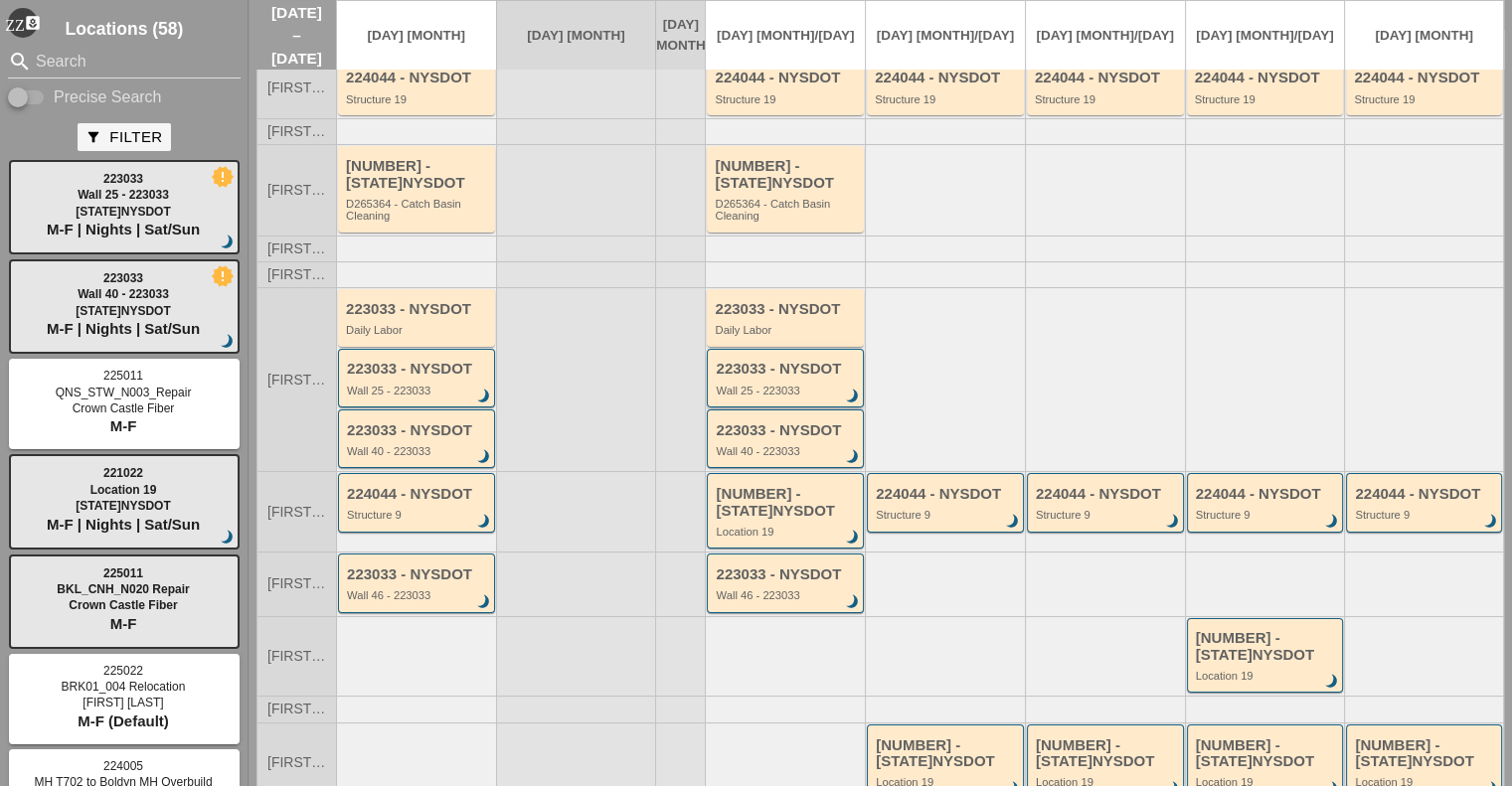 click on "Wall 25 - 223033" at bounding box center (786, 391) 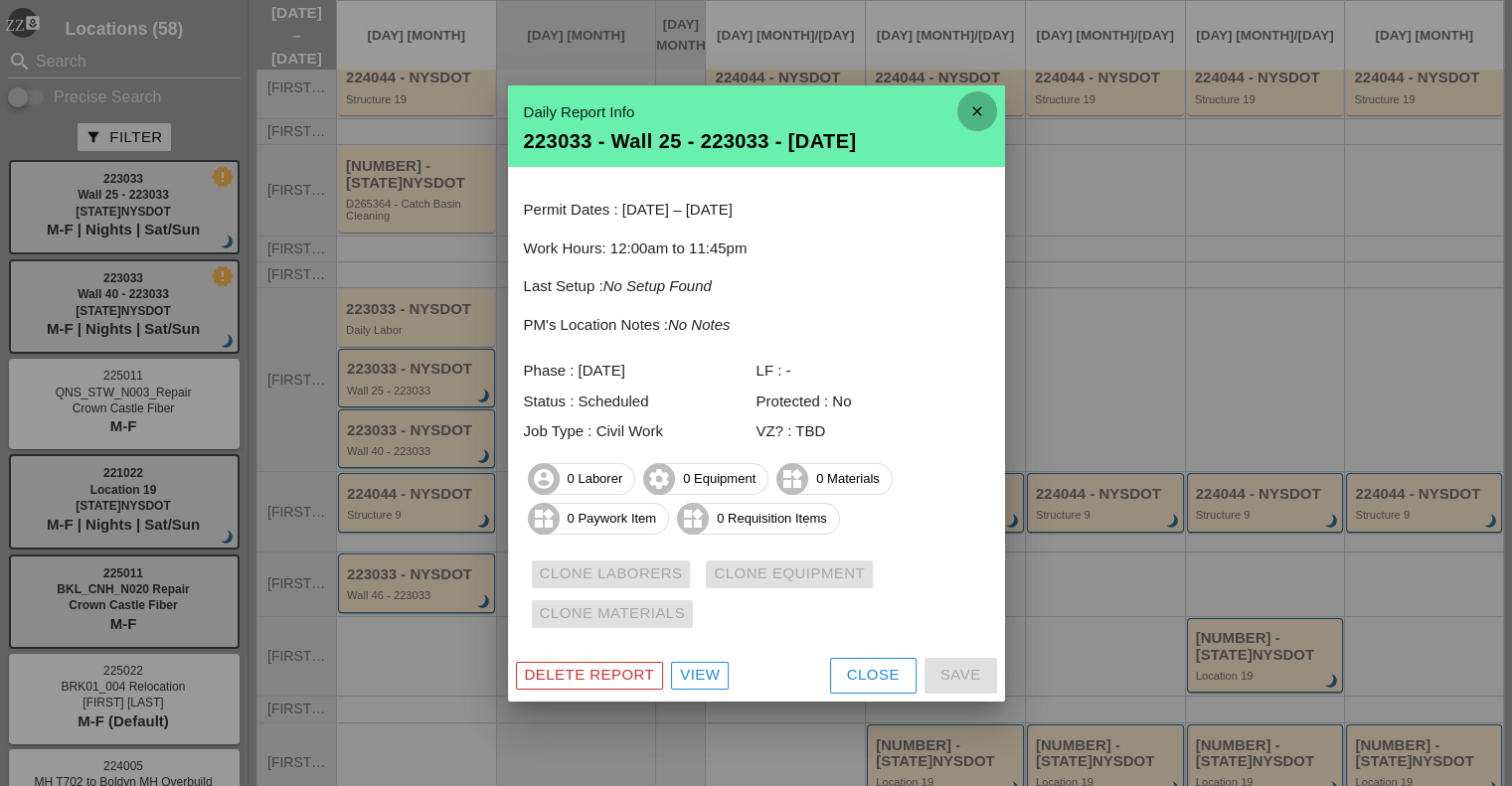 click on "close" at bounding box center [977, 111] 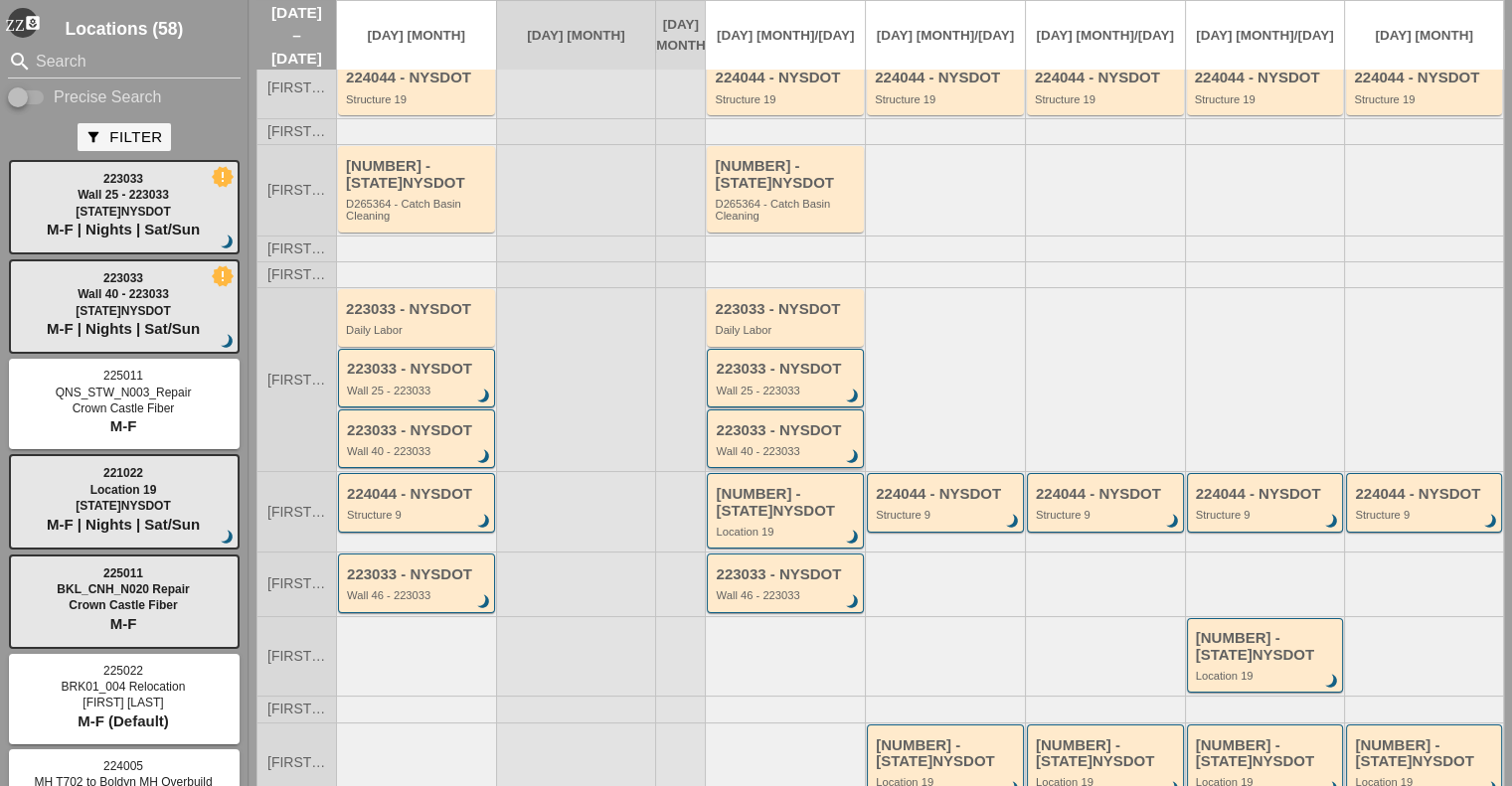 click on "223033 - NYSDOT Wall 40 - 223033 brightness_3" at bounding box center [785, 438] 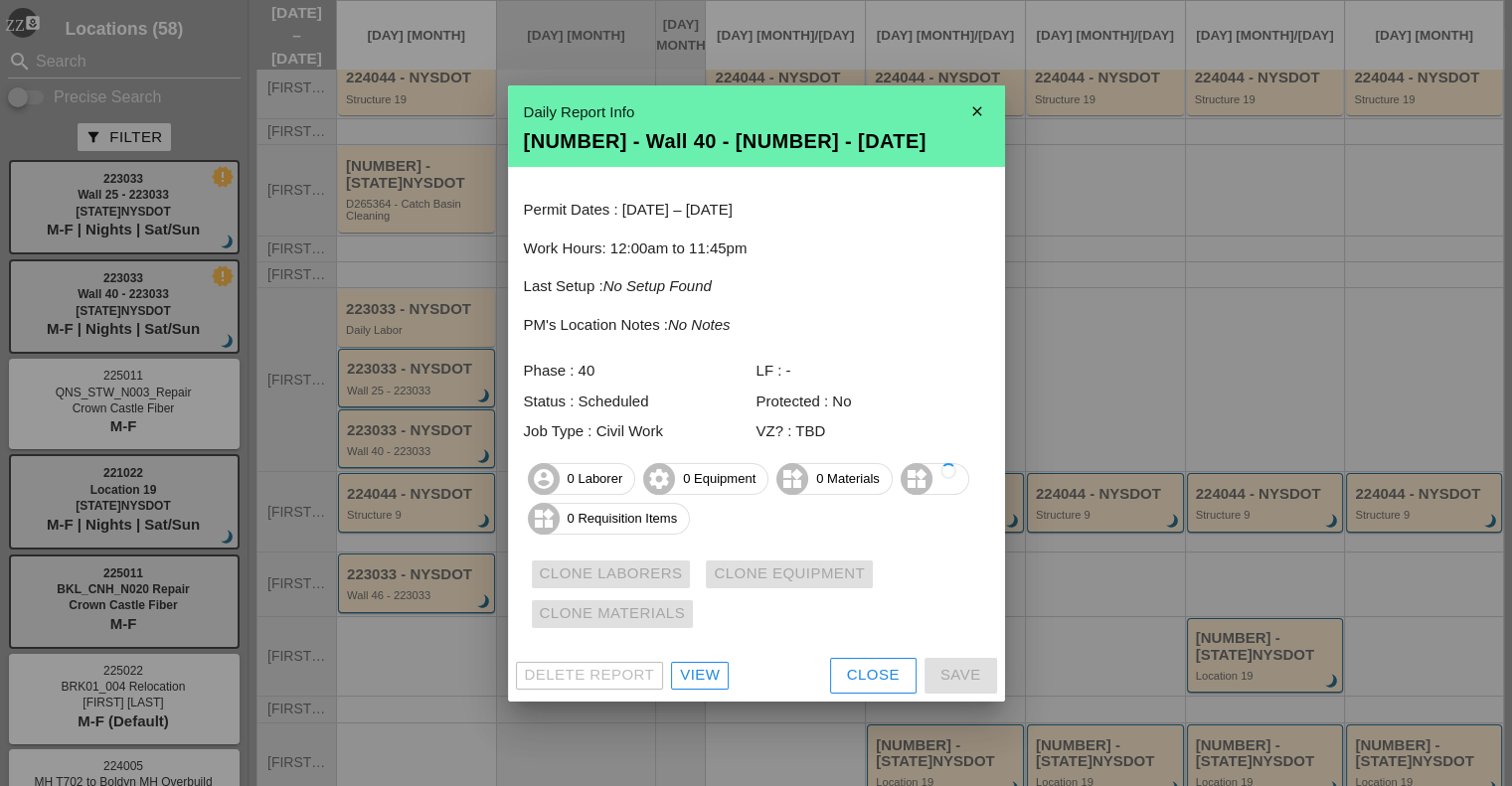 click on "close" at bounding box center [977, 111] 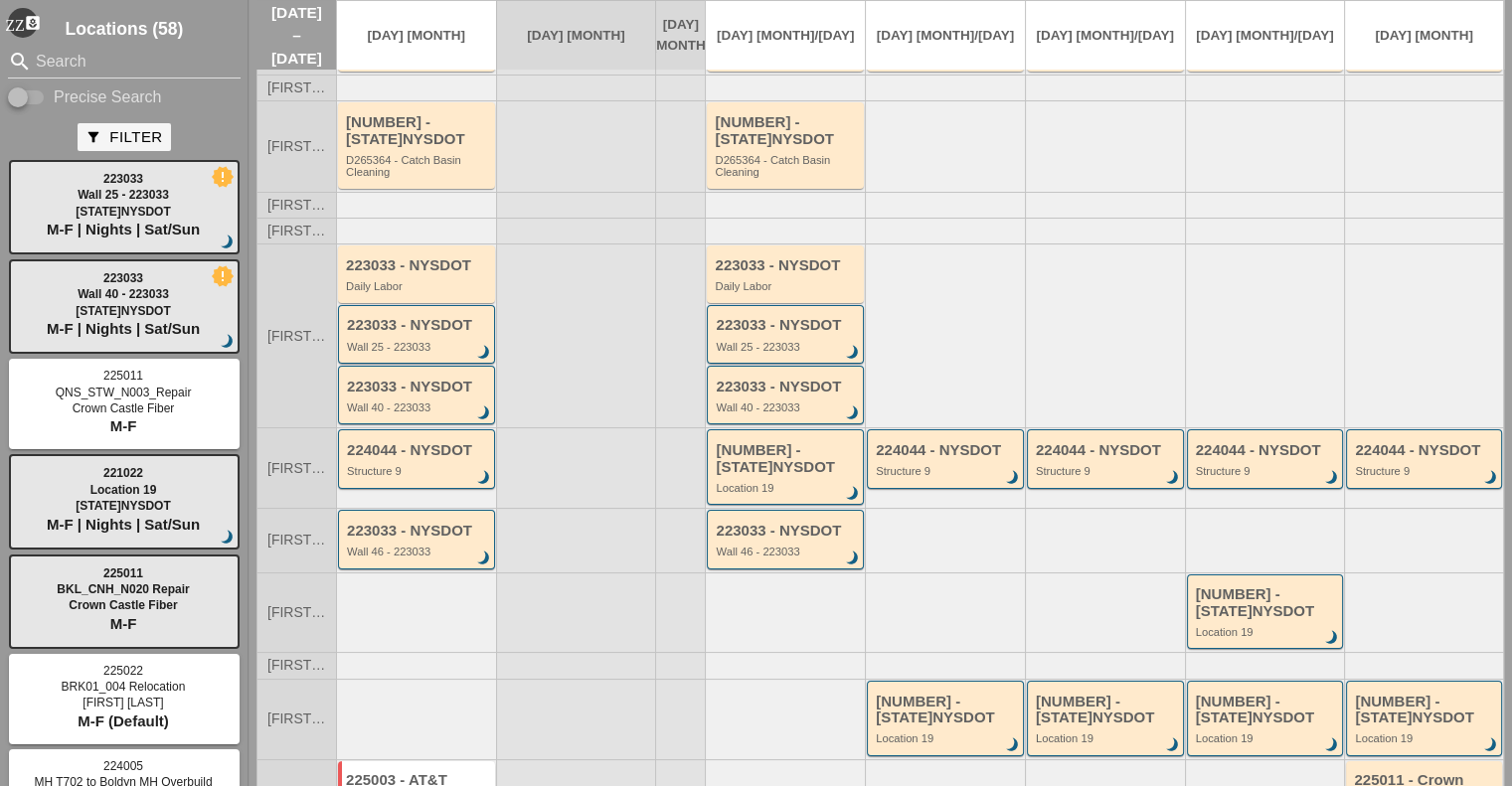 scroll, scrollTop: 167, scrollLeft: 0, axis: vertical 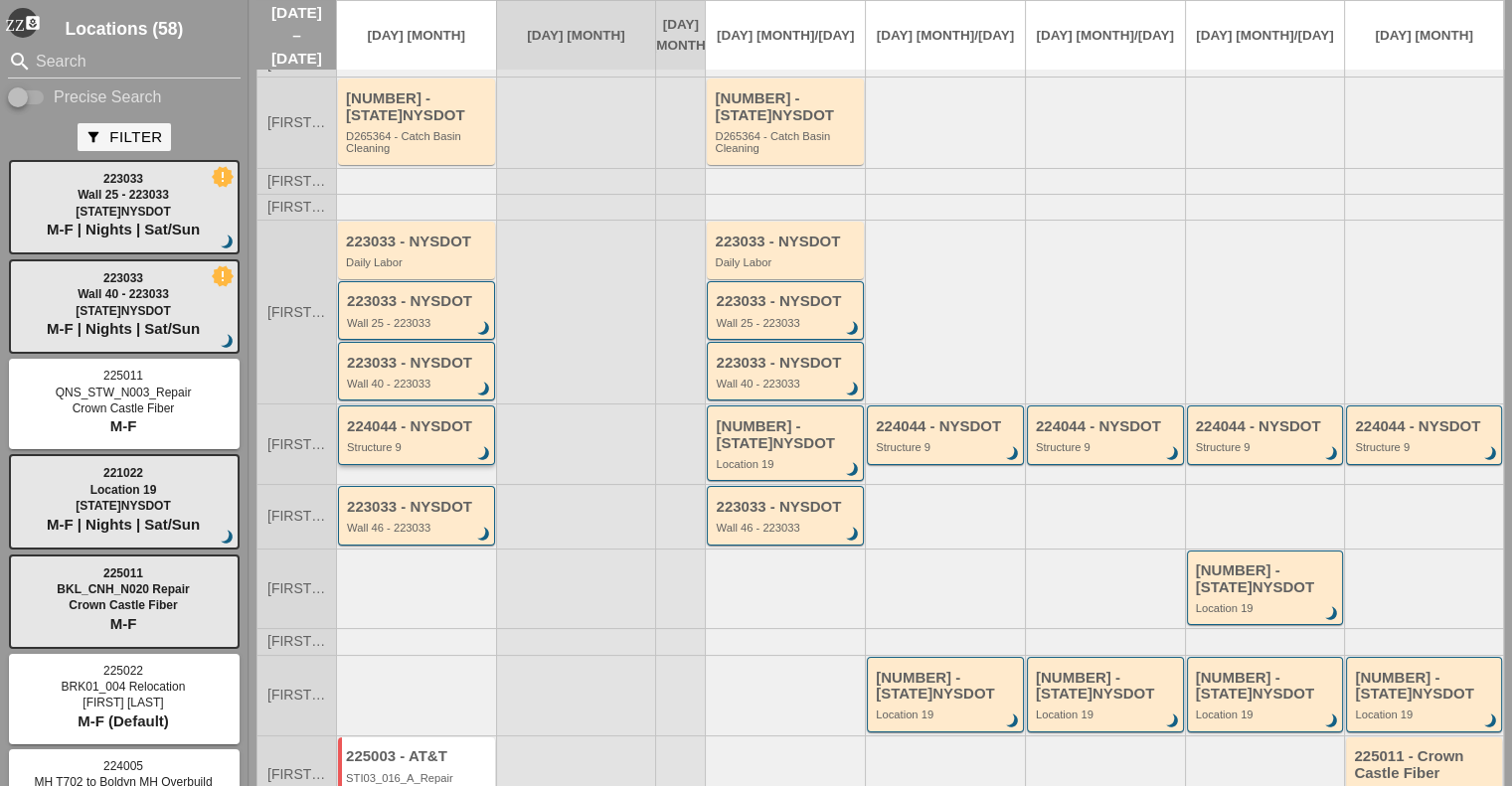 click on "224044 - NYSDOT  Structure 9 brightness_3" at bounding box center [418, 436] 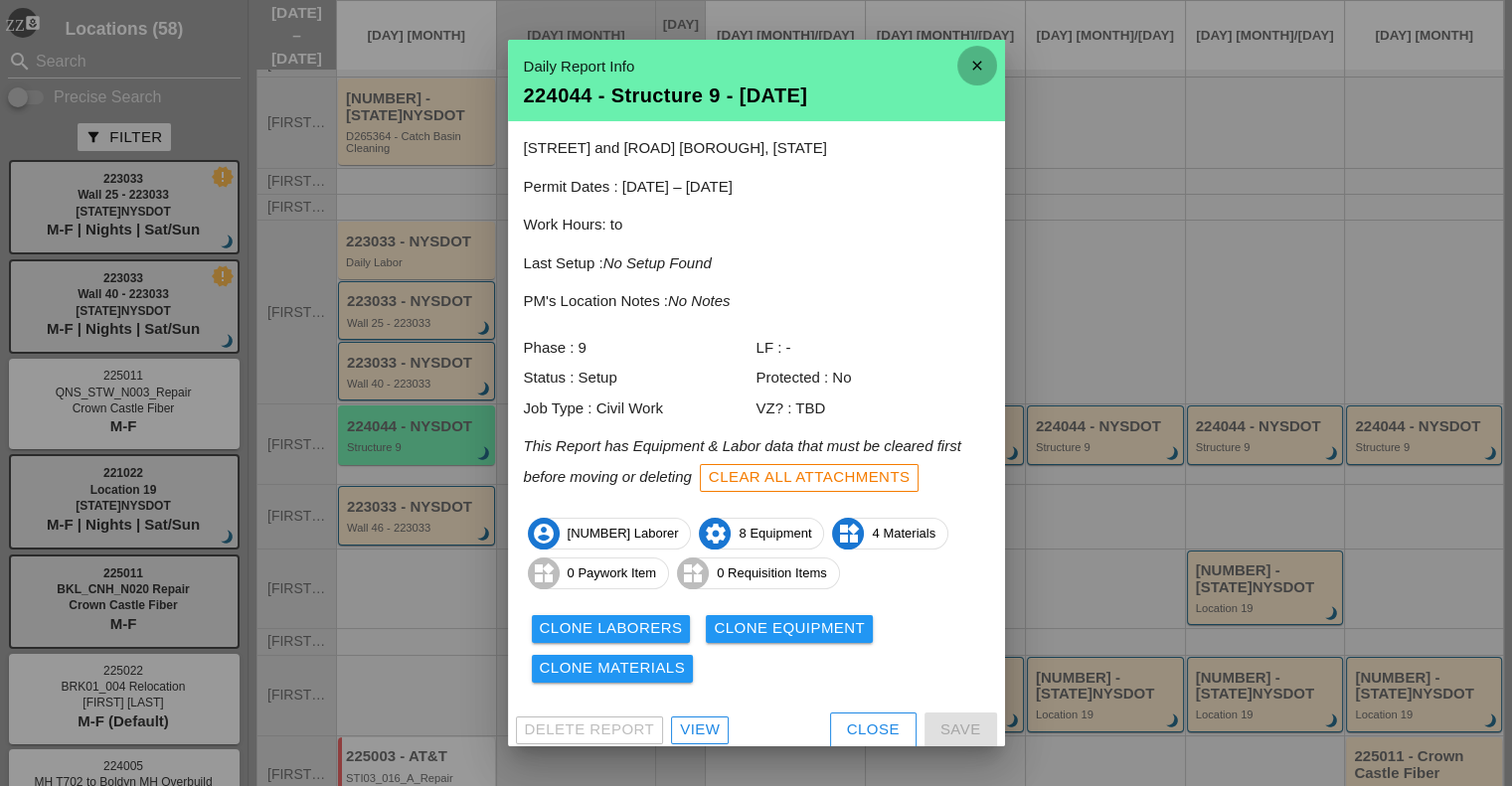 click on "close" at bounding box center (977, 66) 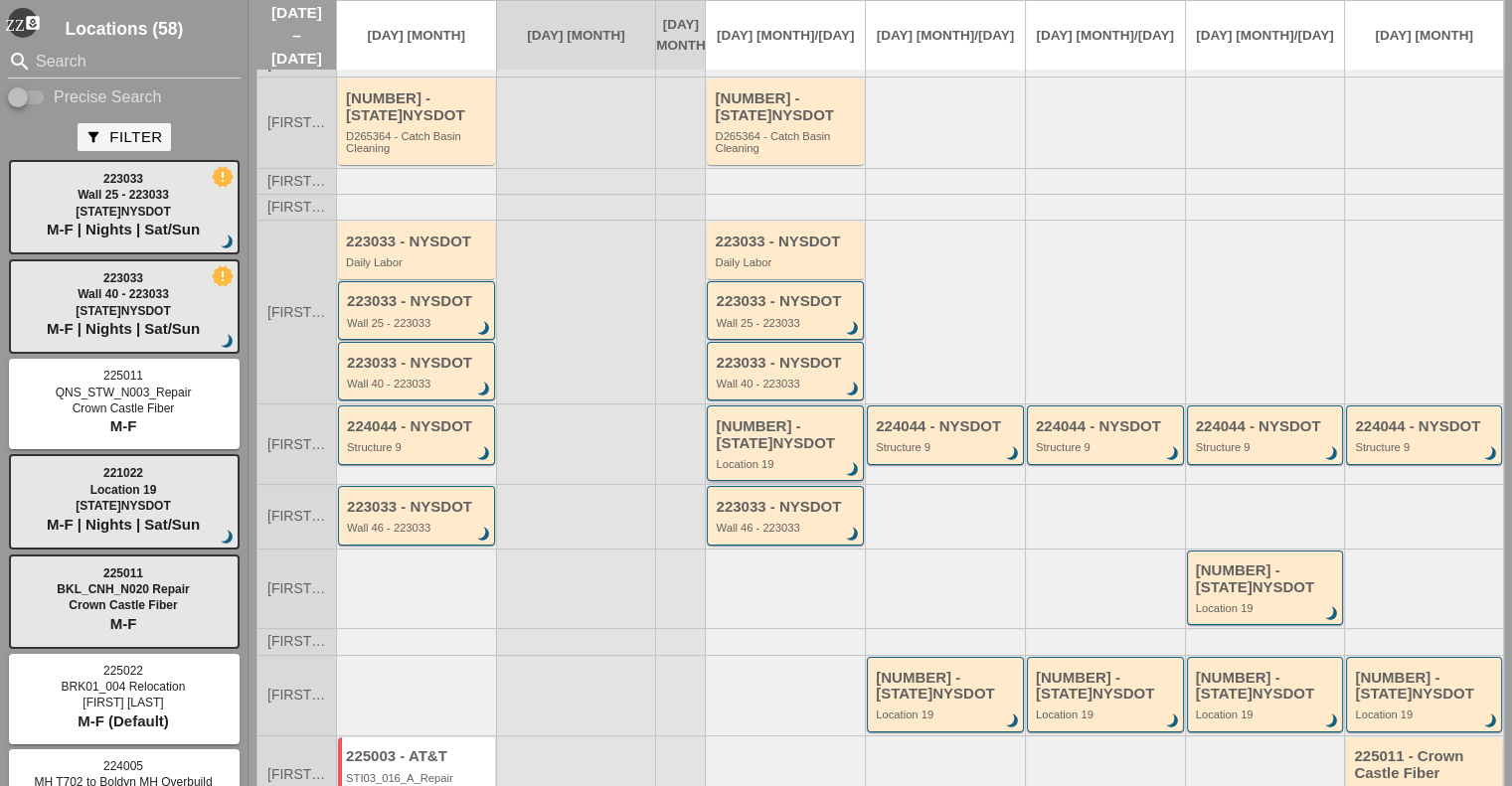 click on "[NUMBER] - [STATE]NYSDOT  Location 19 brightness_3" at bounding box center (786, 444) 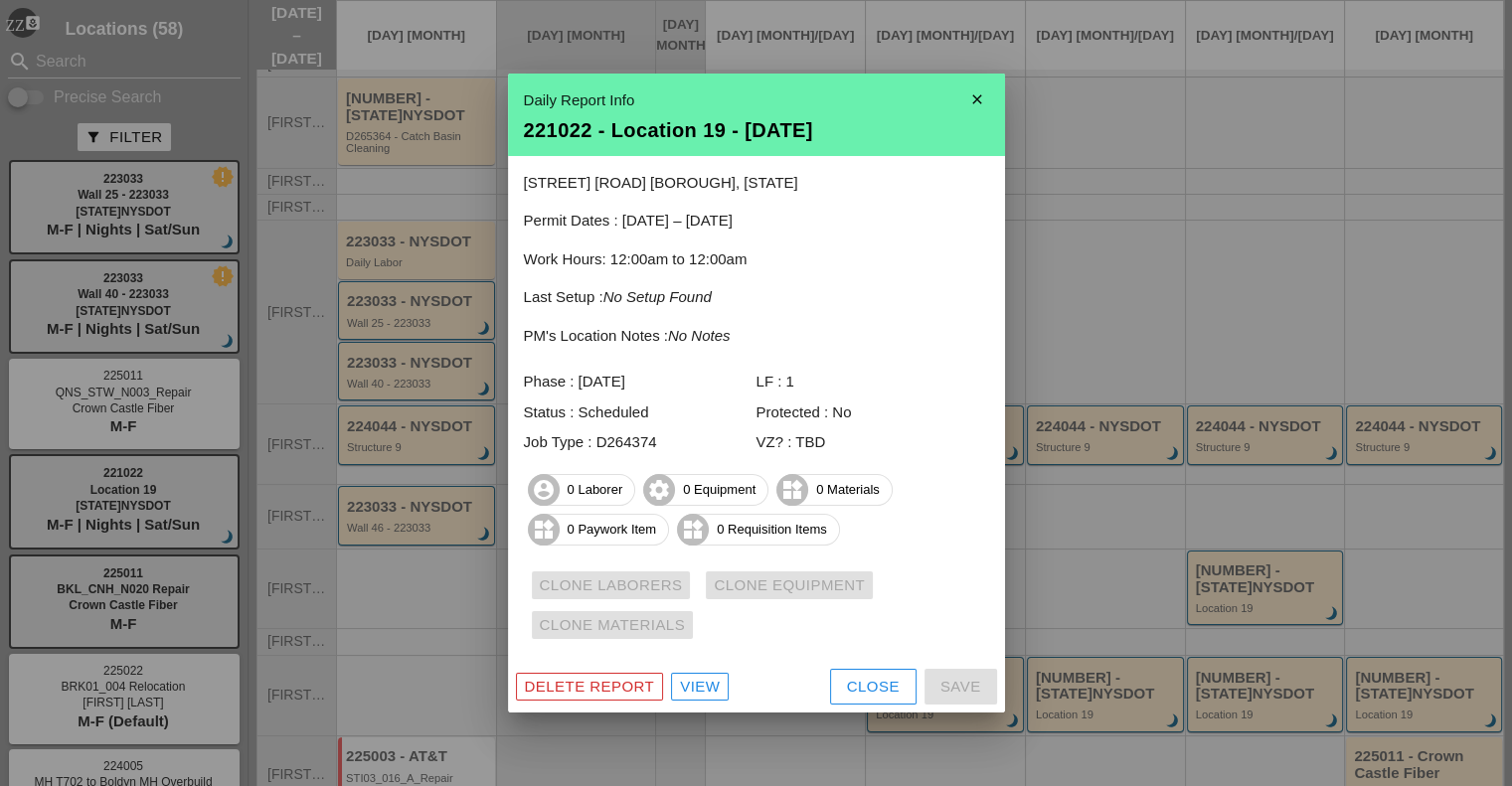 click on "close" at bounding box center (977, 99) 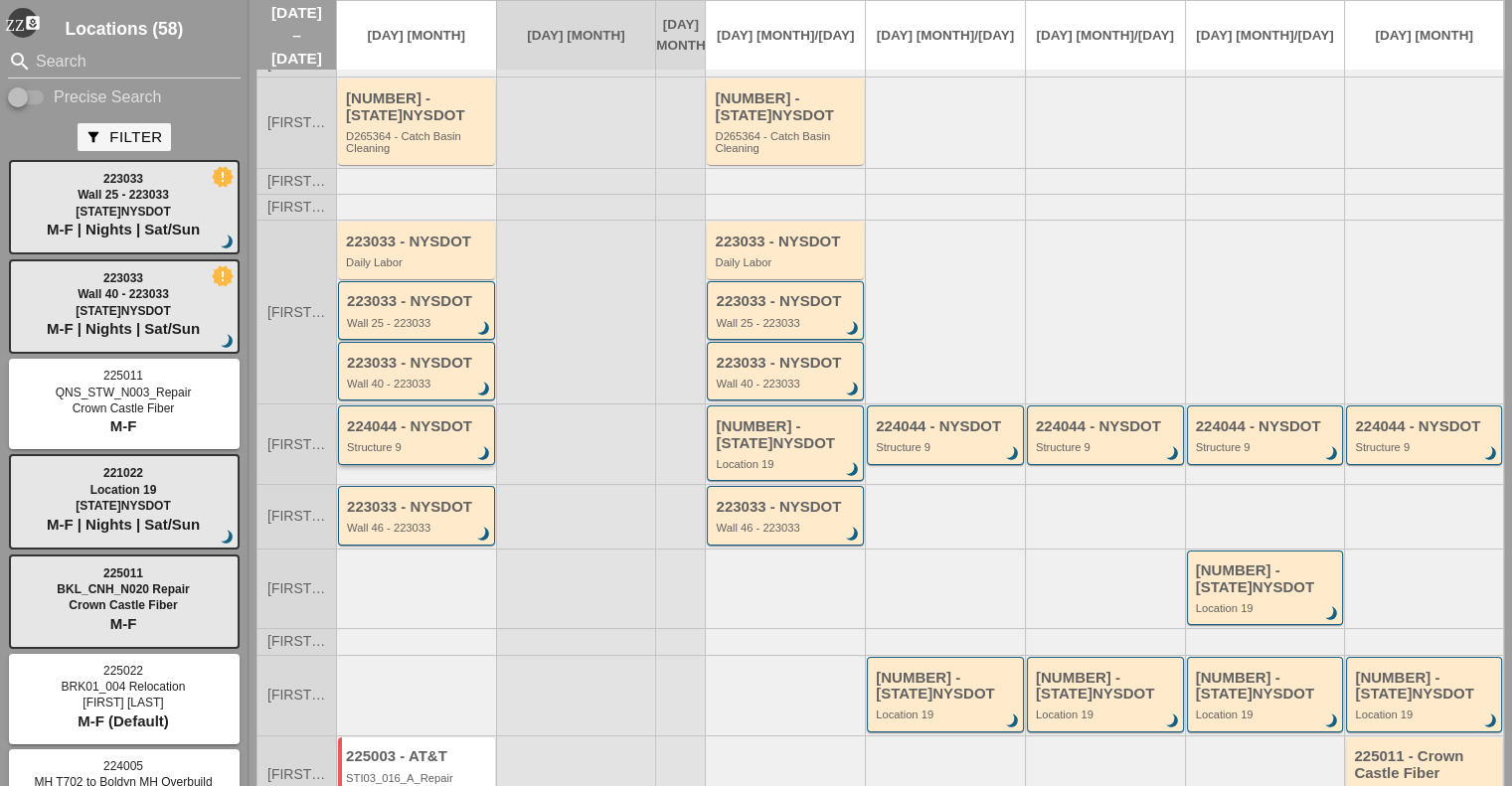 click on "224044 - NYSDOT  Structure 9 brightness_3" at bounding box center [418, 436] 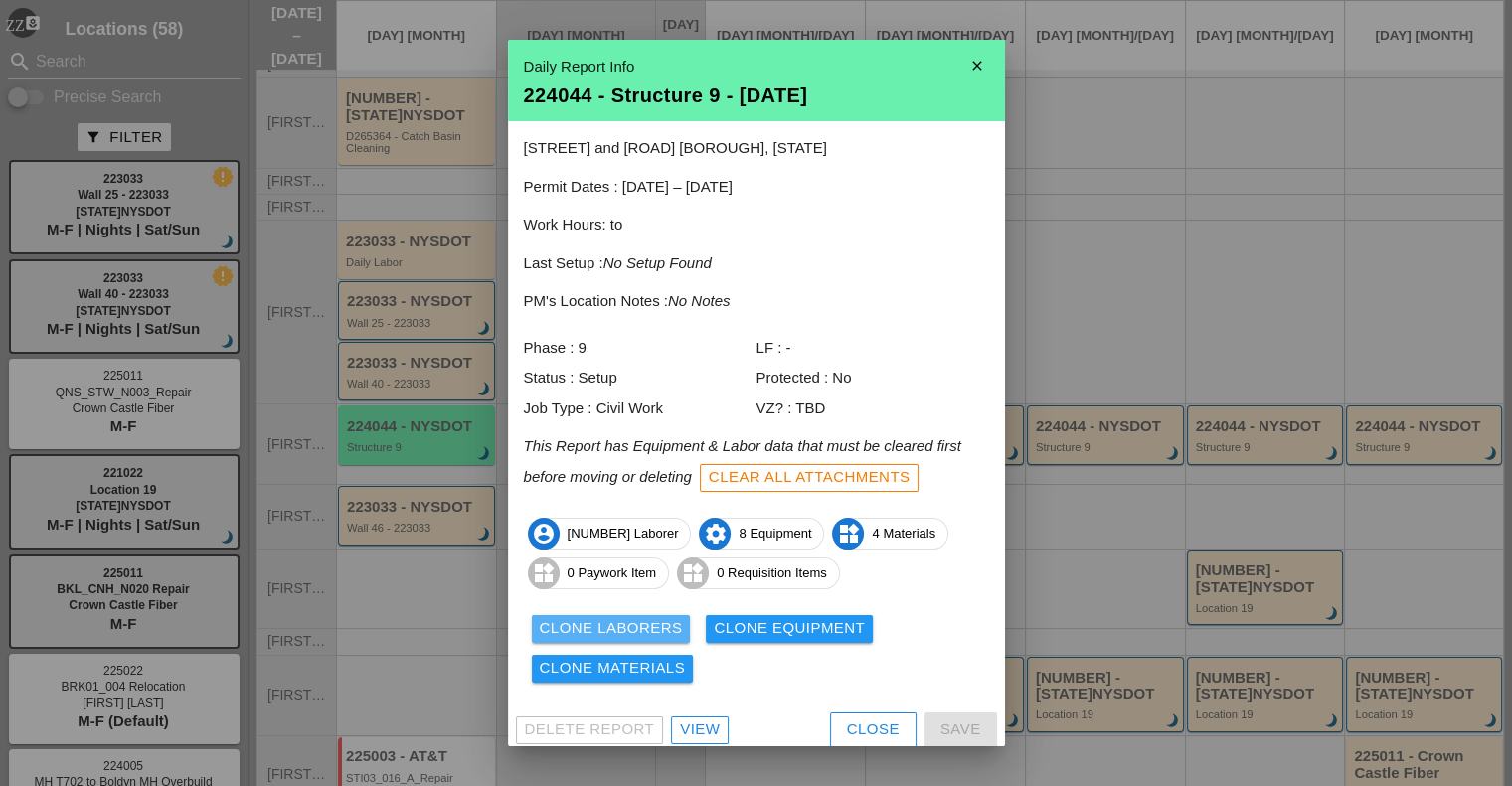 click on "Clone Laborers" at bounding box center (611, 628) 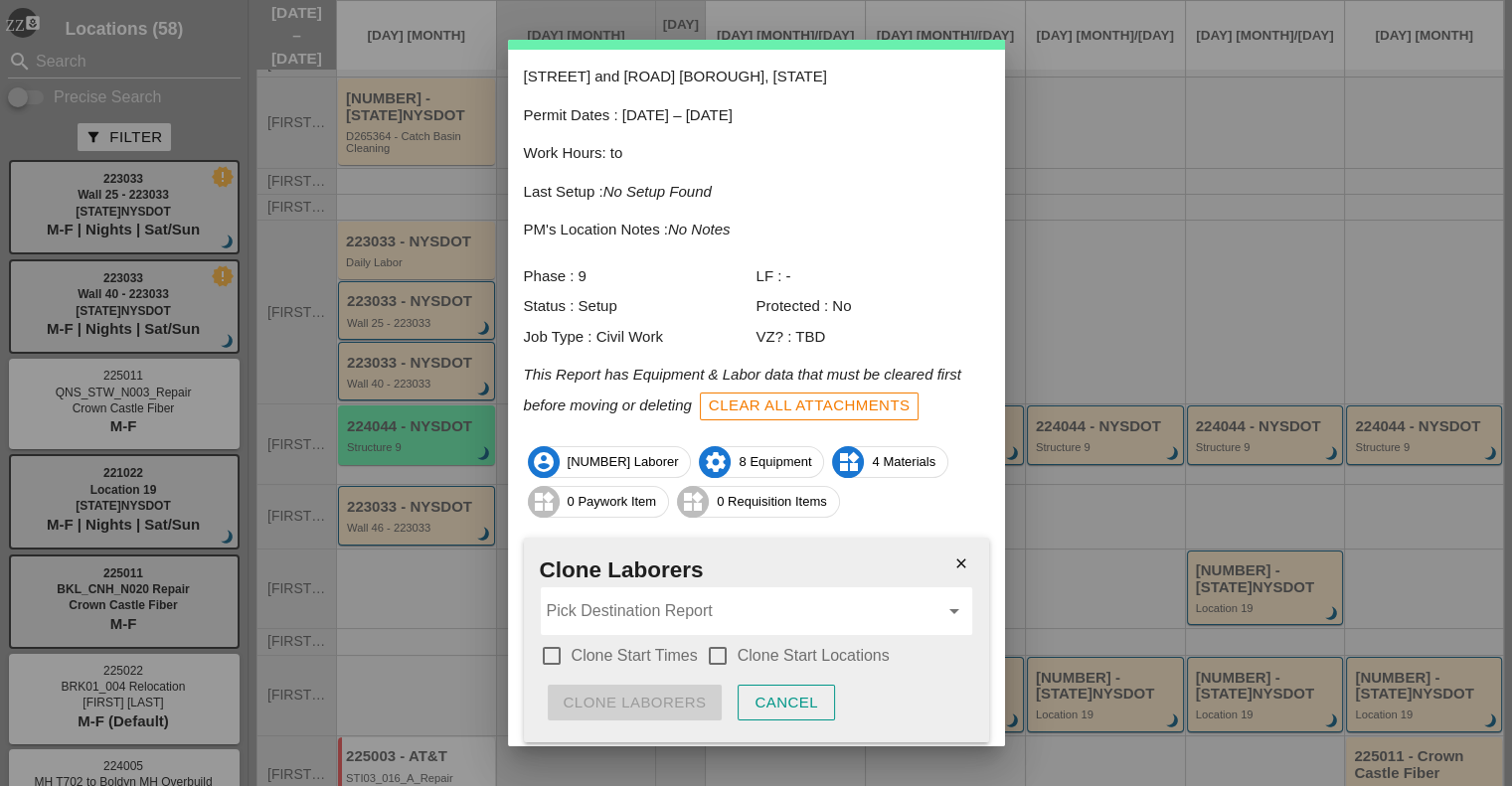 scroll, scrollTop: 133, scrollLeft: 0, axis: vertical 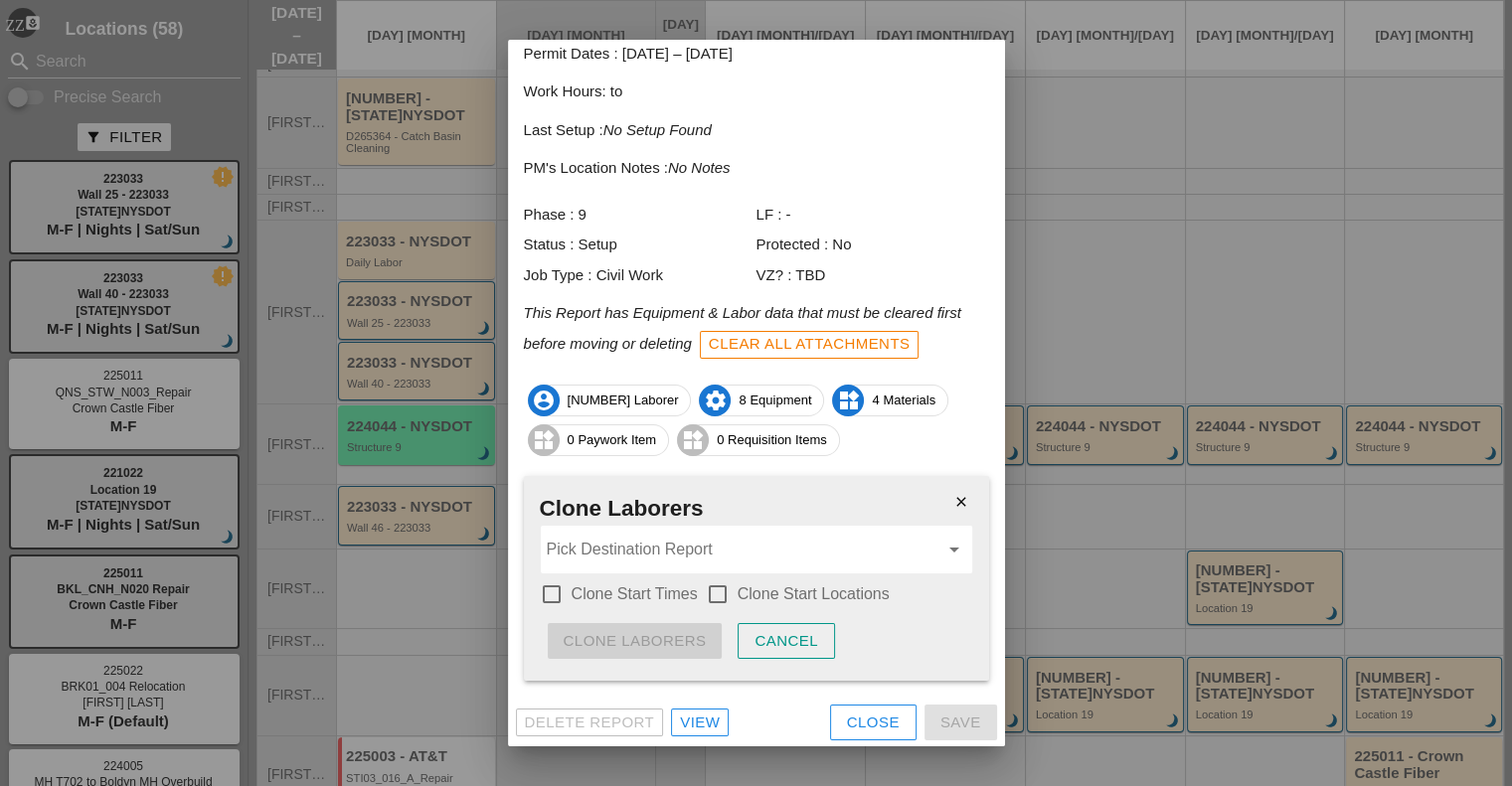 click at bounding box center (743, 550) 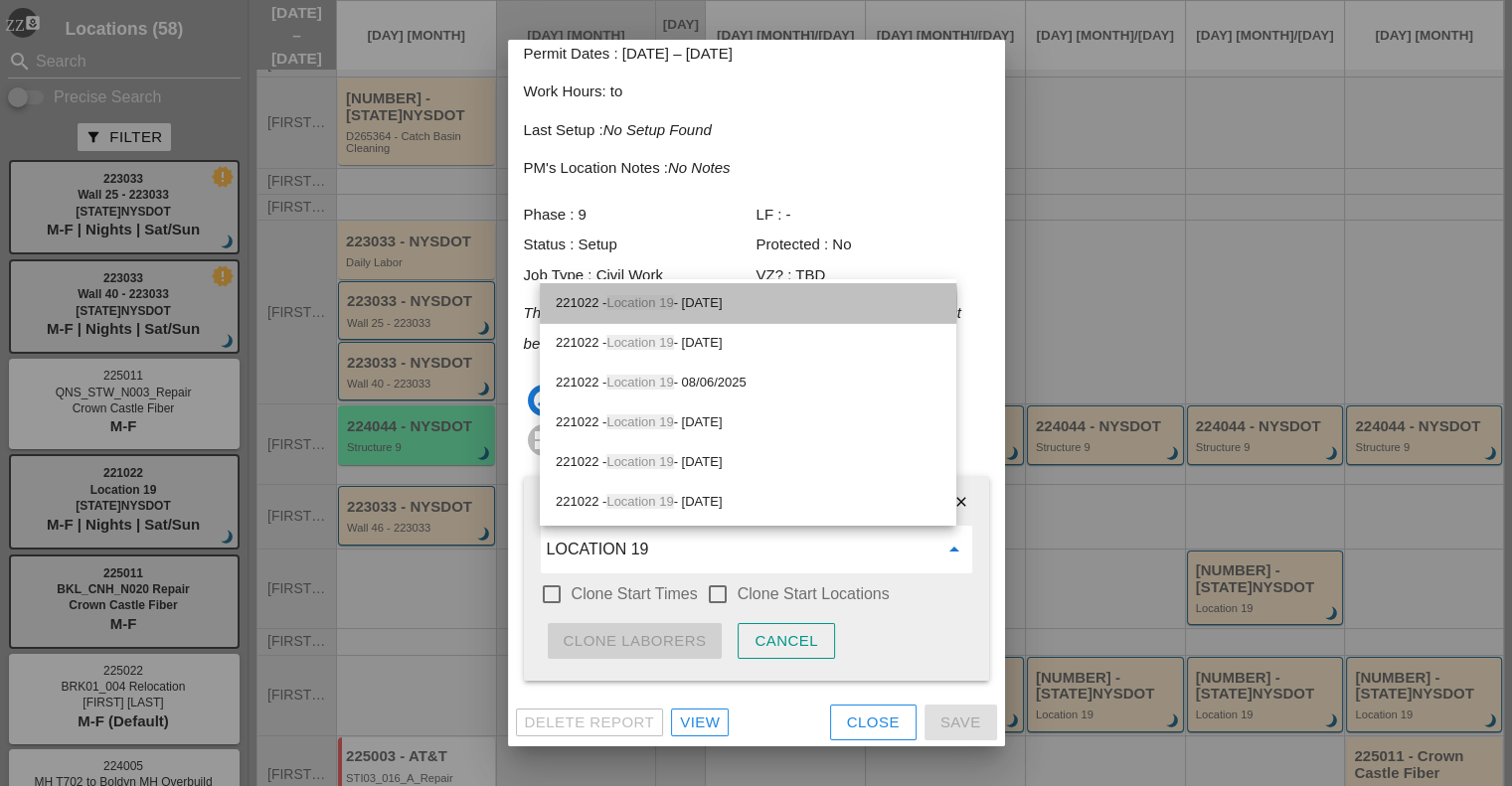 click on "221022 -  Location 19  - [DATE]" at bounding box center [748, 303] 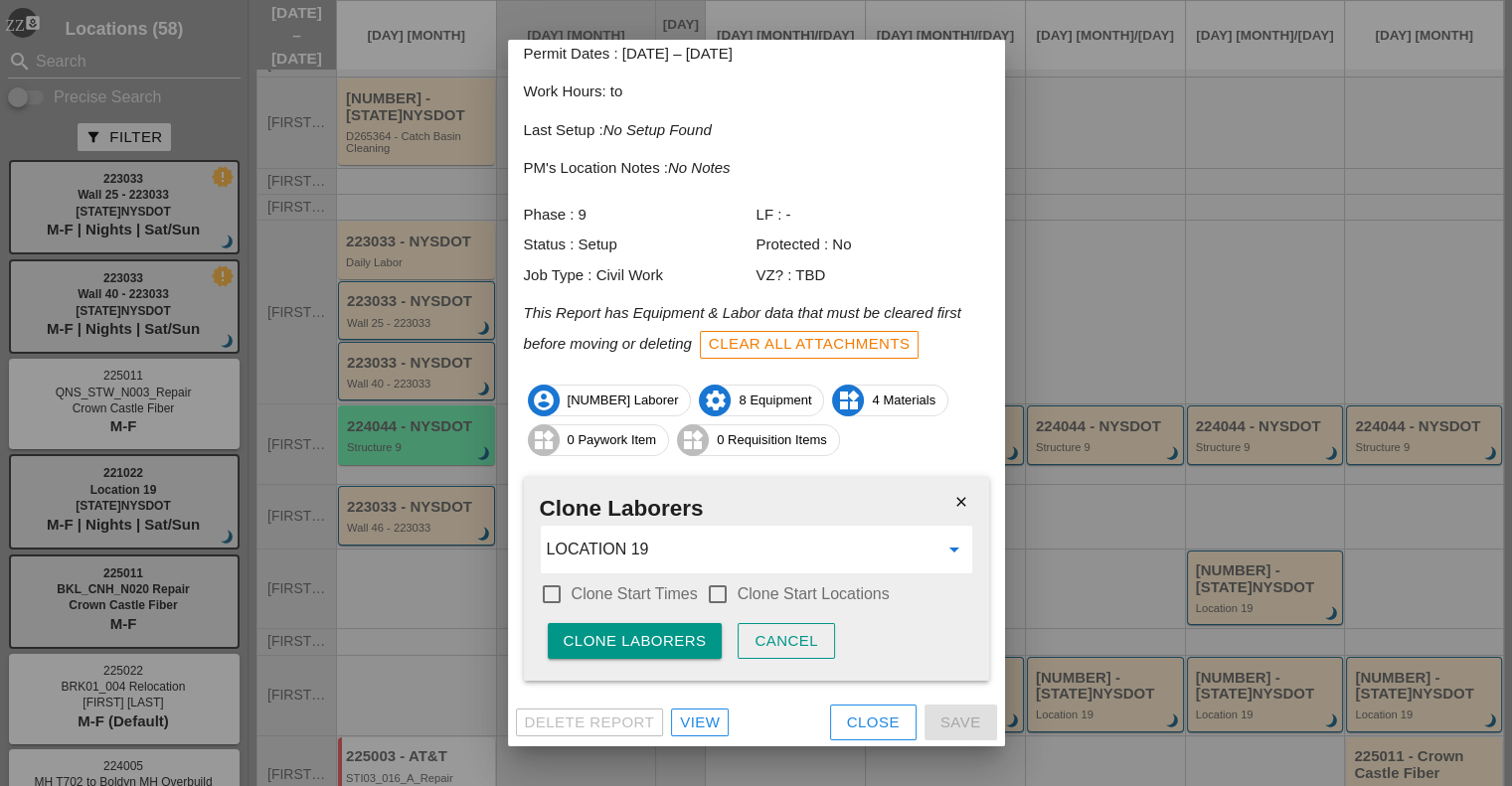 type on "221022 - Location 19 - [DATE]" 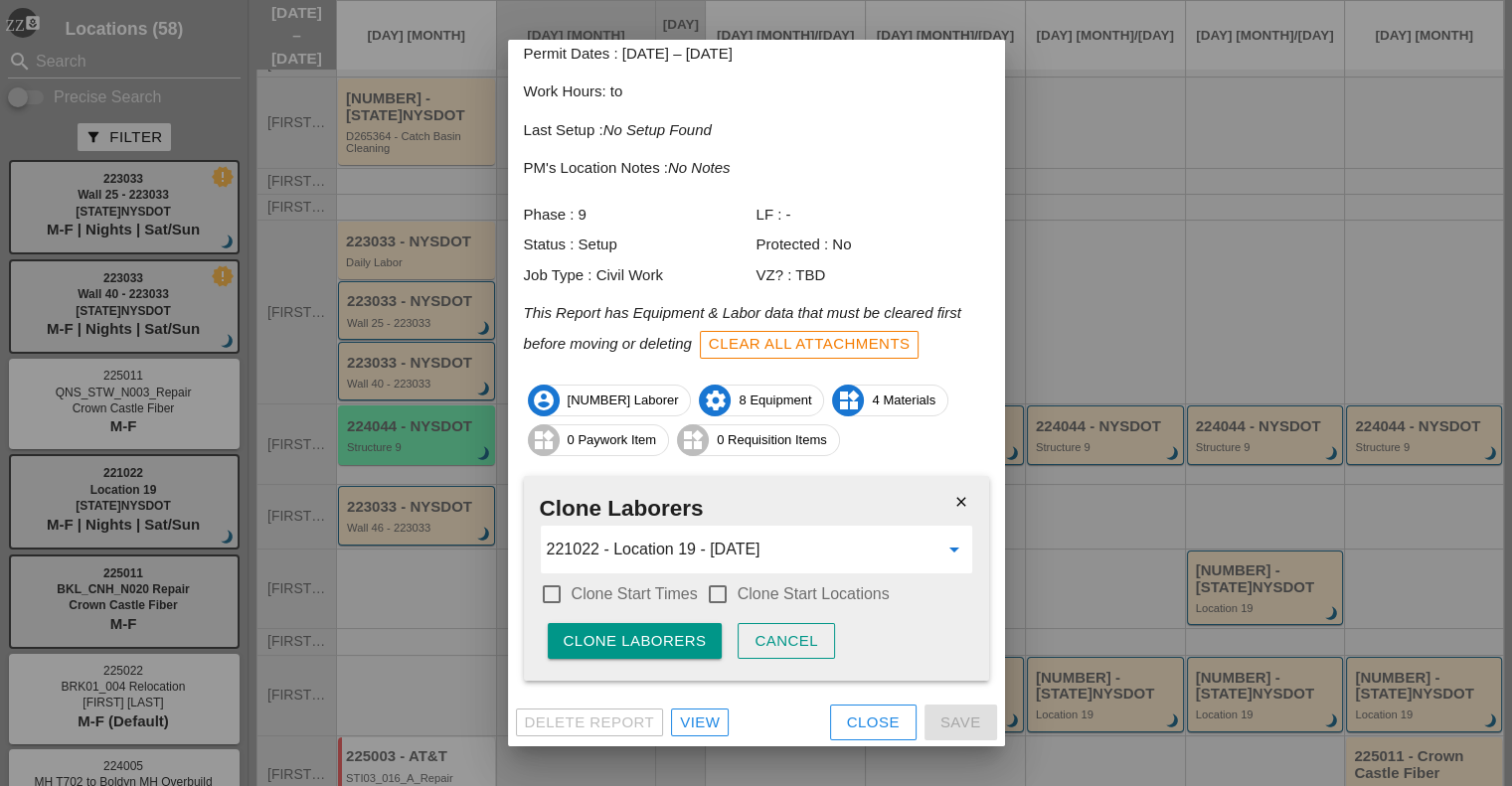 click at bounding box center (552, 594) 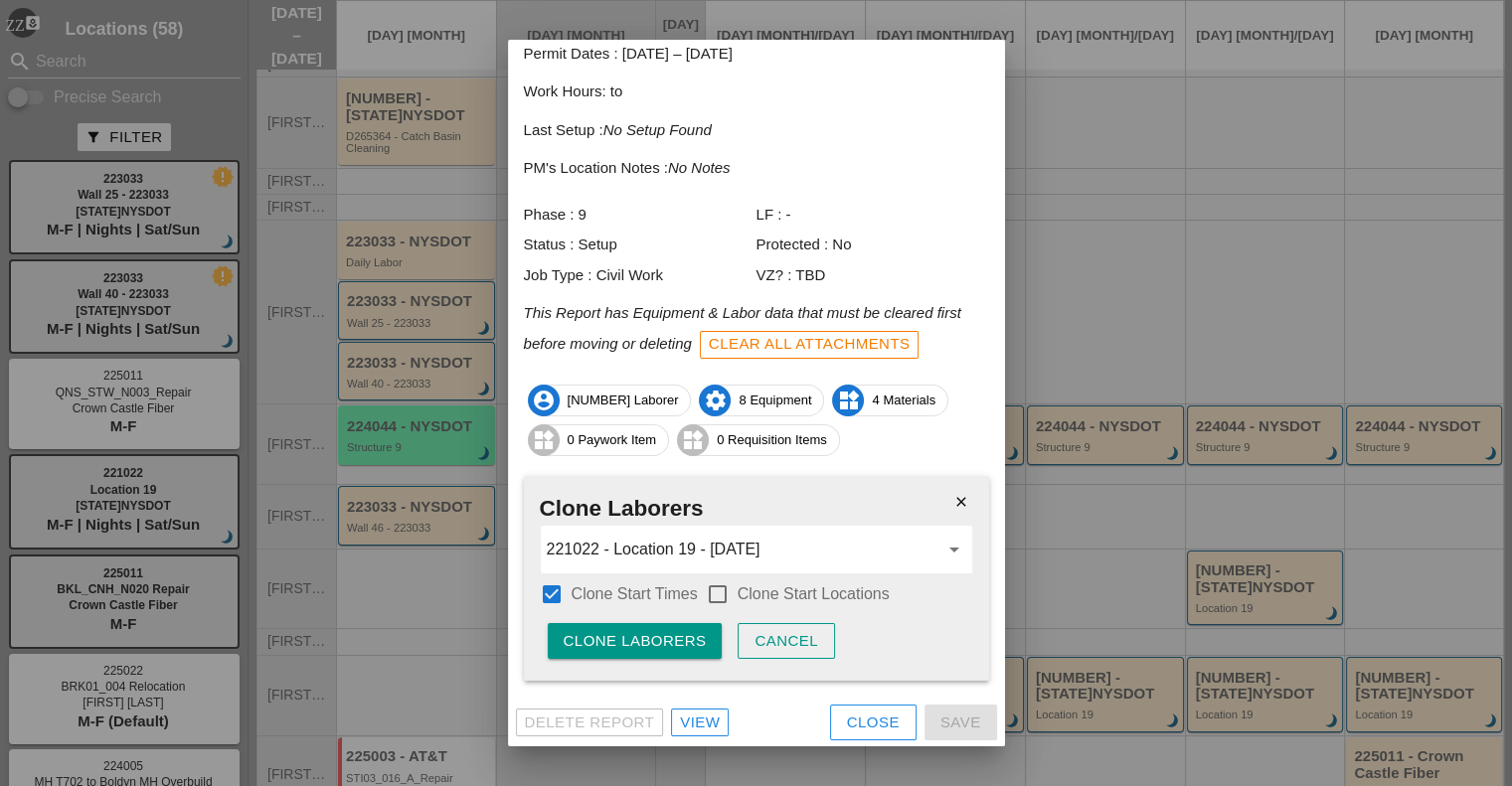 click at bounding box center [718, 594] 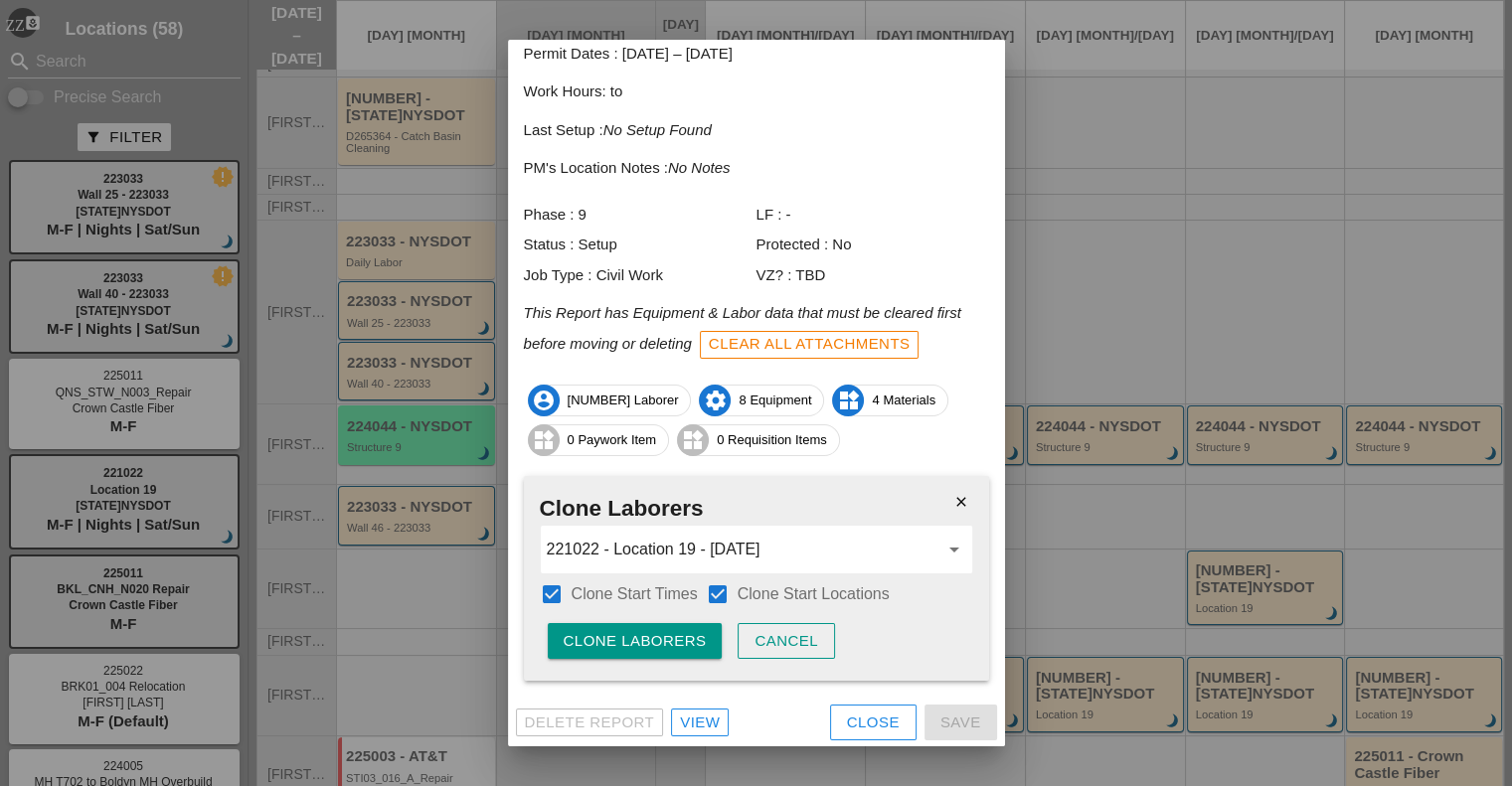 click on "Clone Laborers" at bounding box center [635, 641] 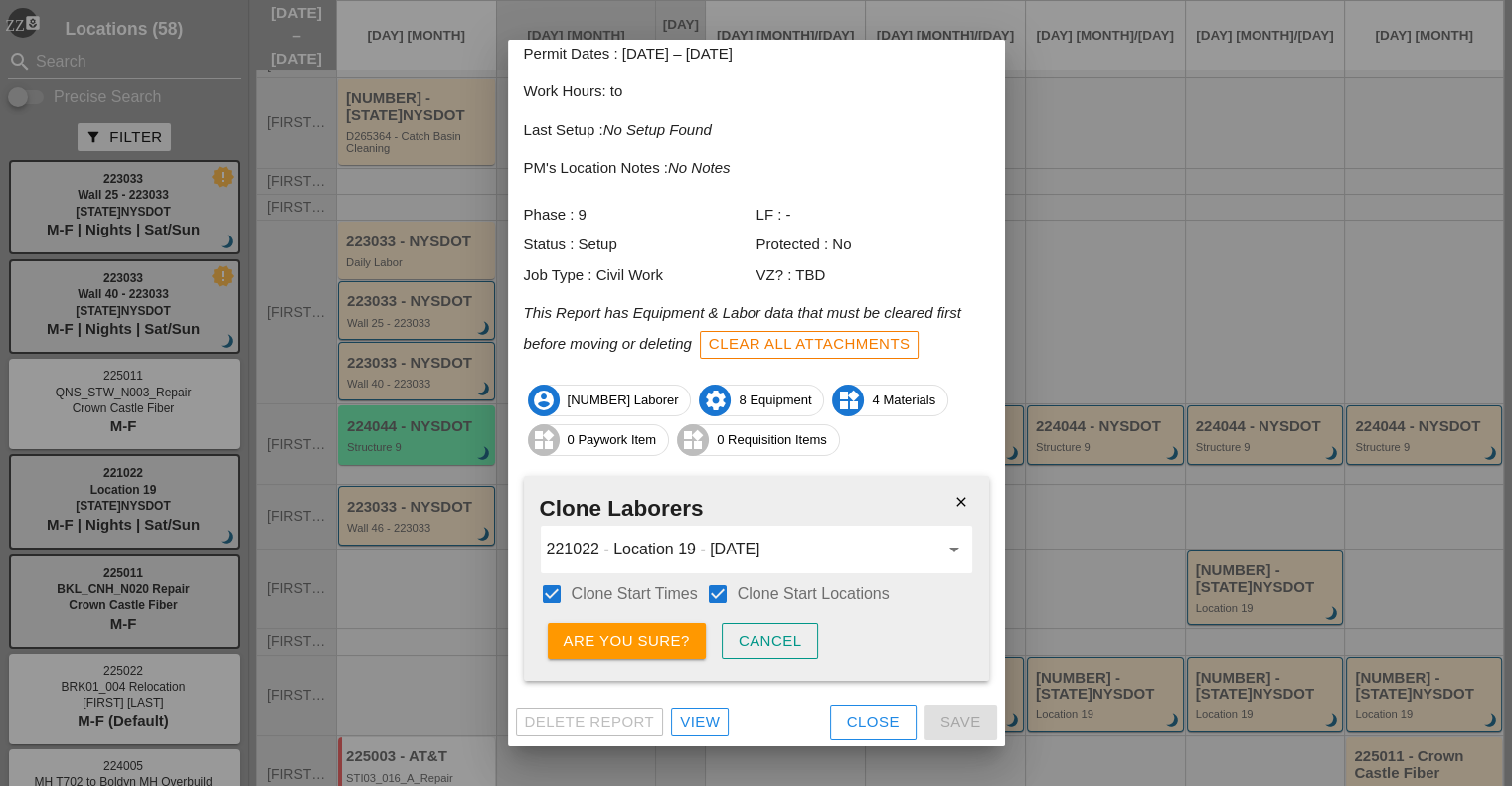 click on "Are you sure?" at bounding box center (626, 641) 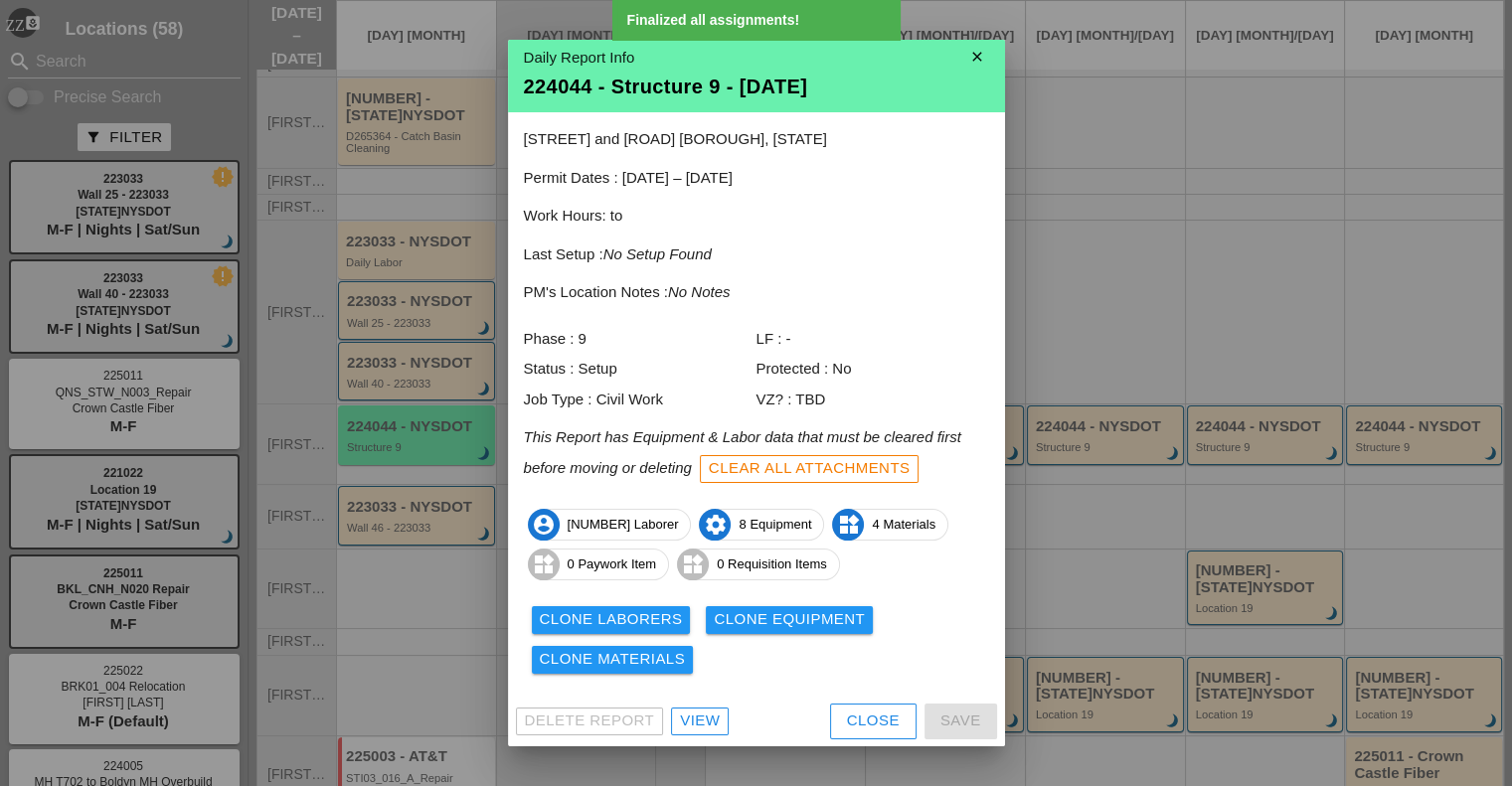 scroll, scrollTop: 8, scrollLeft: 0, axis: vertical 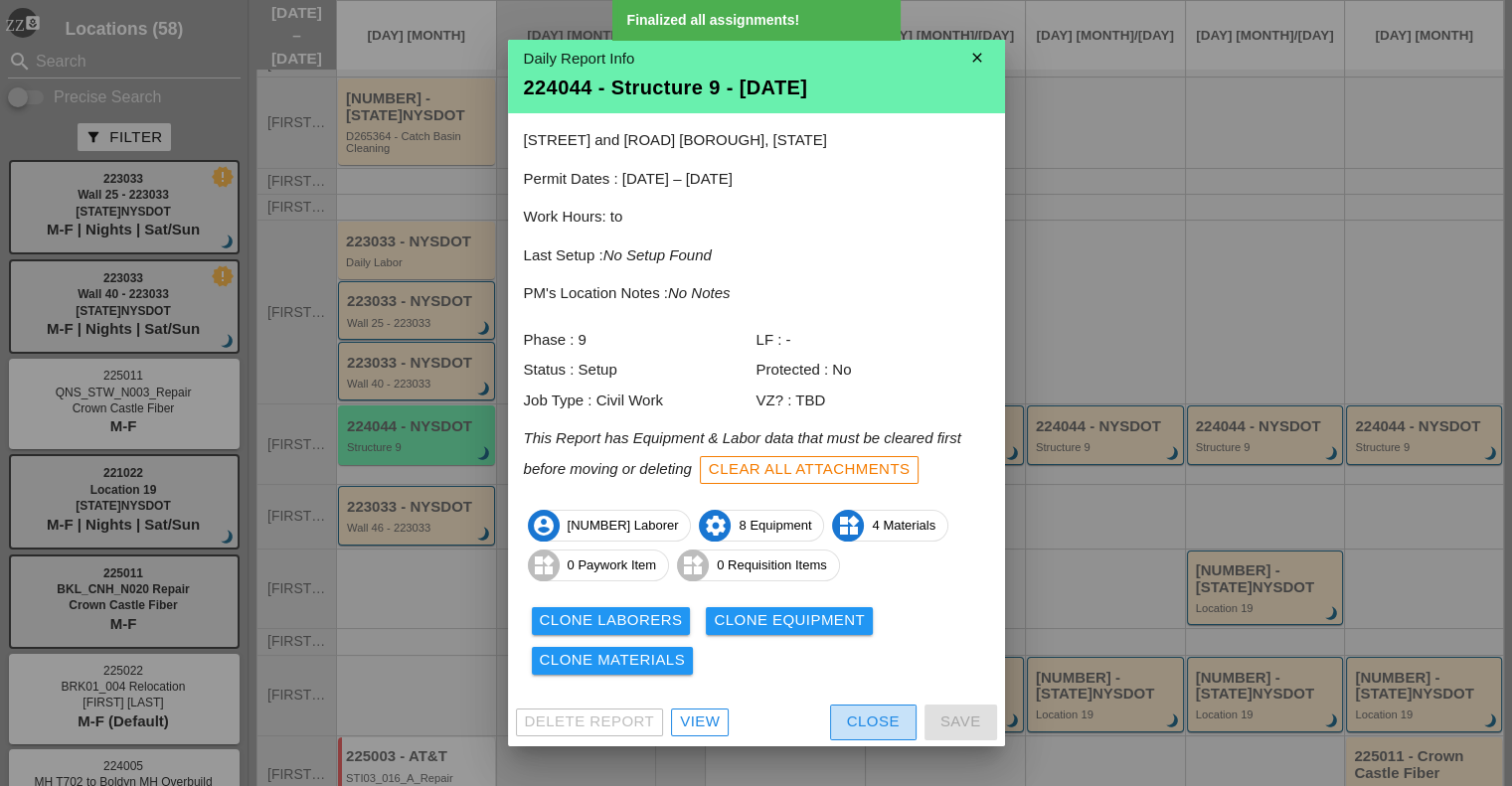 click on "Close" at bounding box center [873, 721] 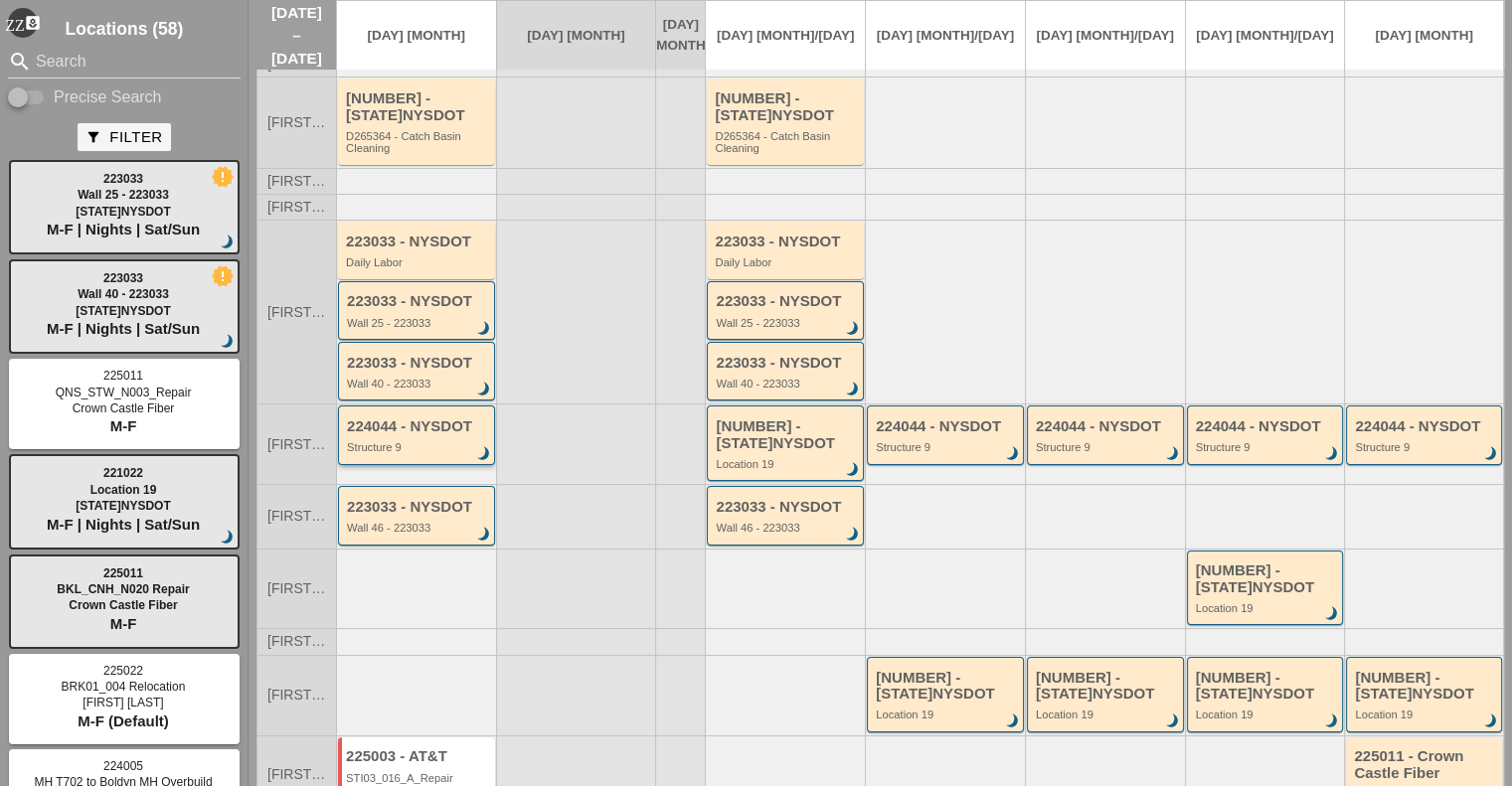 click on "Structure 9" at bounding box center [418, 447] 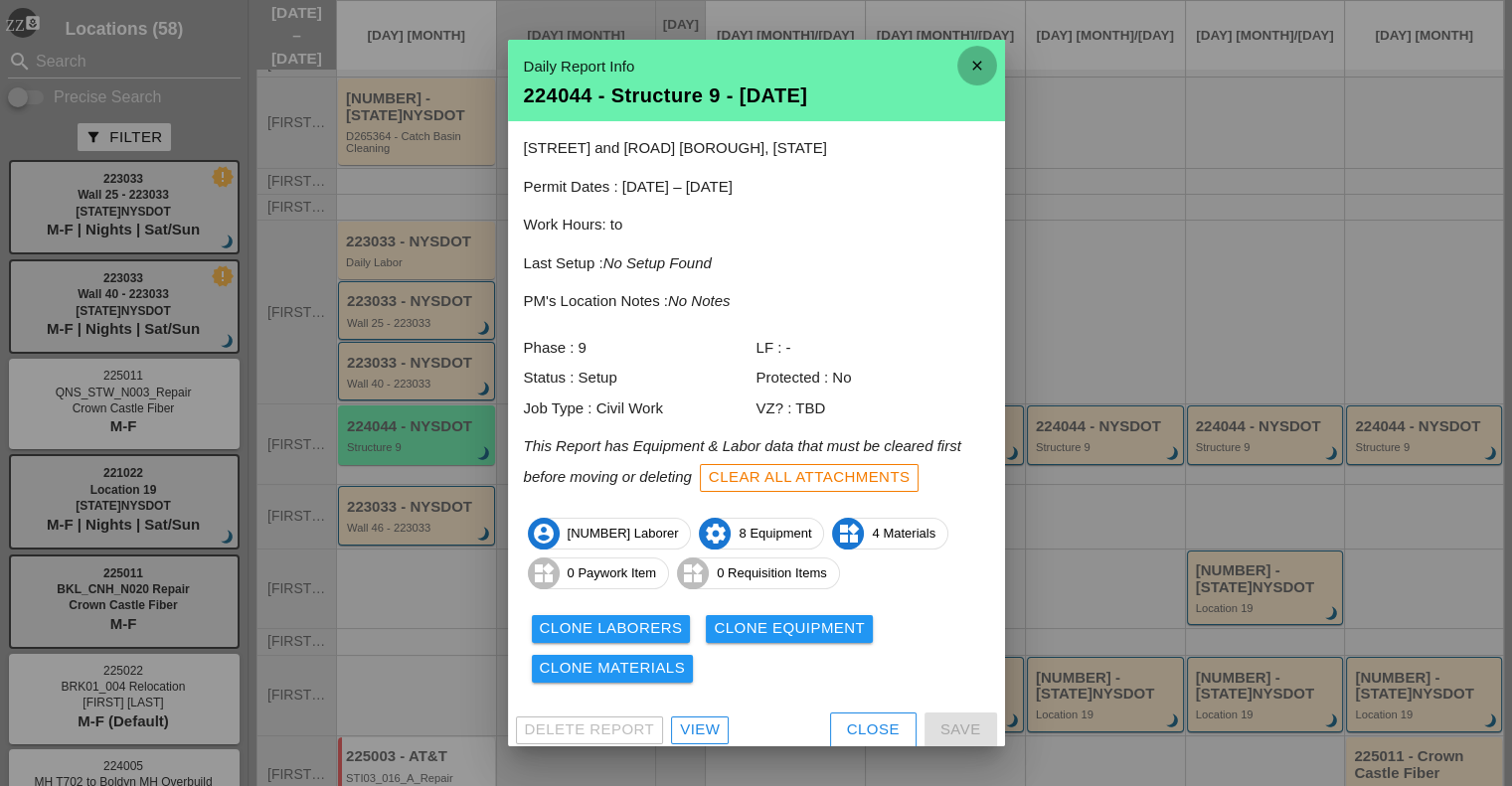 click on "close" at bounding box center [977, 66] 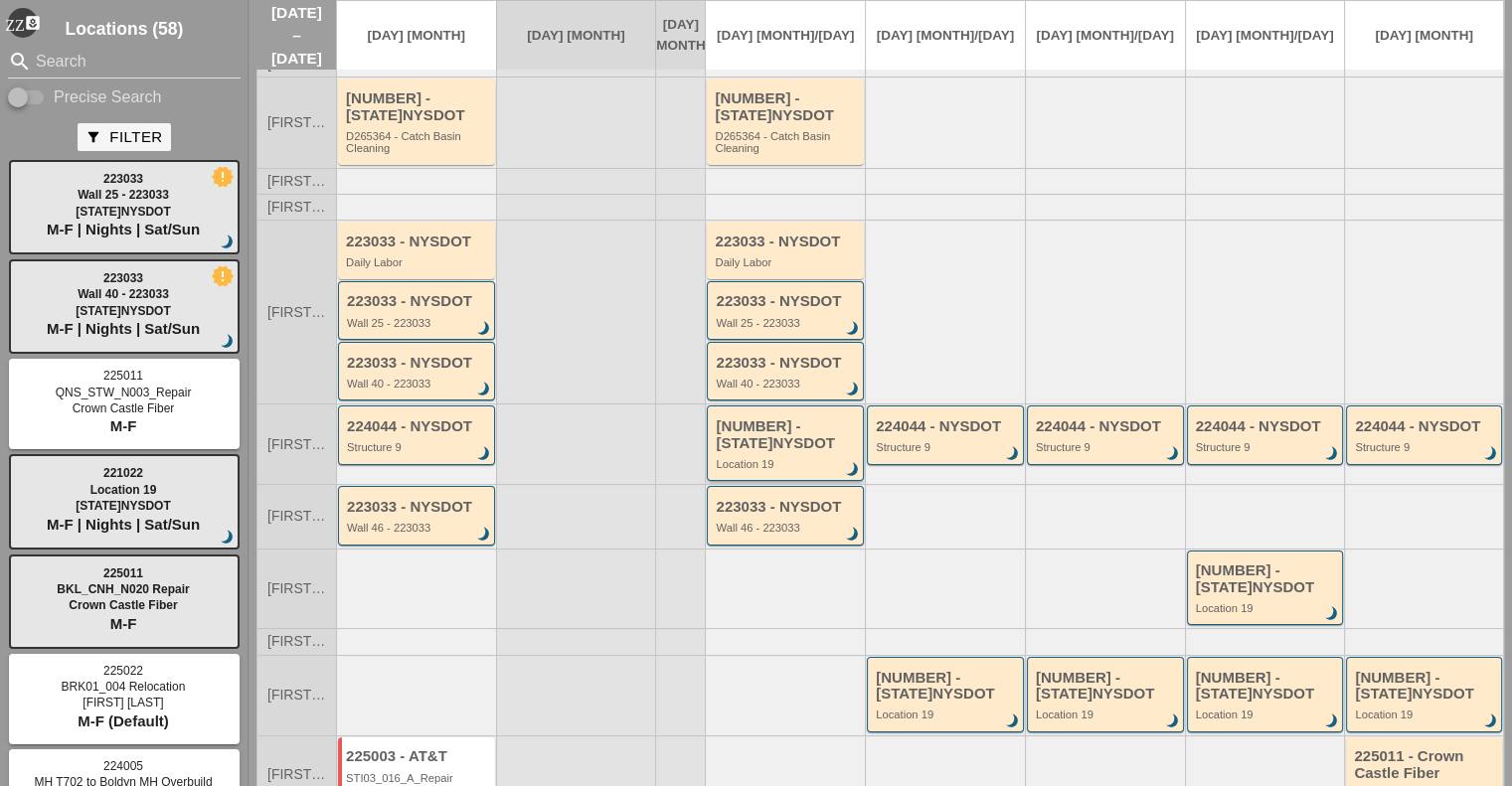 click on "[NUMBER] - [STATE]NYSDOT  Location 19 brightness_3" at bounding box center (786, 444) 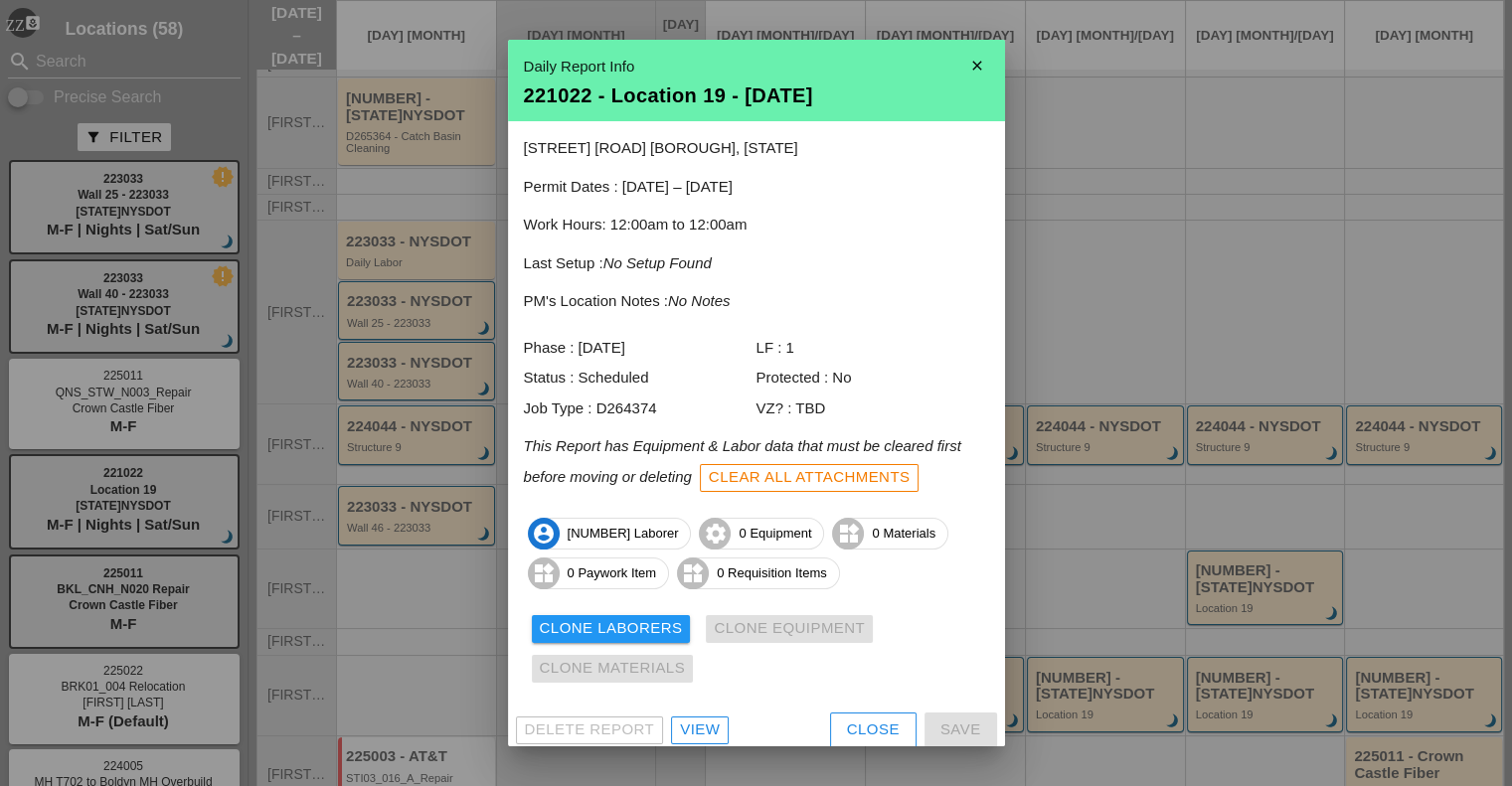 click on "close" at bounding box center (977, 66) 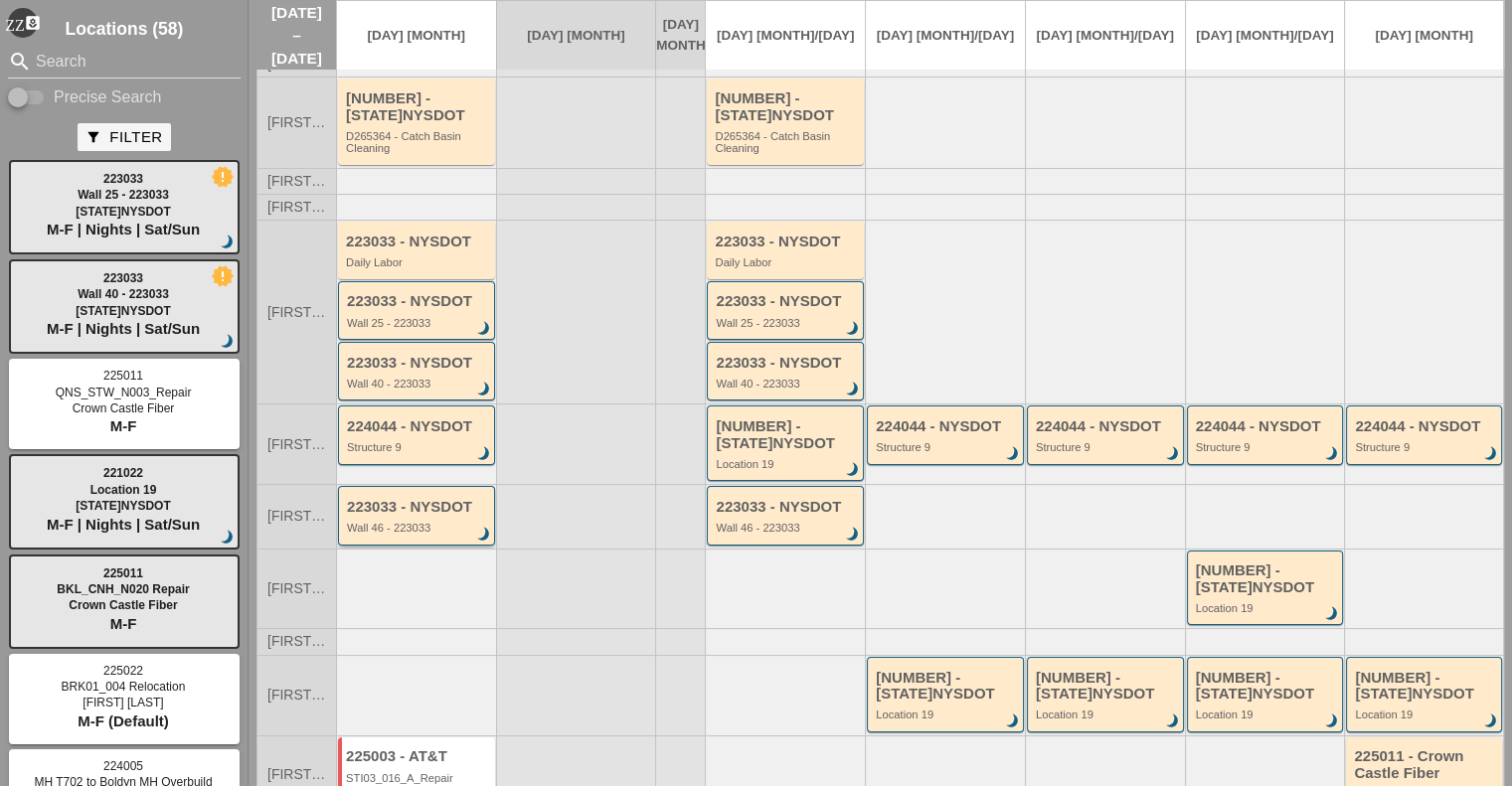 click on "[NUMBER] - [STATE]NYSDOT  Wall 46 - [NUMBER] brightness_3" at bounding box center (418, 517) 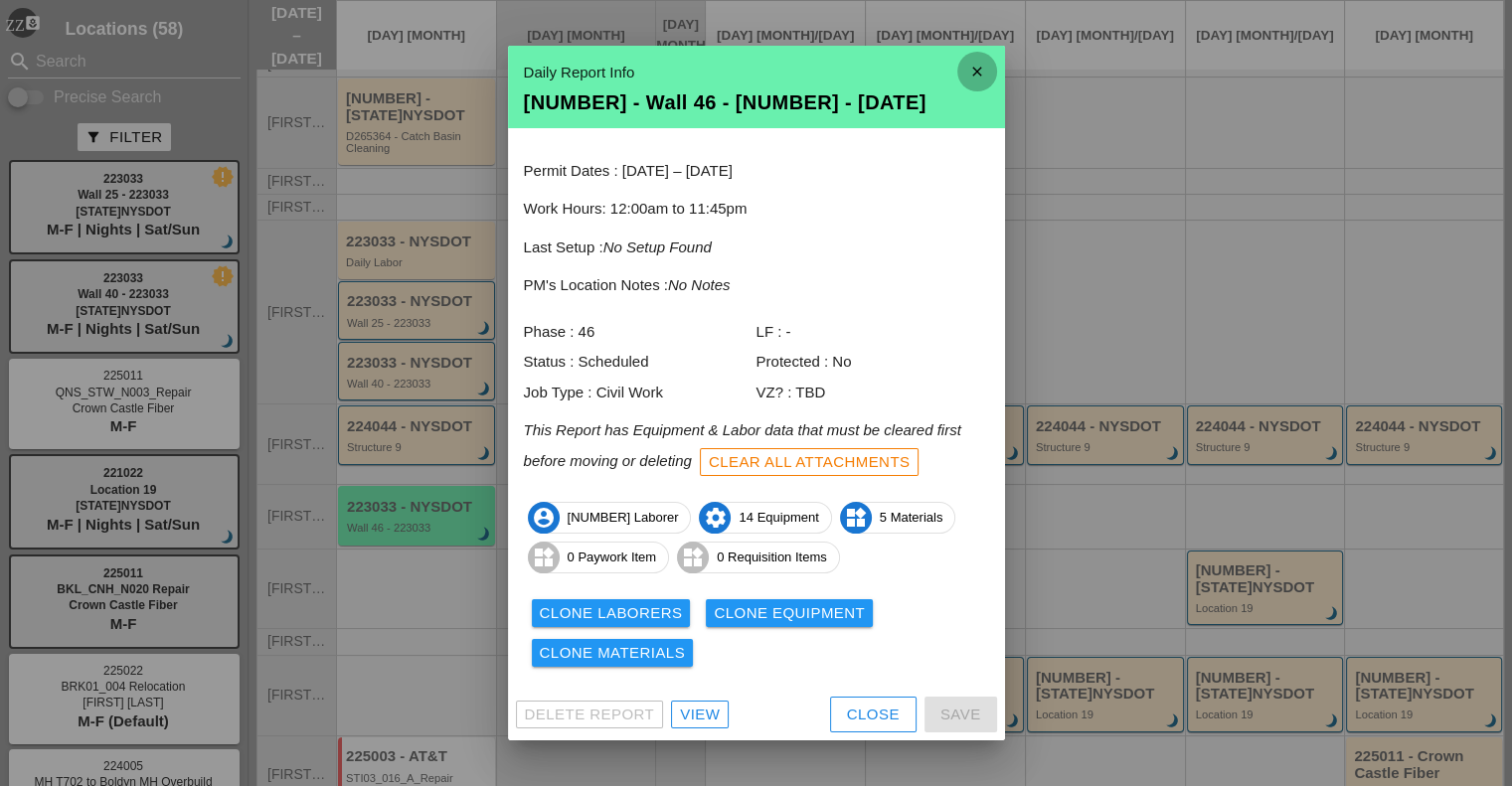 click on "close" at bounding box center (977, 72) 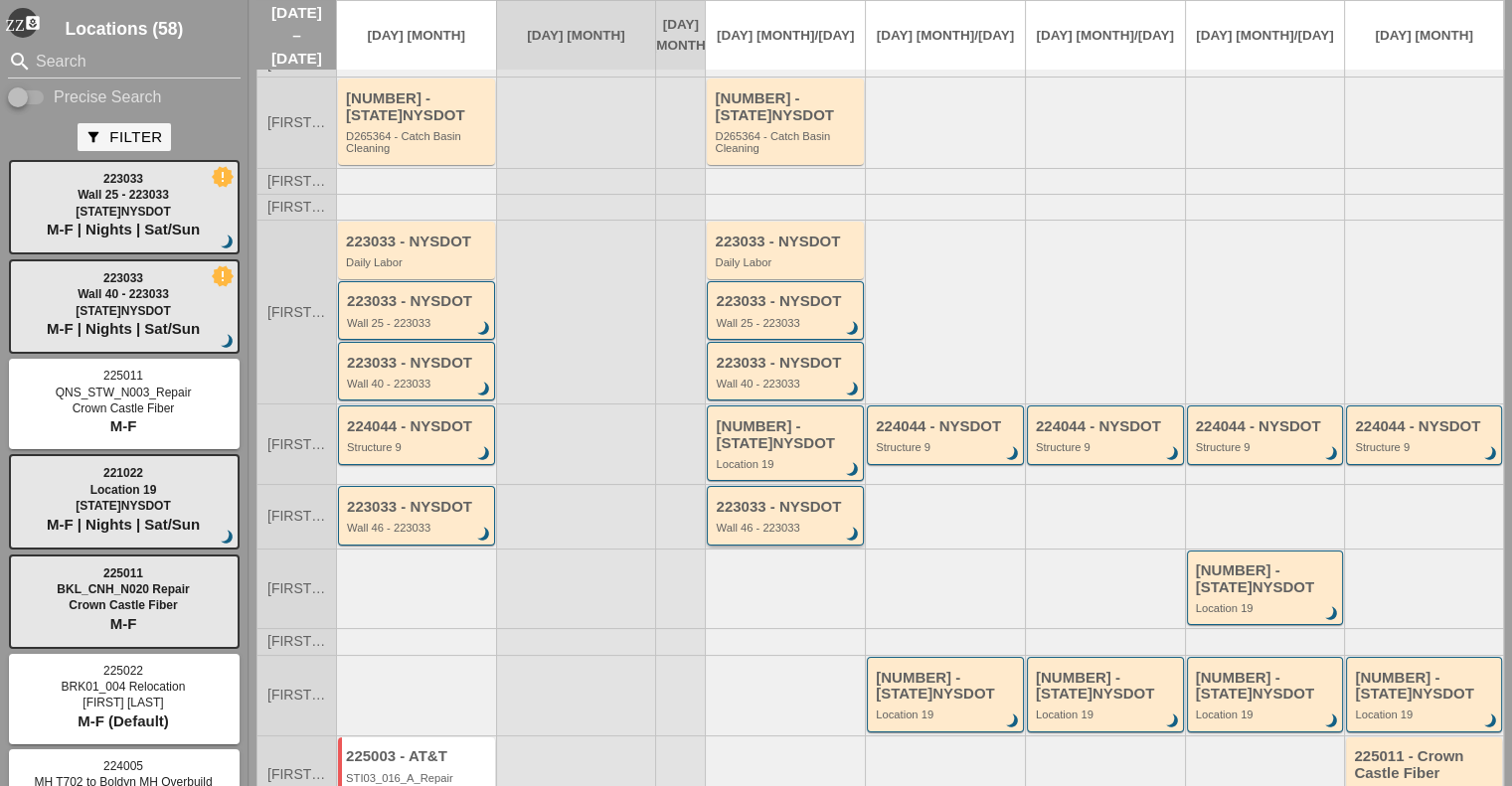 click on "[NUMBER] - [STATE]NYSDOT  Wall 46 - [NUMBER] brightness_3" at bounding box center (785, 515) 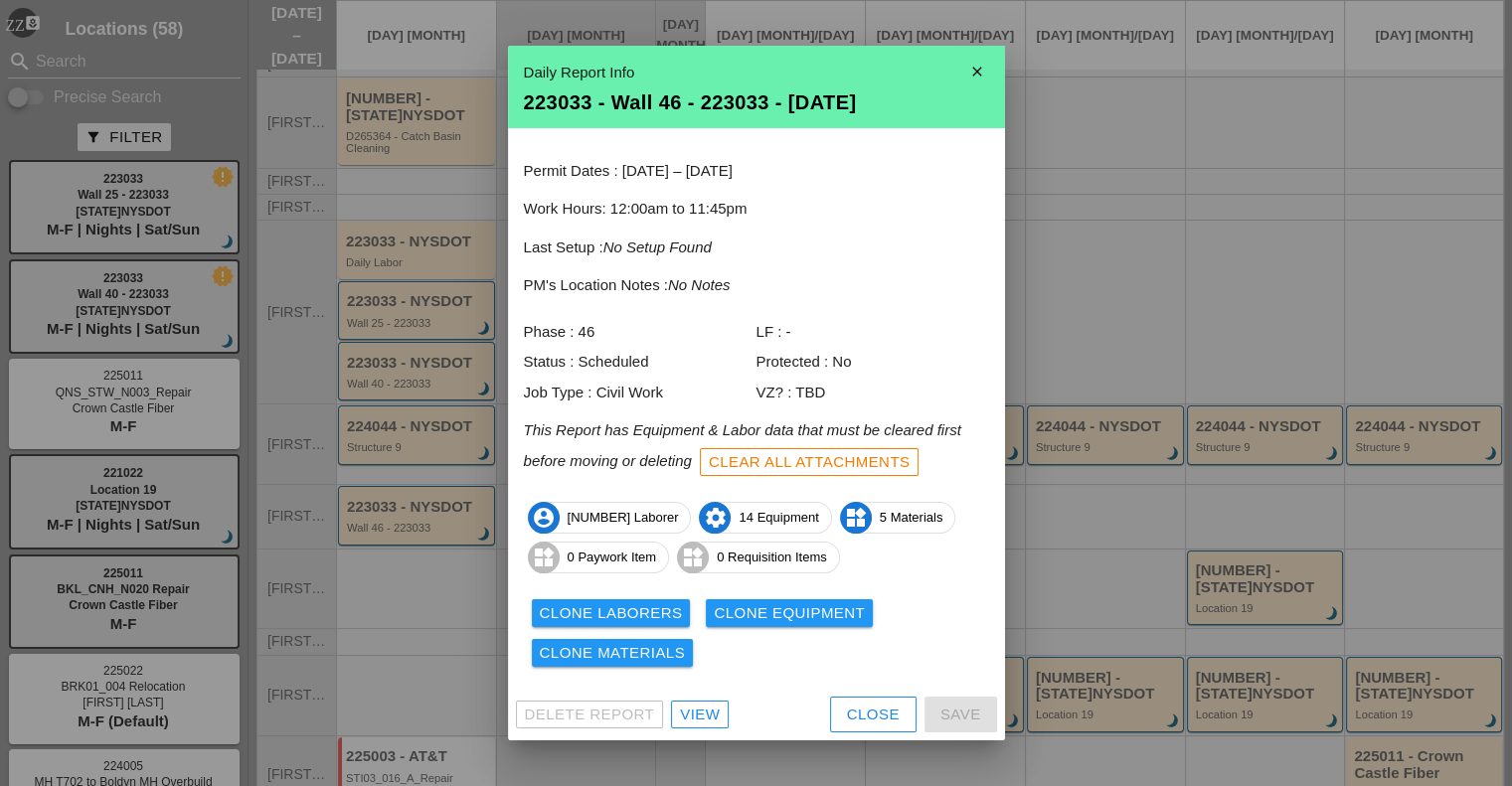 click on "close" at bounding box center (977, 72) 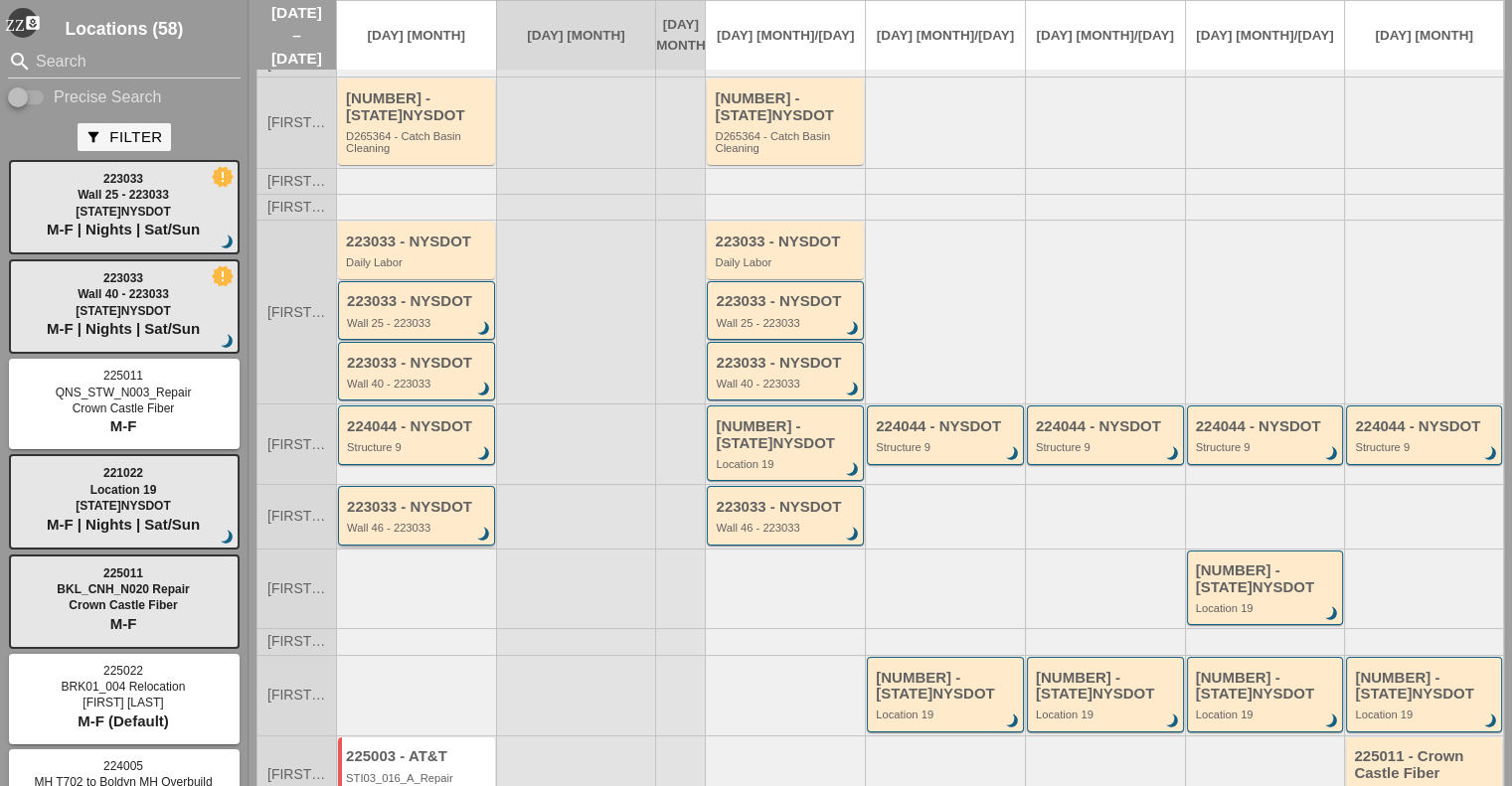 click on "223033 - NYSDOT" at bounding box center (418, 507) 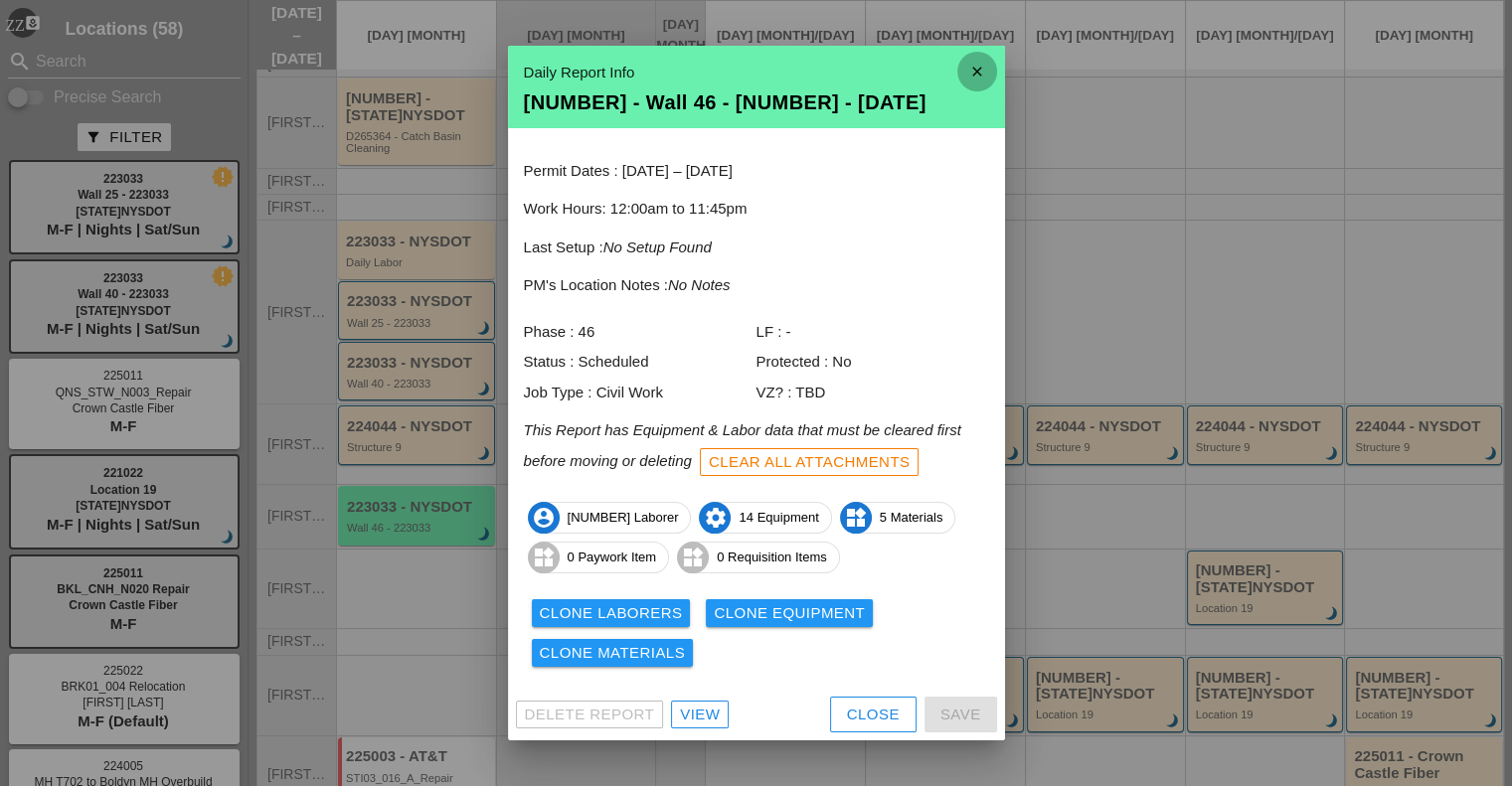 click on "close" at bounding box center [977, 72] 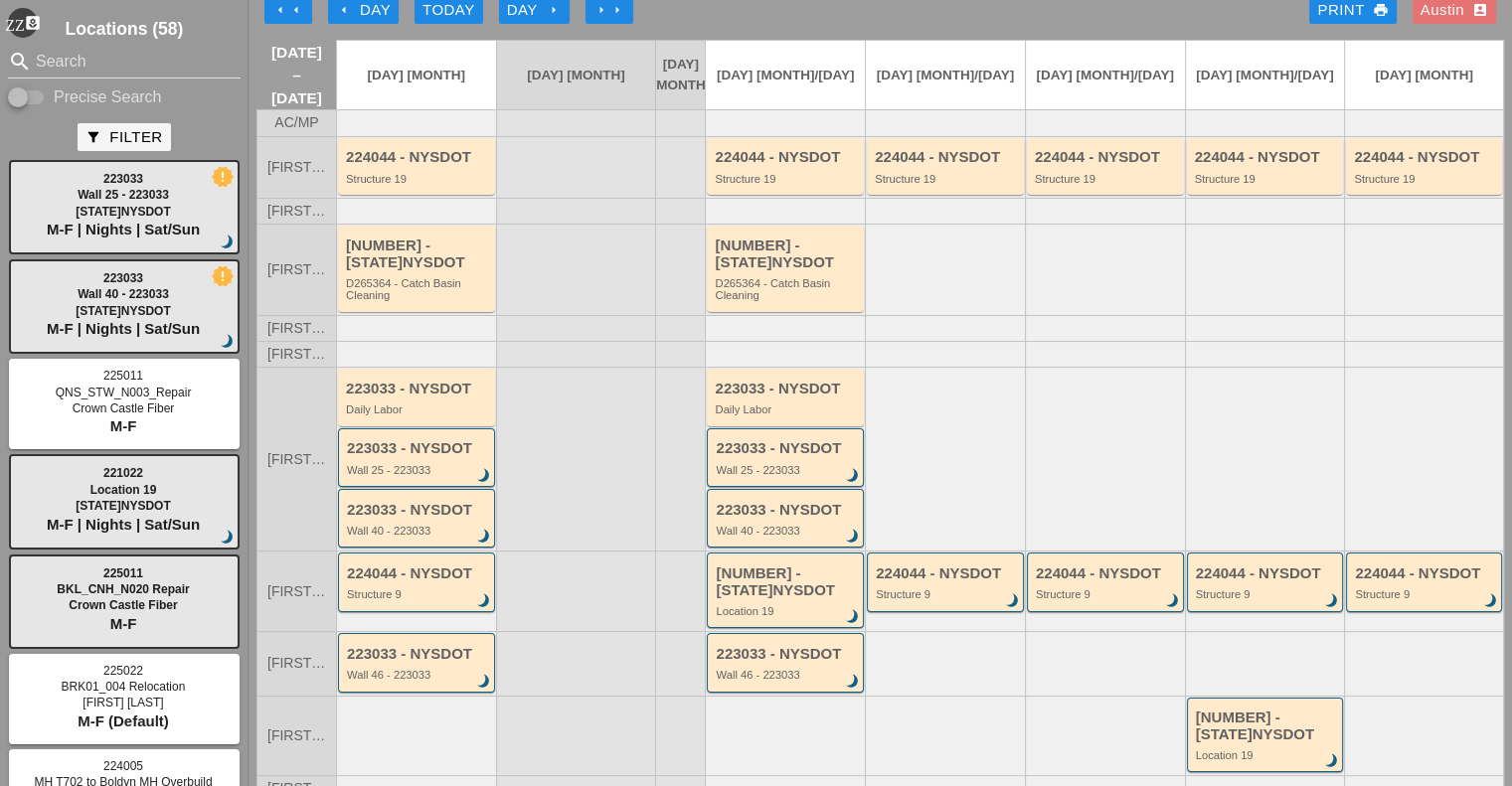 scroll, scrollTop: 0, scrollLeft: 0, axis: both 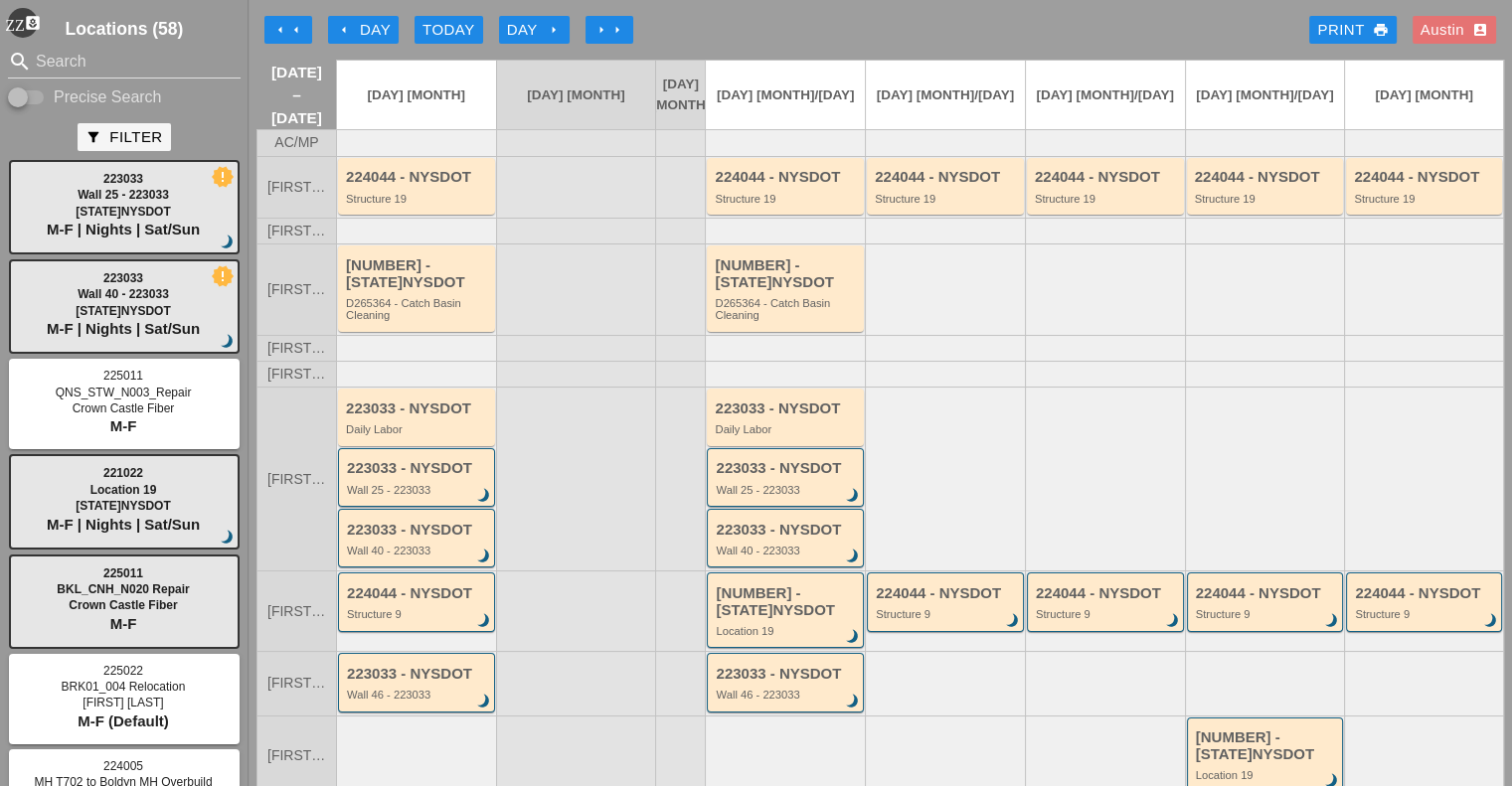 click at bounding box center [944, 478] 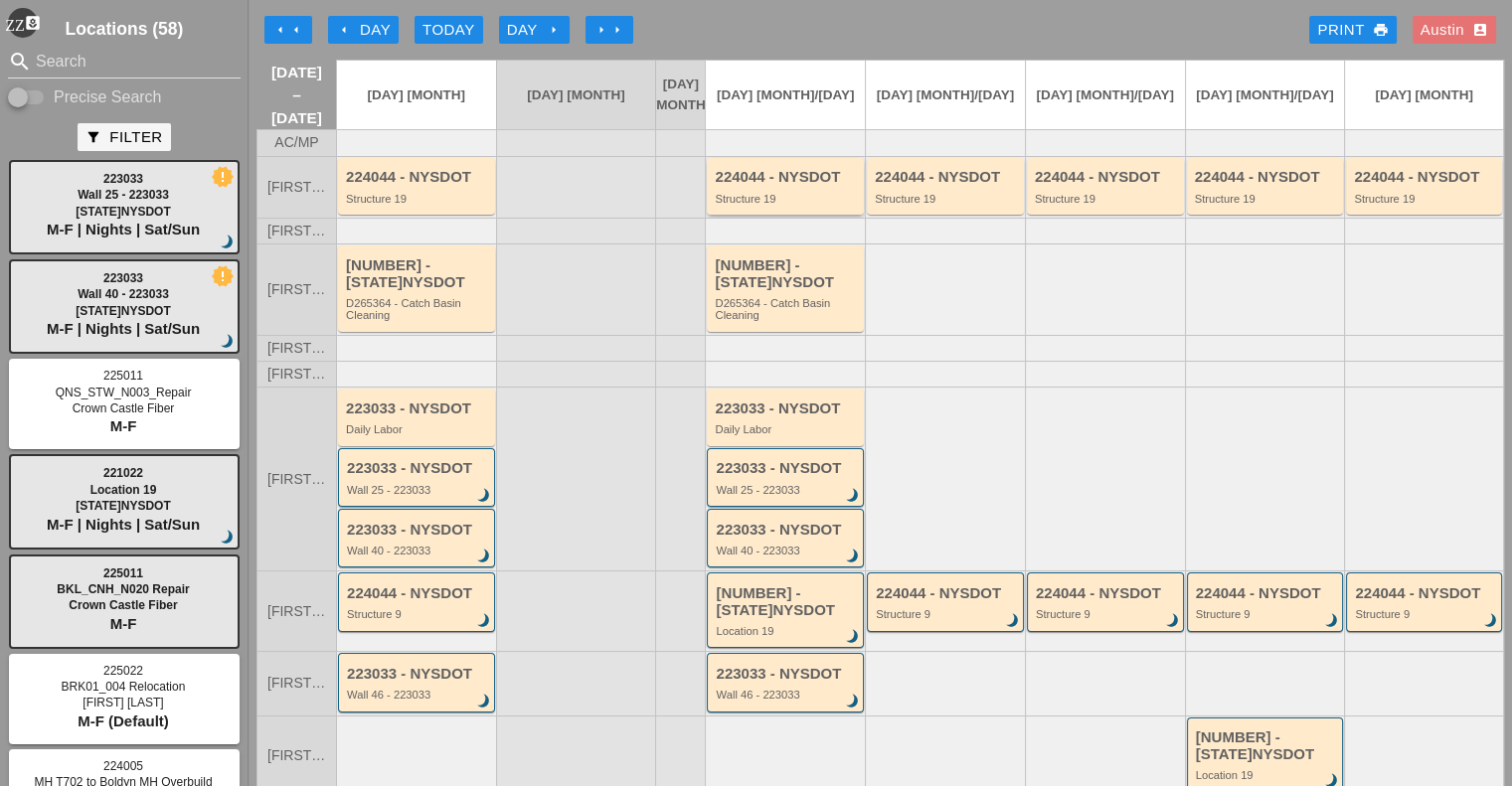 click on "Structure 19" at bounding box center (786, 199) 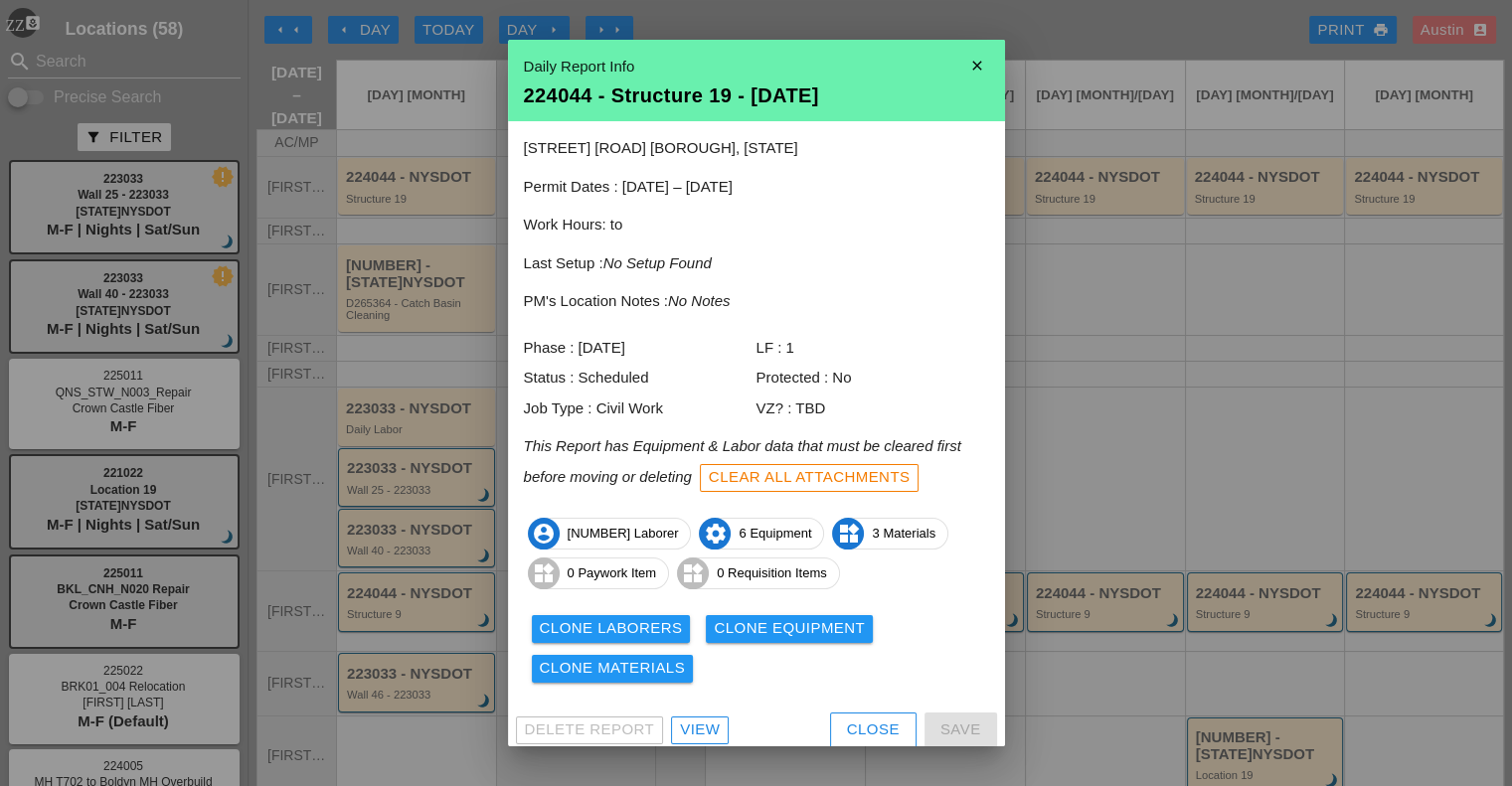 click on "close" at bounding box center [977, 66] 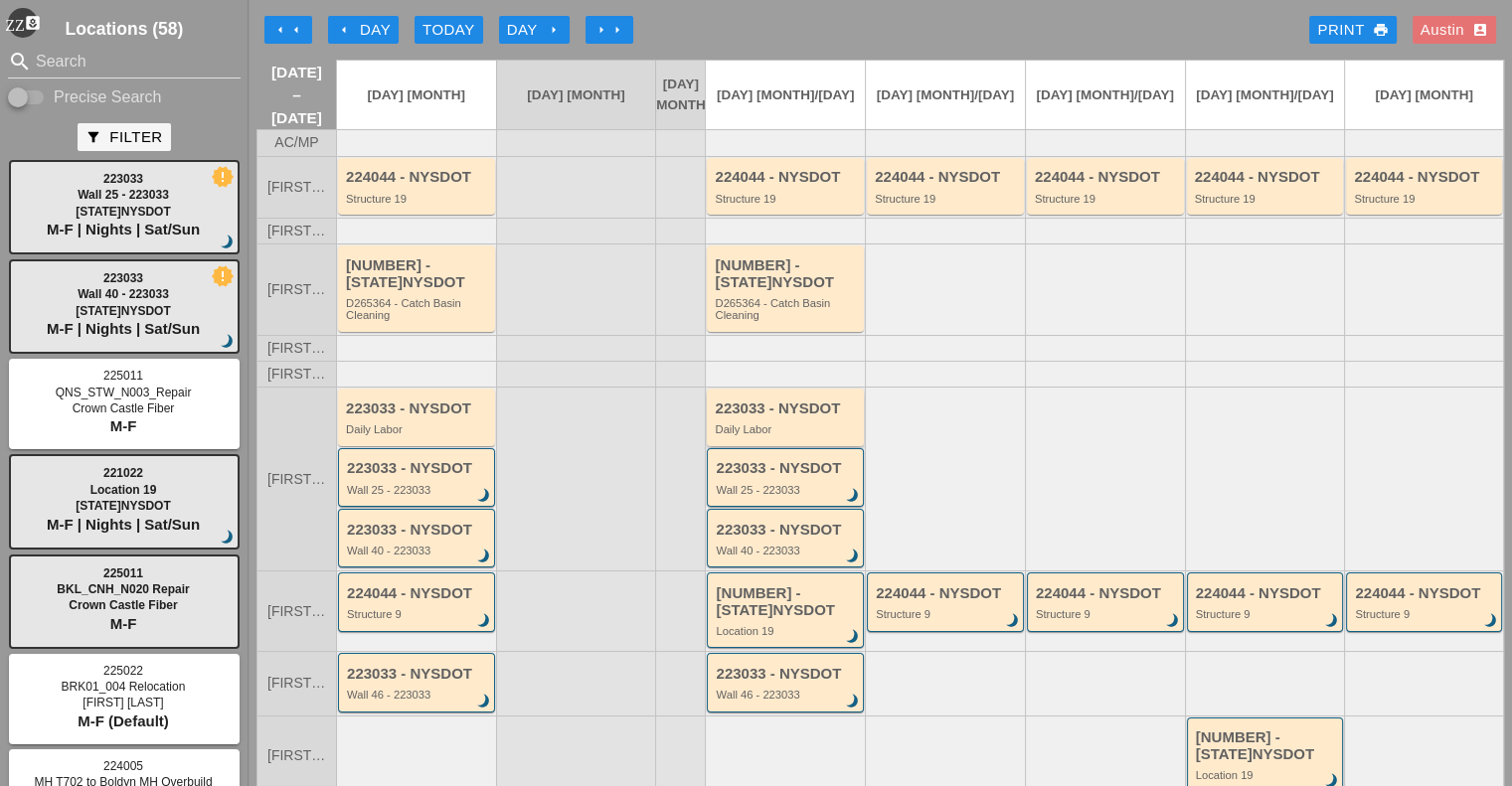 click on "223033 - NYSDOT  Daily Labor" at bounding box center (785, 416) 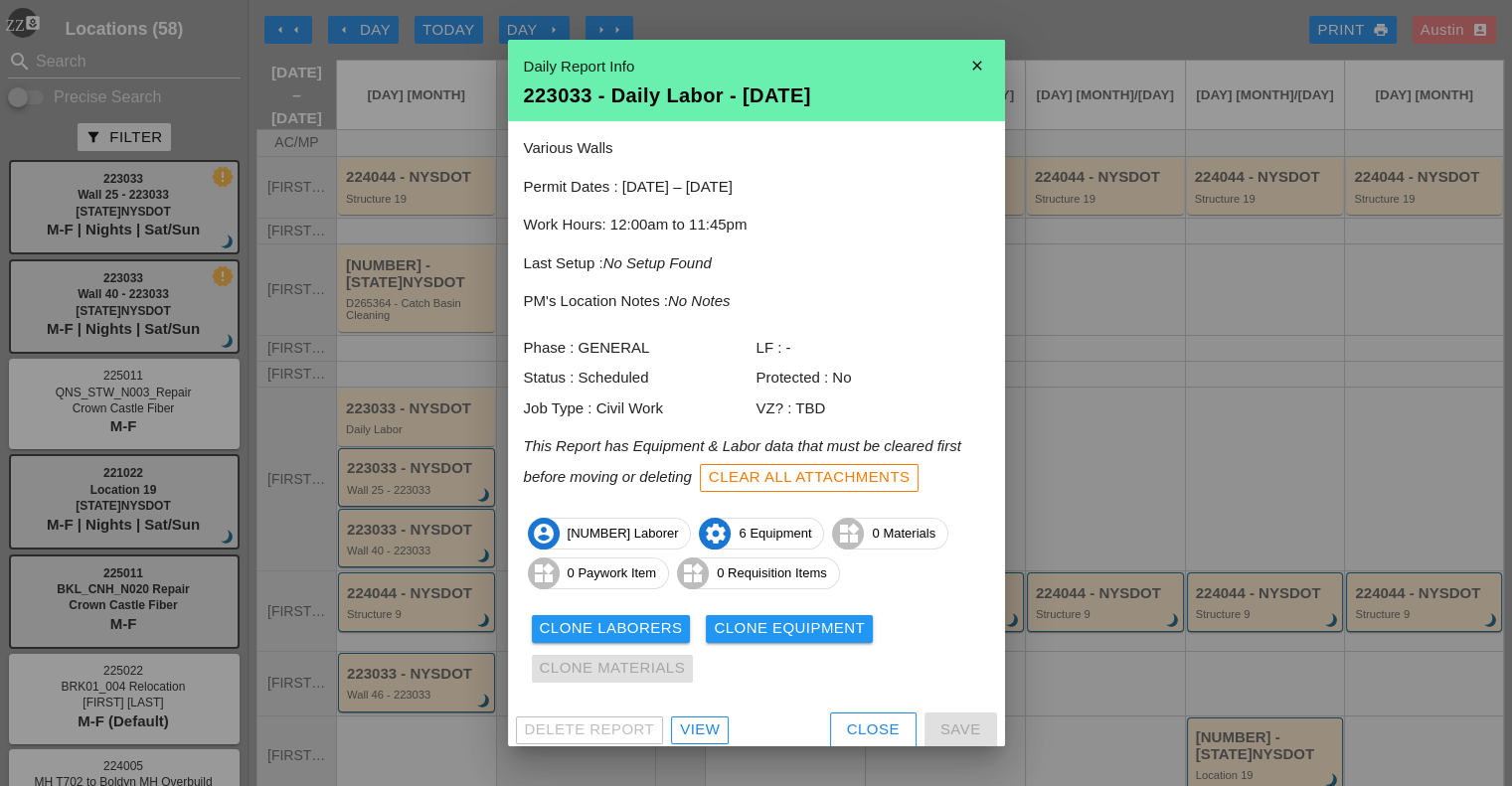 click on "close" at bounding box center (977, 66) 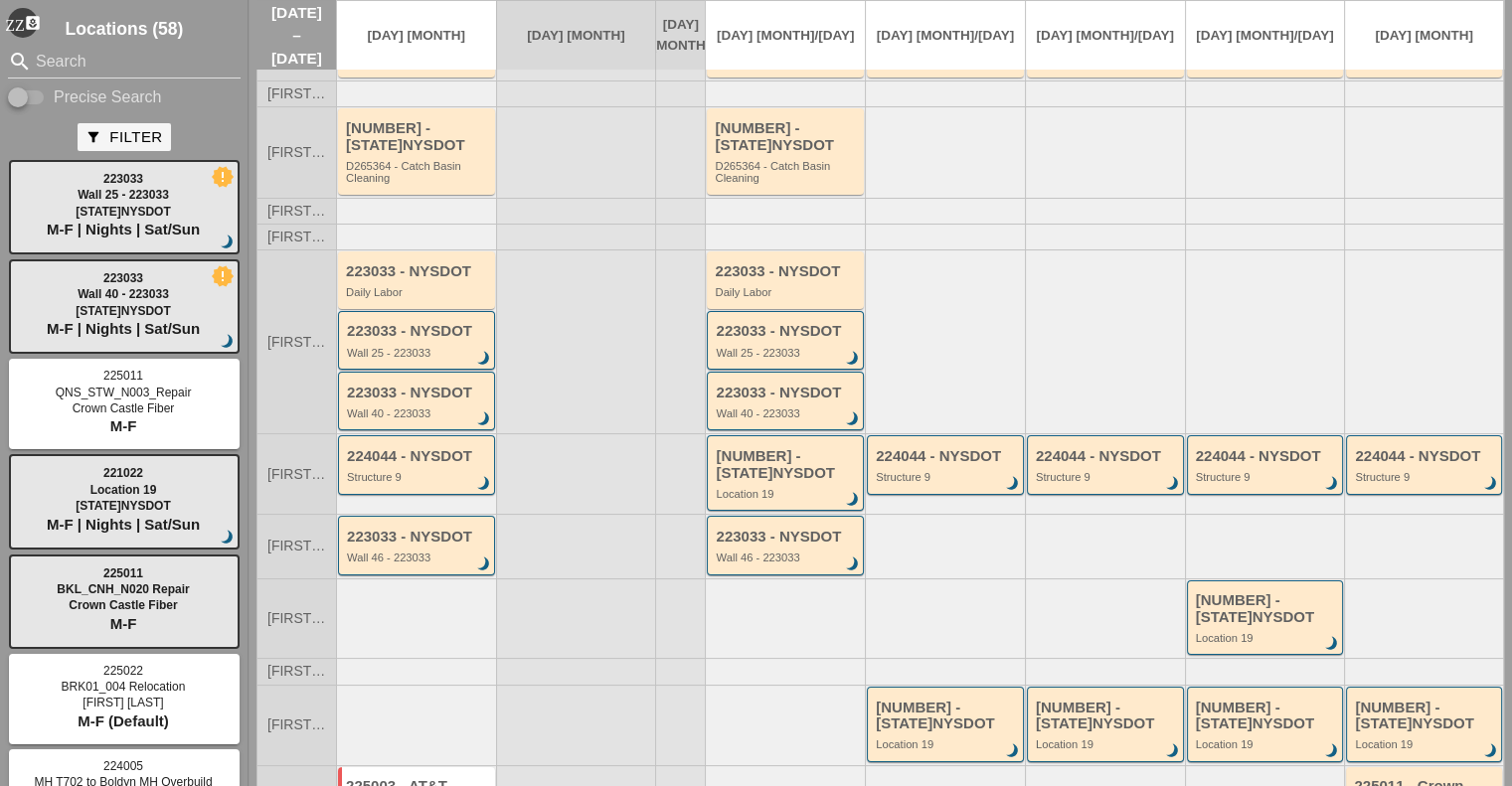 scroll, scrollTop: 167, scrollLeft: 0, axis: vertical 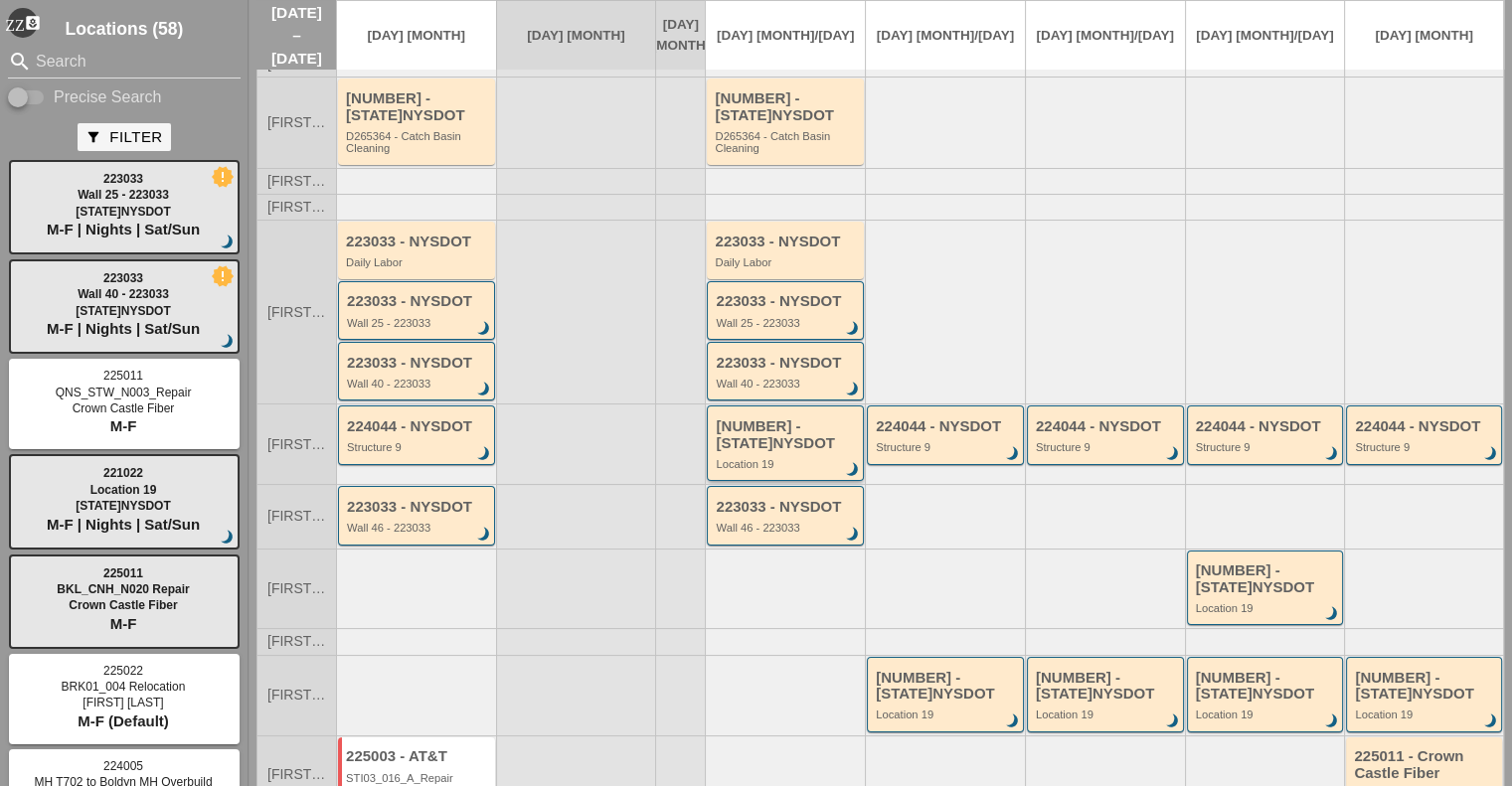 click on "[NUMBER] - [STATE]NYSDOT  Location 19 brightness_3" at bounding box center [786, 444] 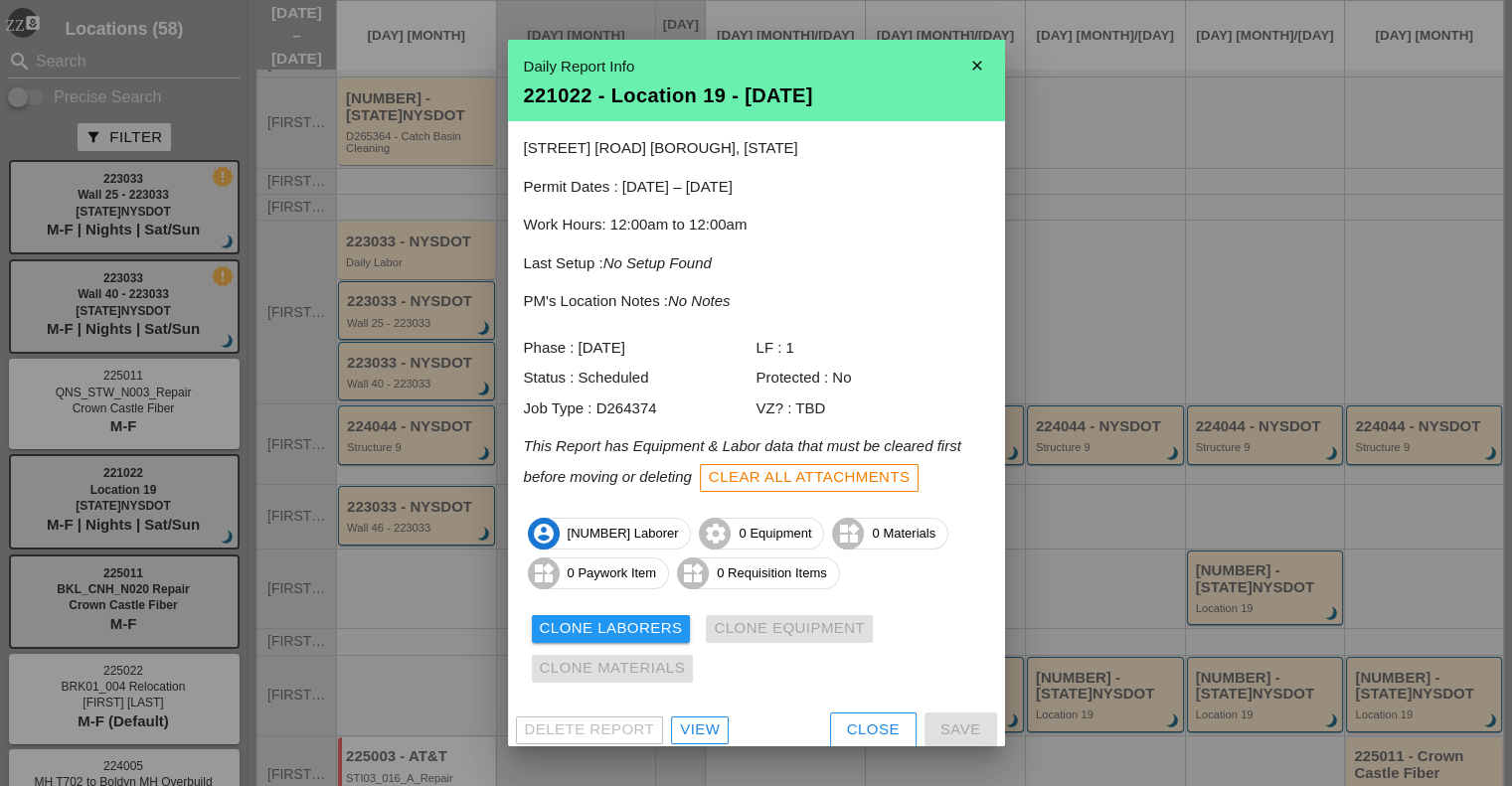 click on "close" at bounding box center [977, 66] 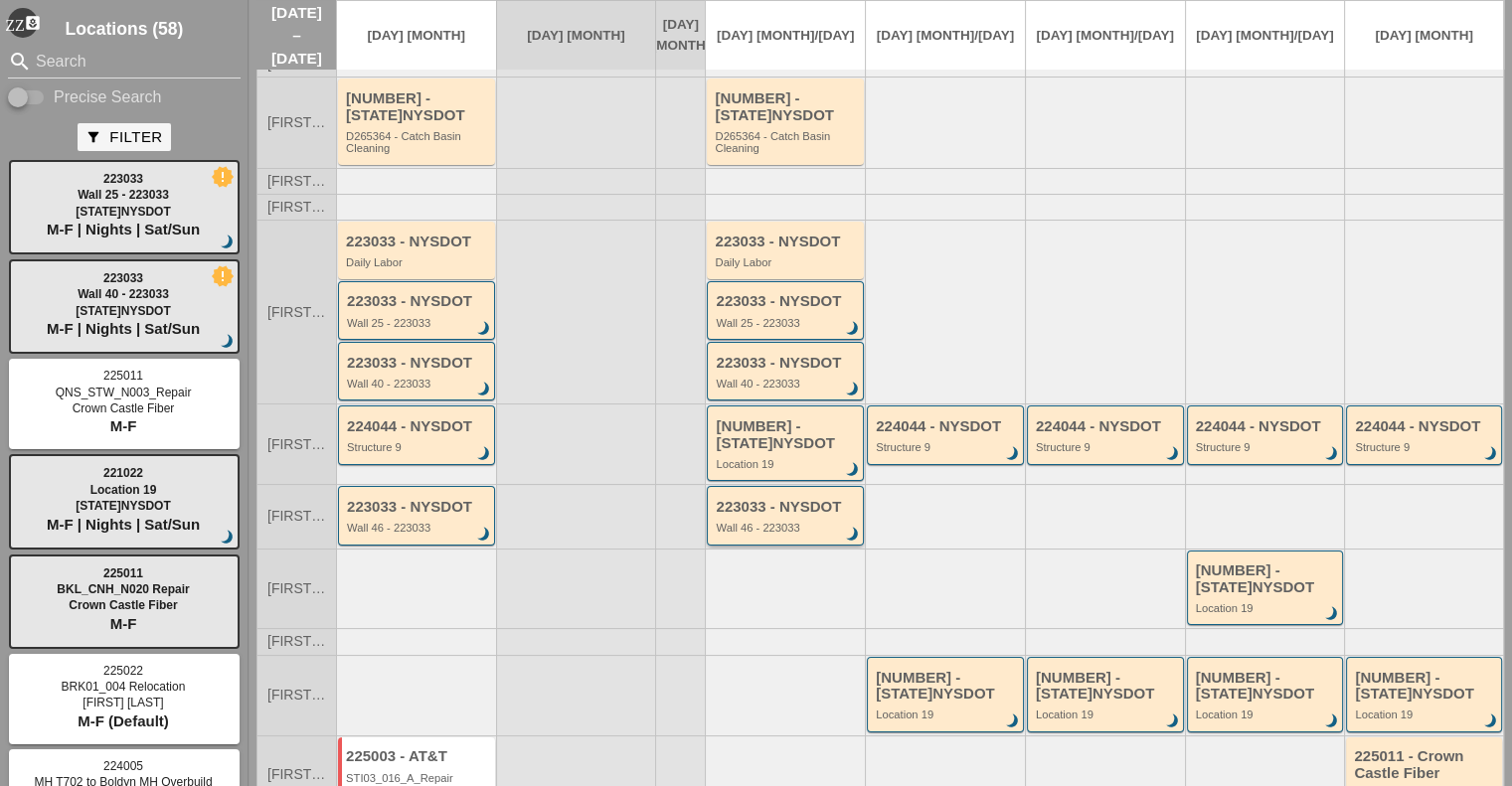click on "Wall 46 - 223033" at bounding box center [786, 528] 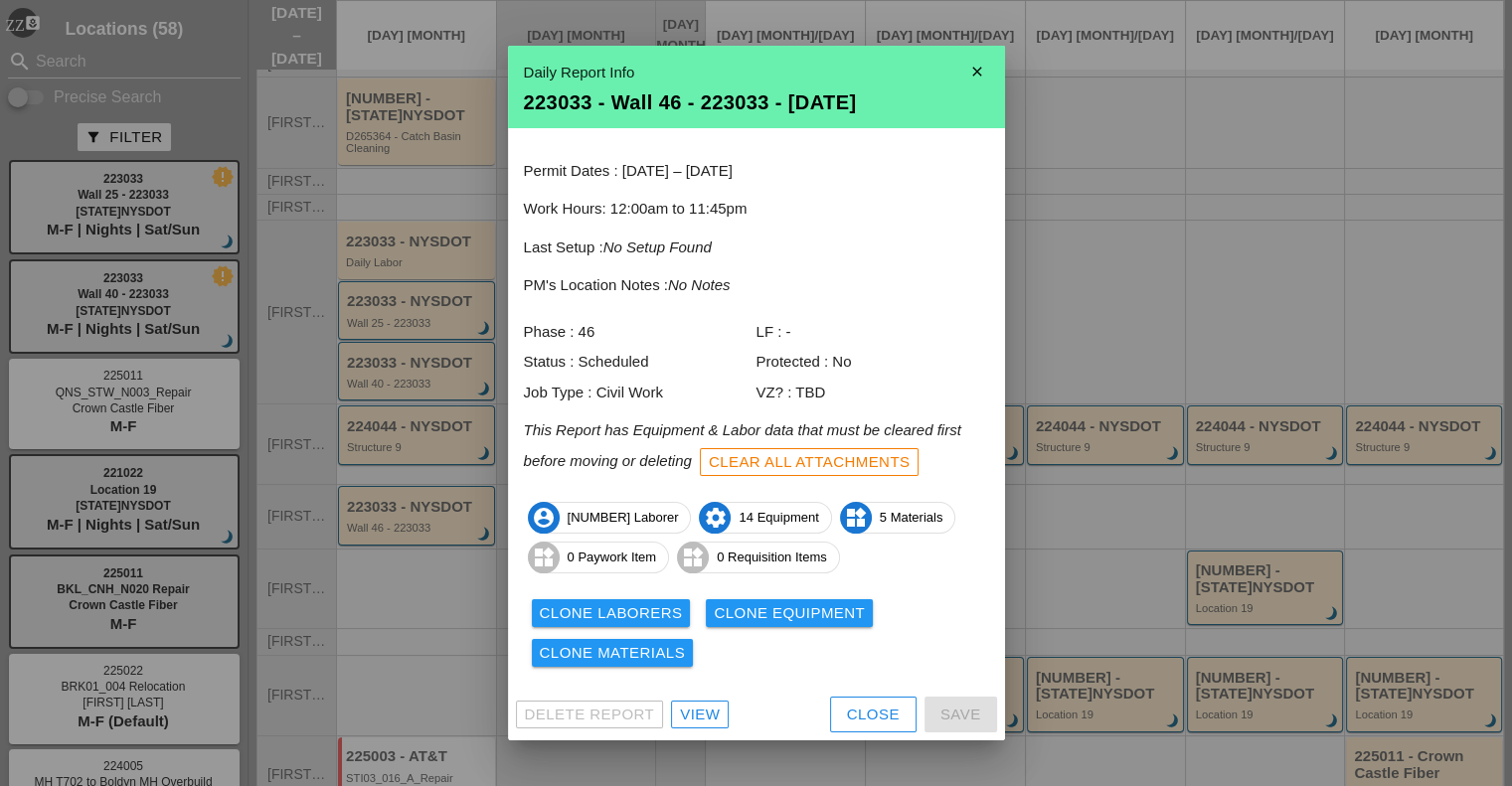 drag, startPoint x: 972, startPoint y: 65, endPoint x: 954, endPoint y: 107, distance: 45.694639 